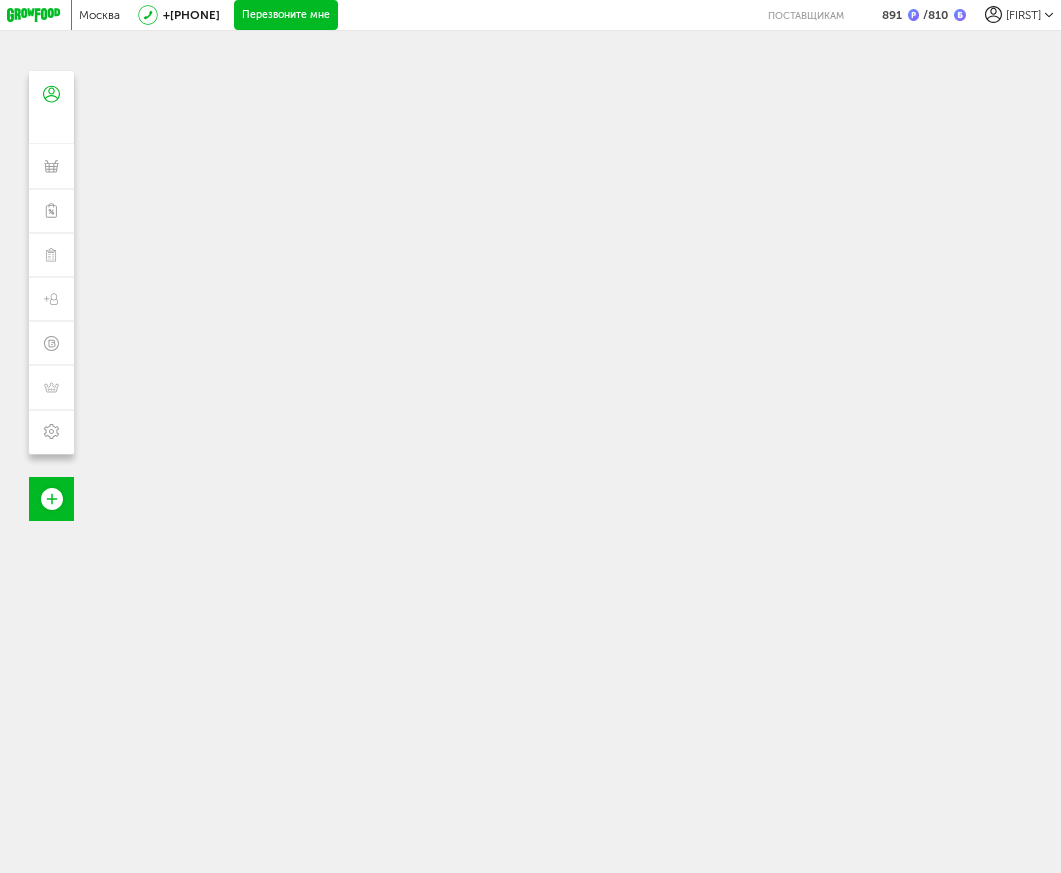 scroll, scrollTop: 0, scrollLeft: 0, axis: both 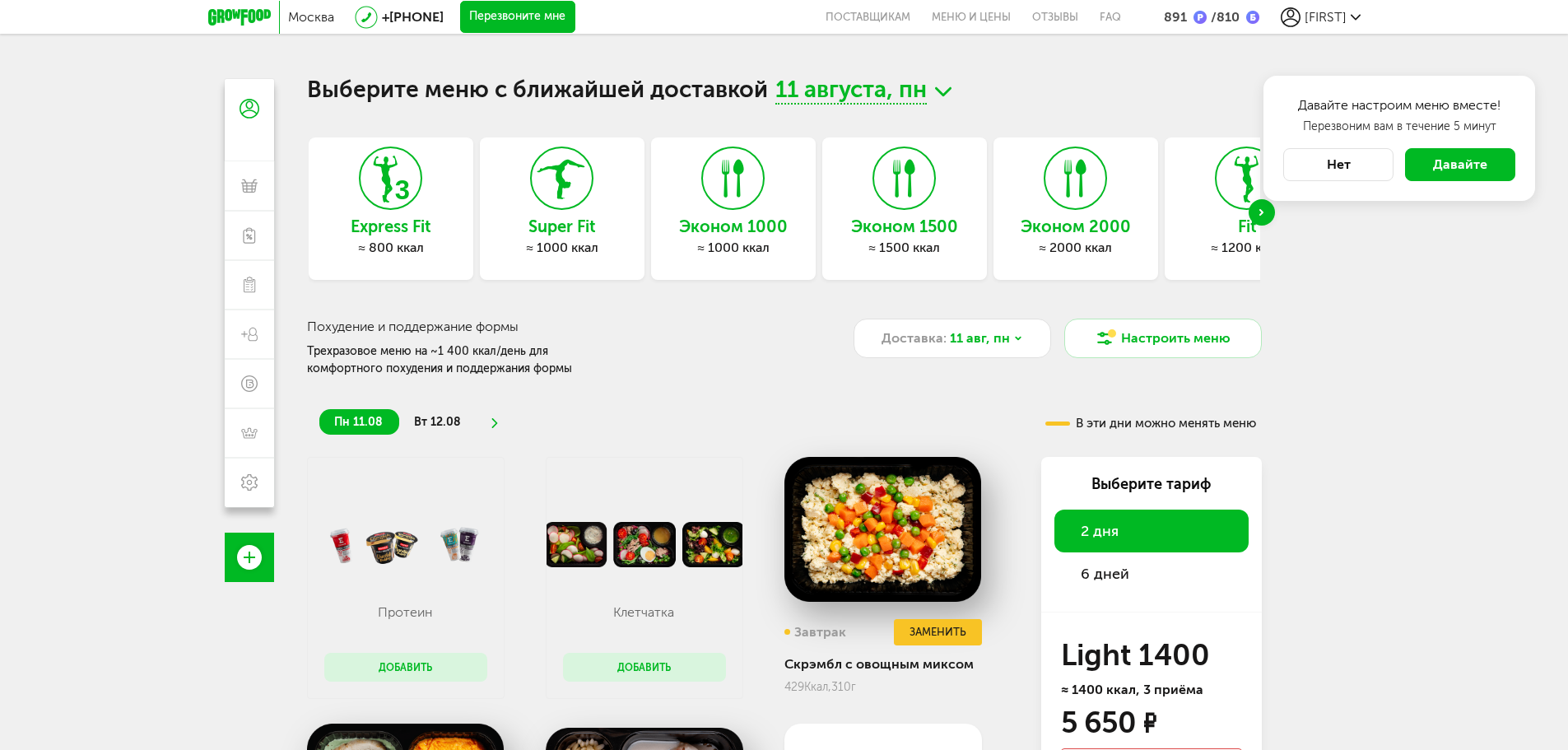 click at bounding box center [1262, 212] 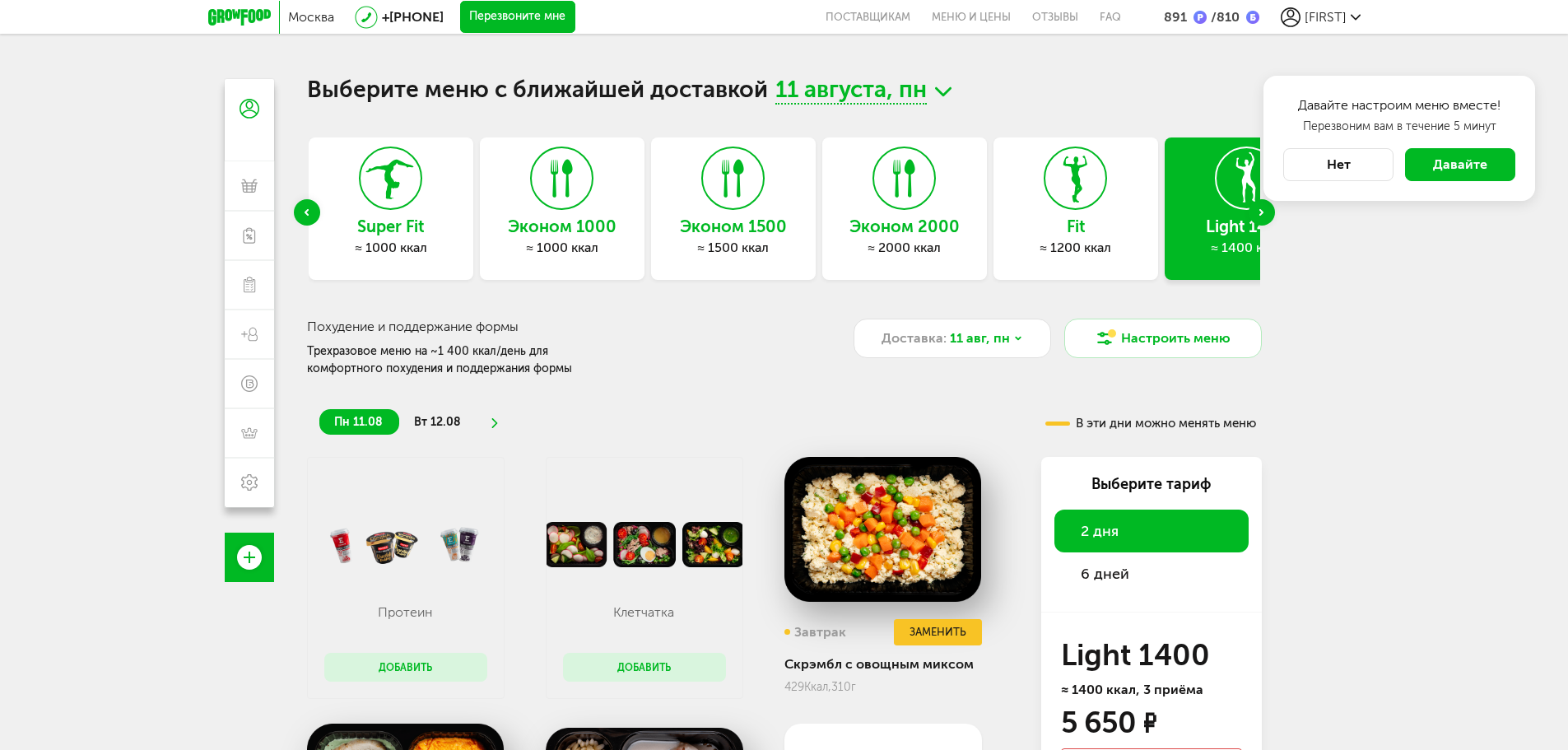 click on "Нет" at bounding box center (1338, 165) 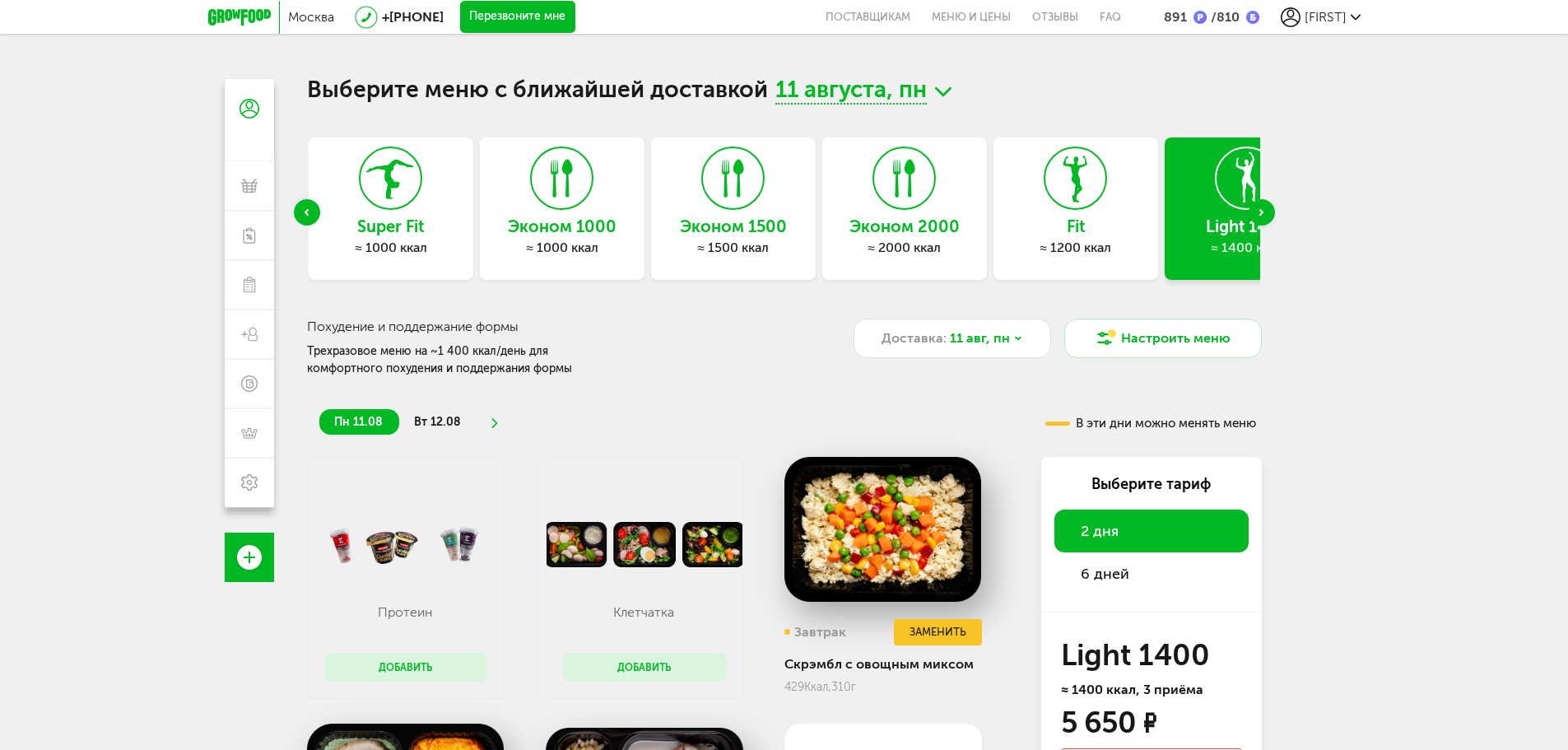 click at bounding box center [1262, 212] 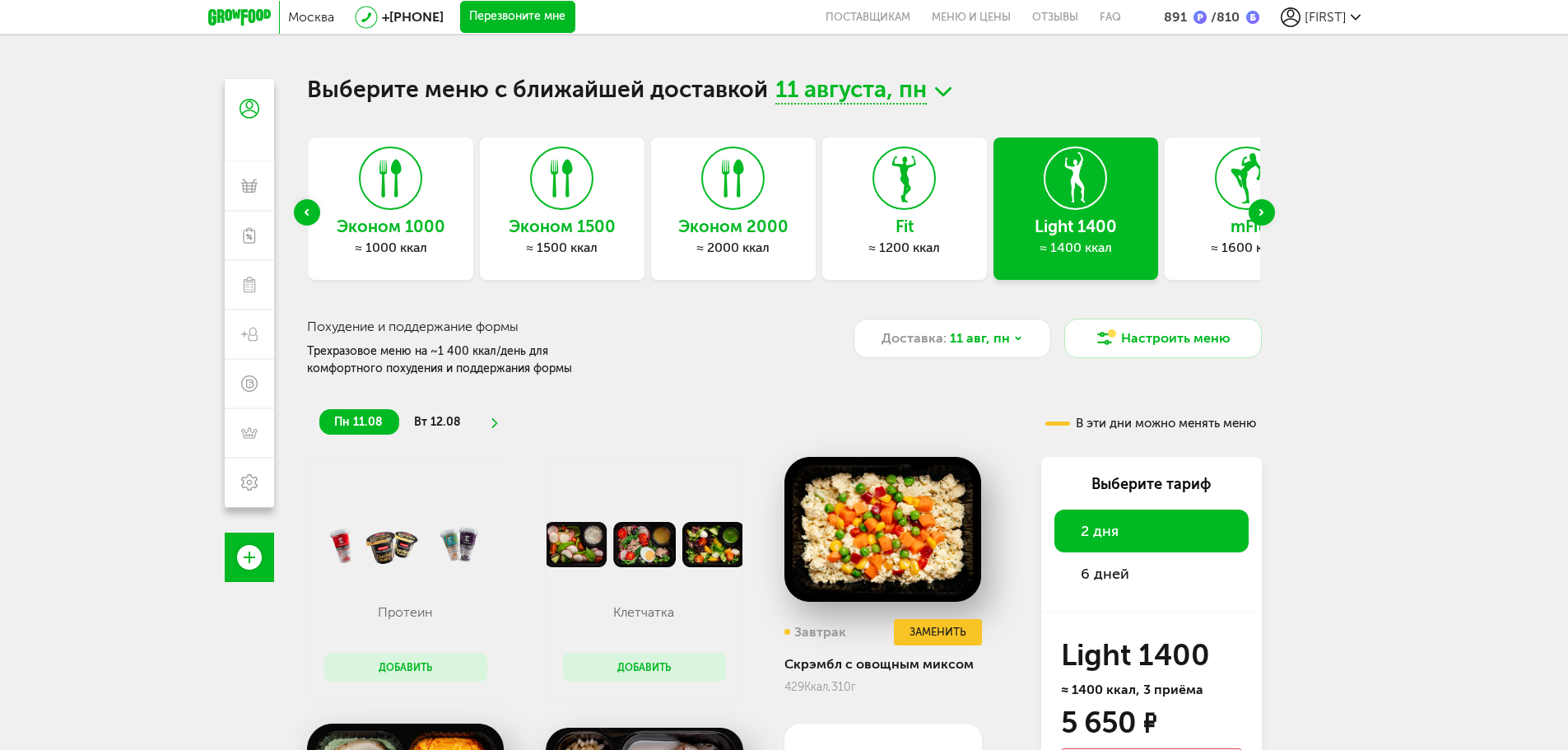 click at bounding box center [1262, 212] 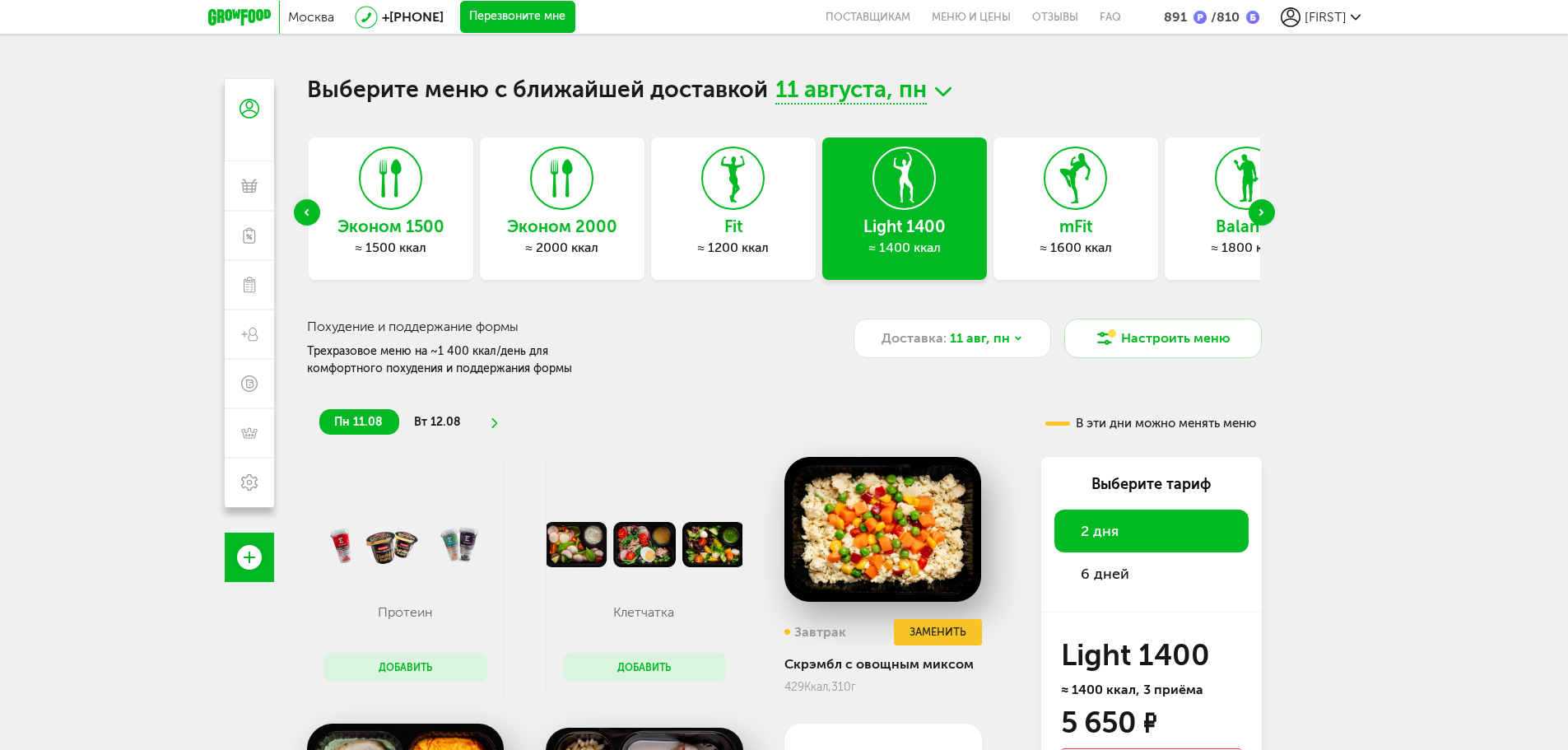 click on "mFit ≈ [CALORIES] ккал" at bounding box center (1076, 208) 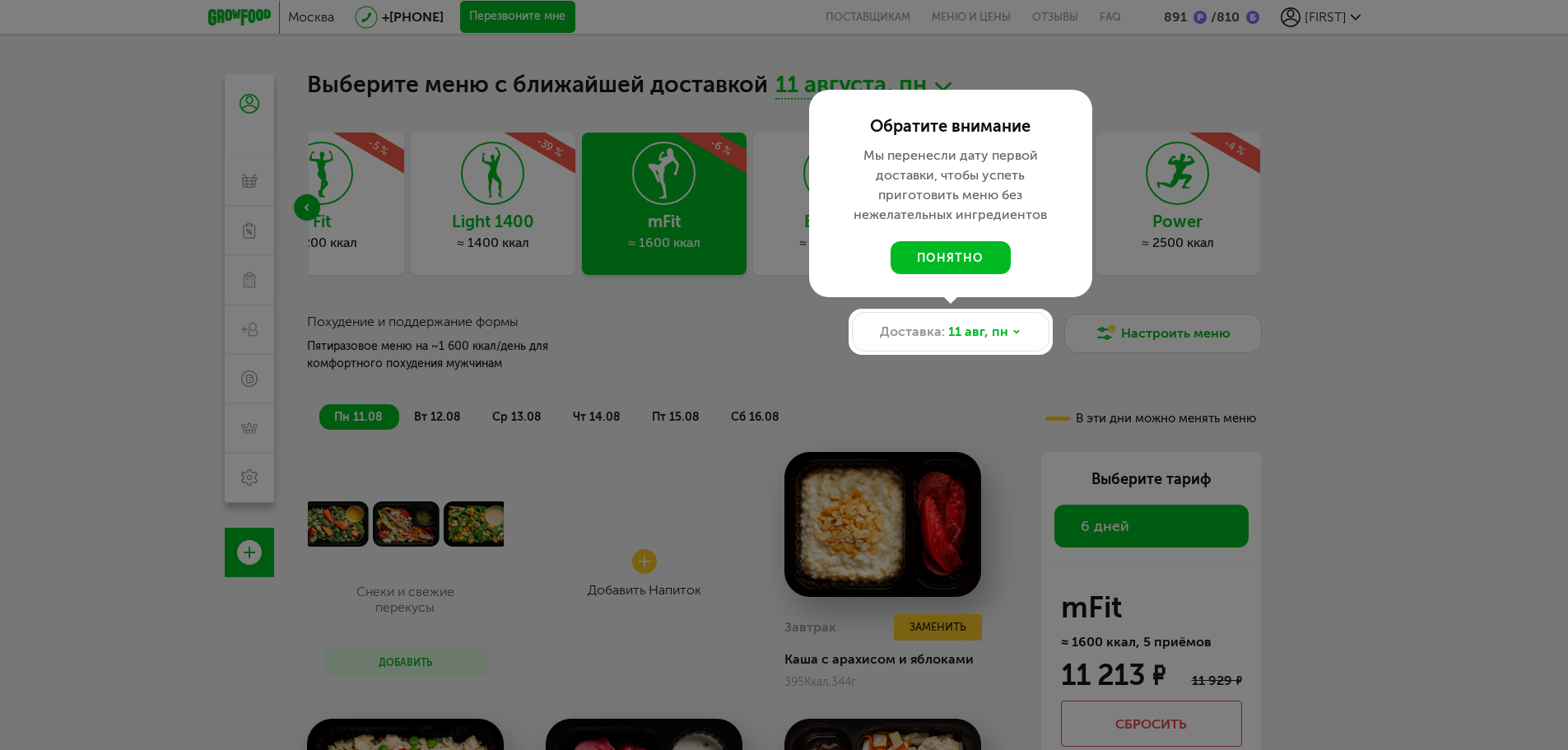 scroll, scrollTop: 0, scrollLeft: 0, axis: both 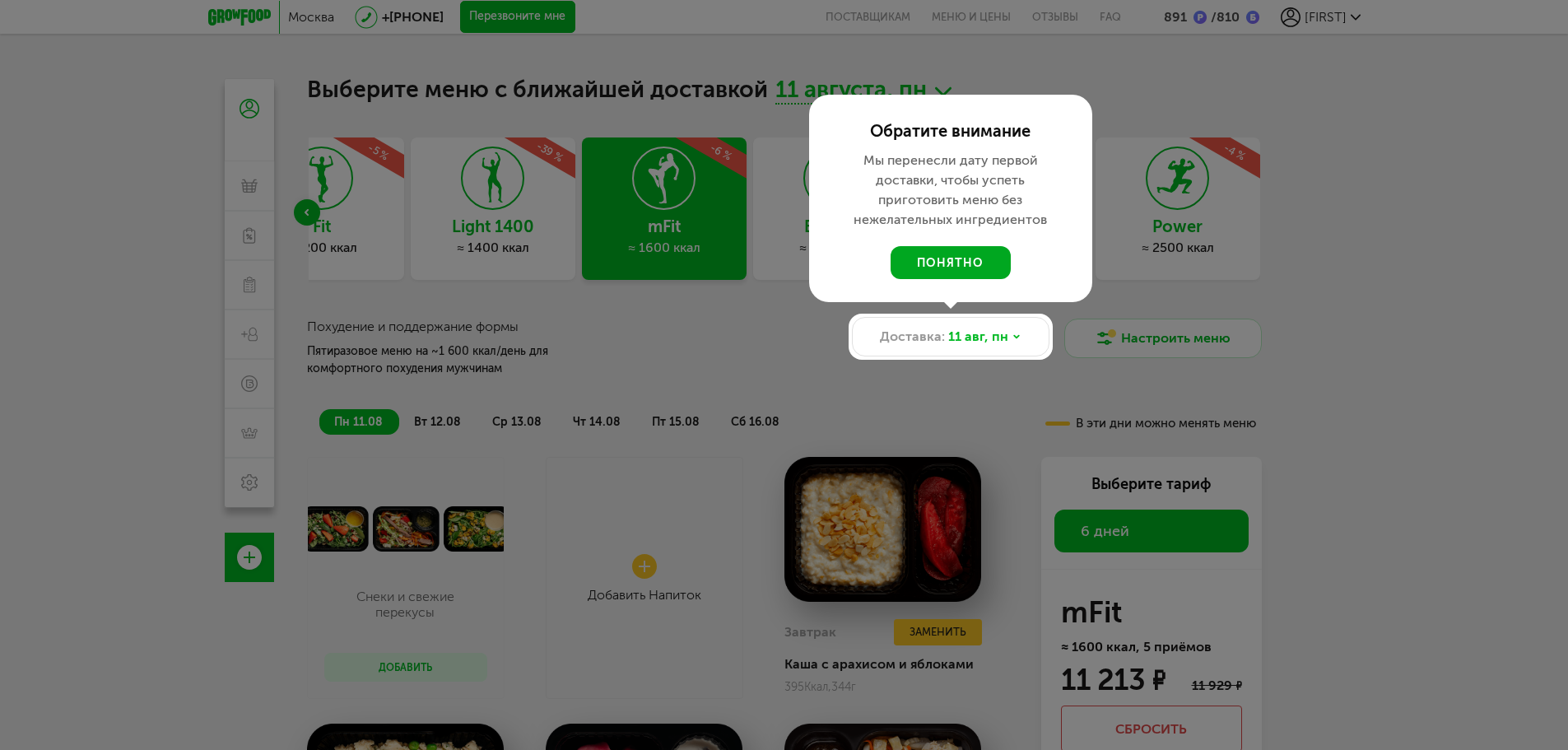 click on "понятно" at bounding box center (951, 263) 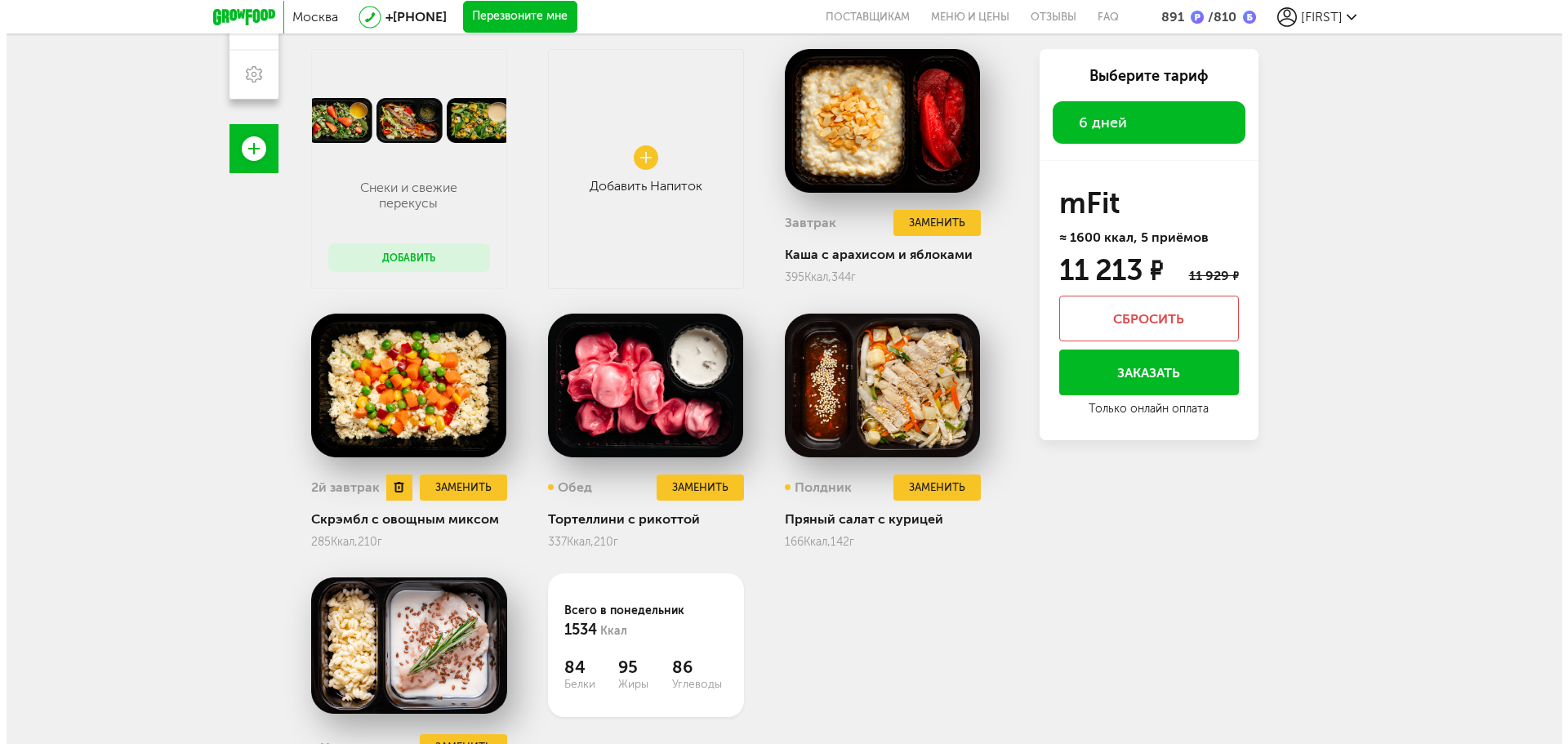scroll, scrollTop: 408, scrollLeft: 0, axis: vertical 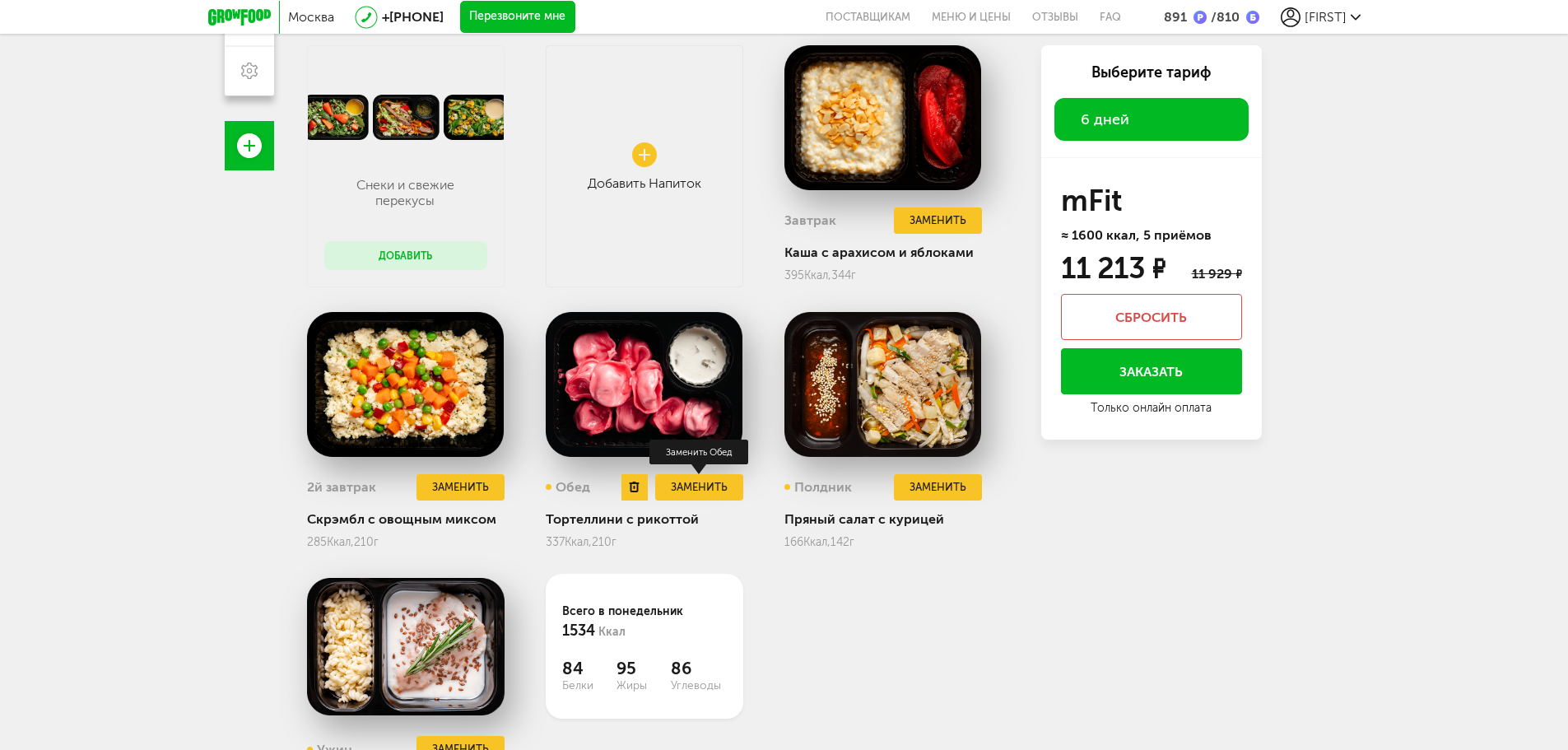 click on "Заменить" at bounding box center [699, 487] 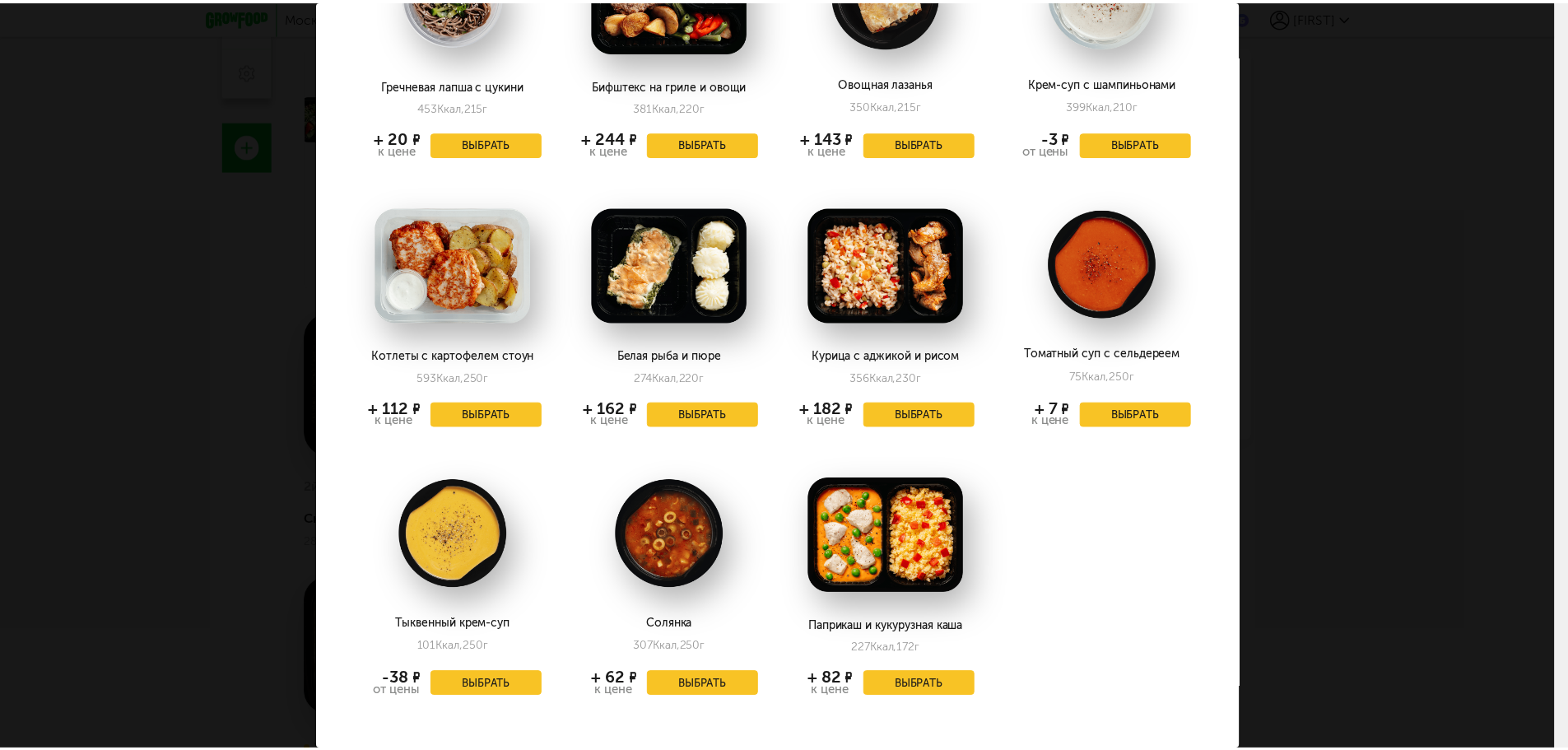 scroll, scrollTop: 2058, scrollLeft: 0, axis: vertical 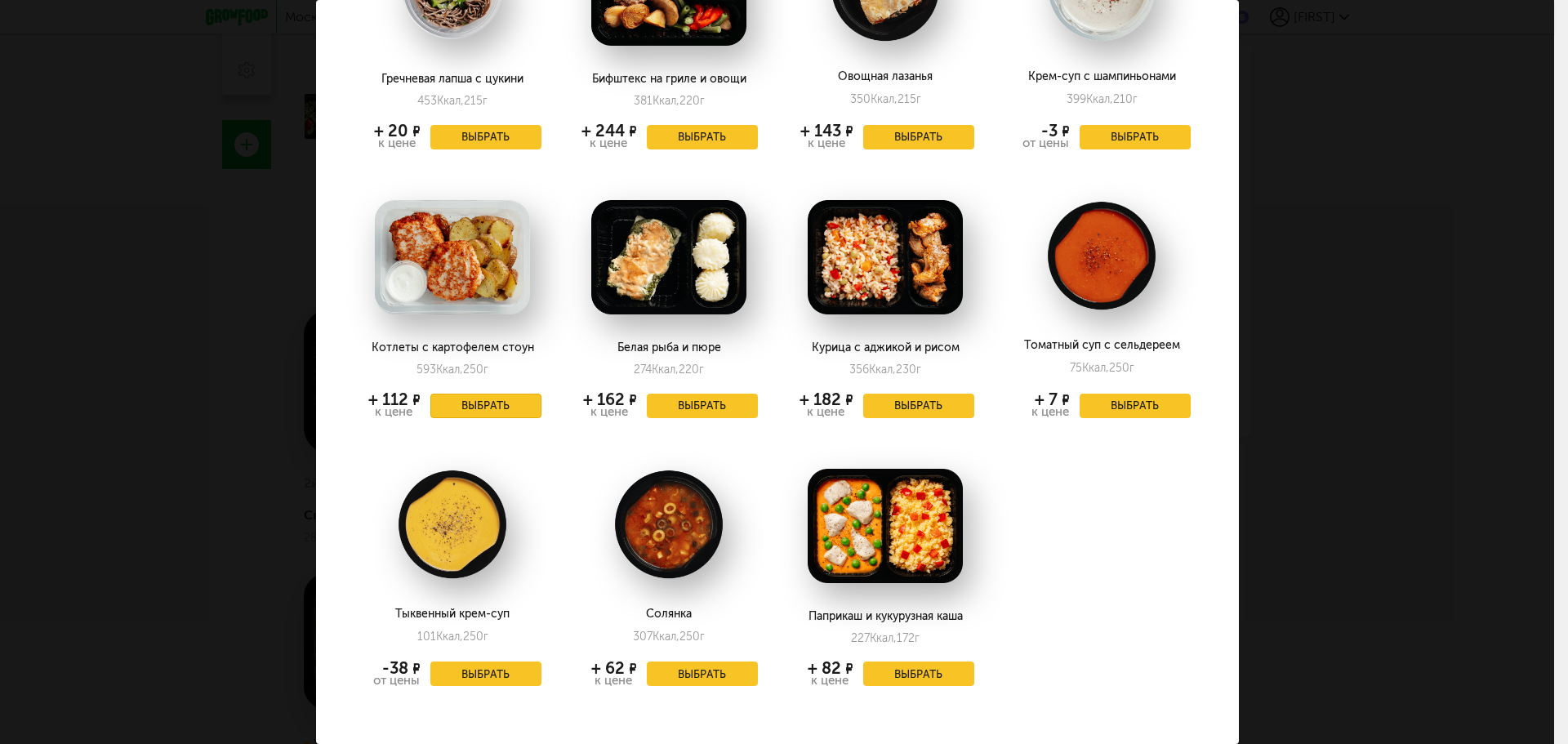 click on "Выбрать" at bounding box center [486, 406] 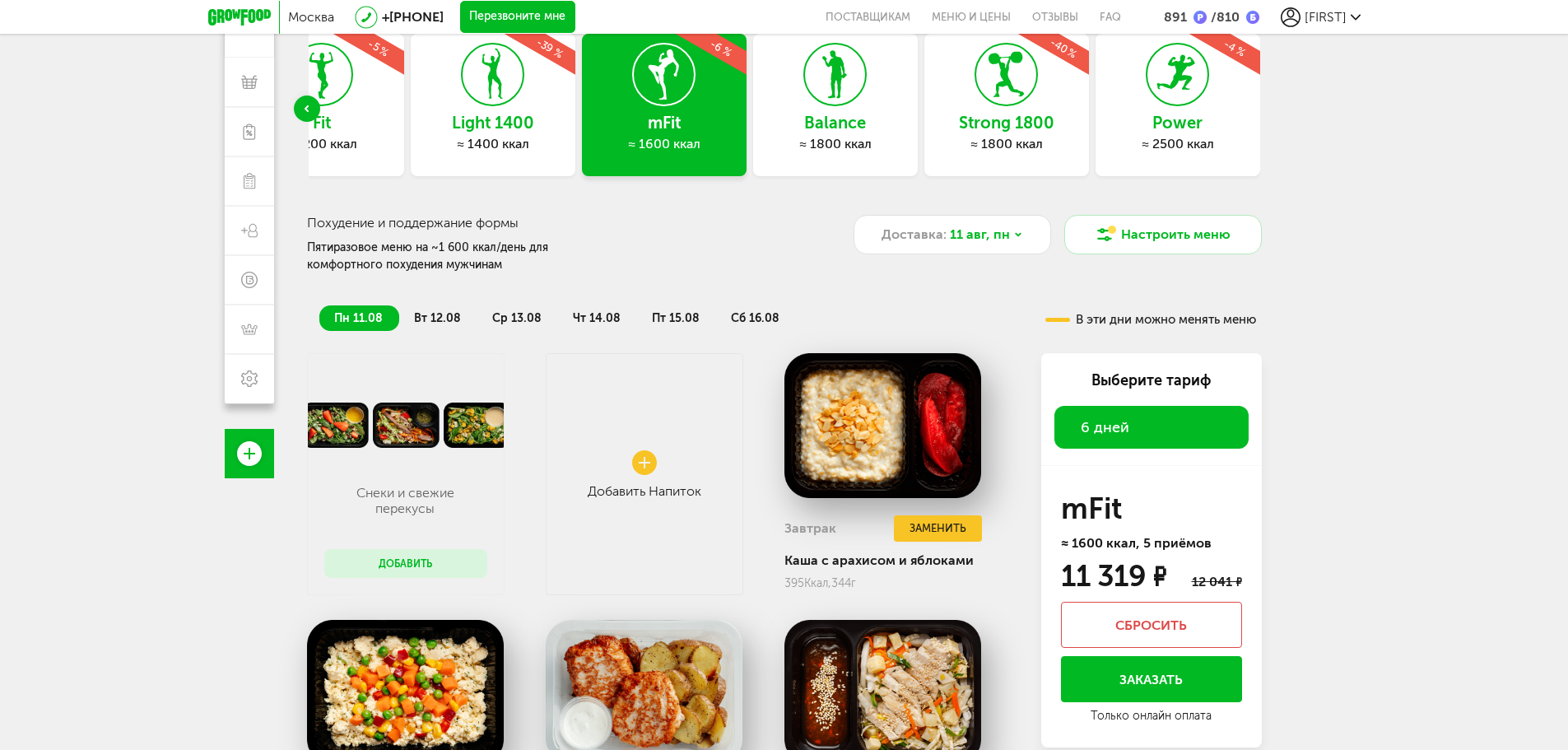 scroll, scrollTop: 0, scrollLeft: 0, axis: both 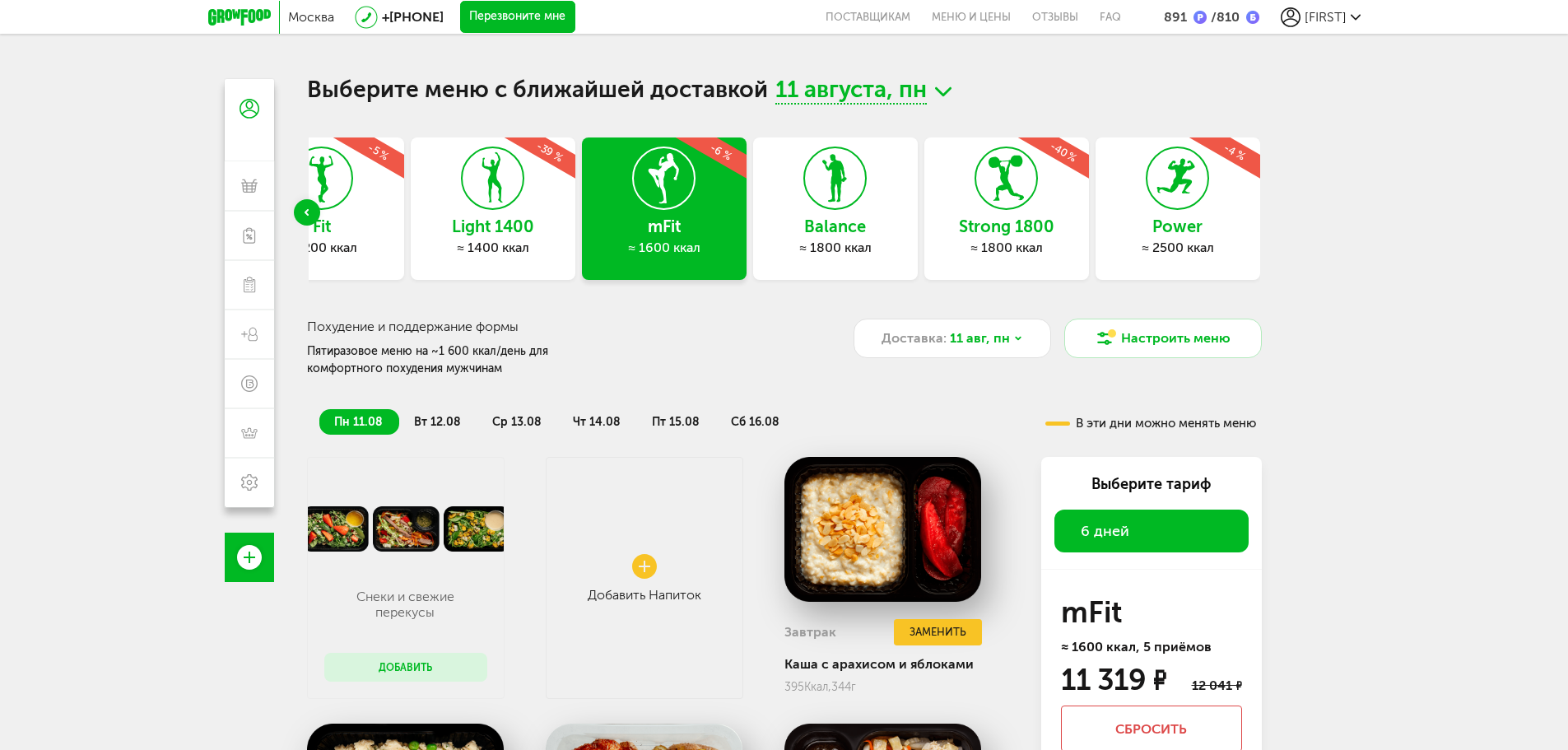 click on "вт 12.08" at bounding box center [437, 422] 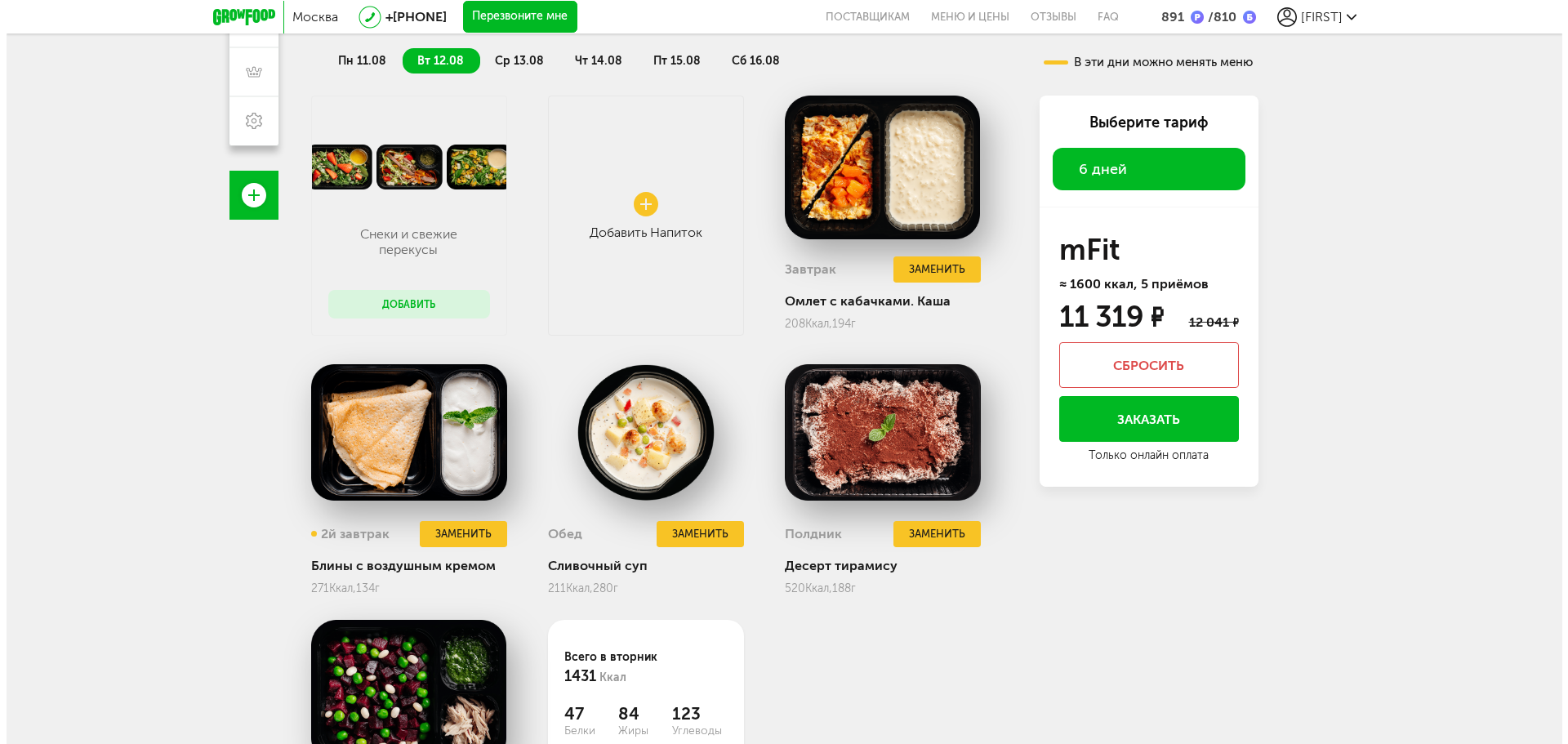 scroll, scrollTop: 327, scrollLeft: 0, axis: vertical 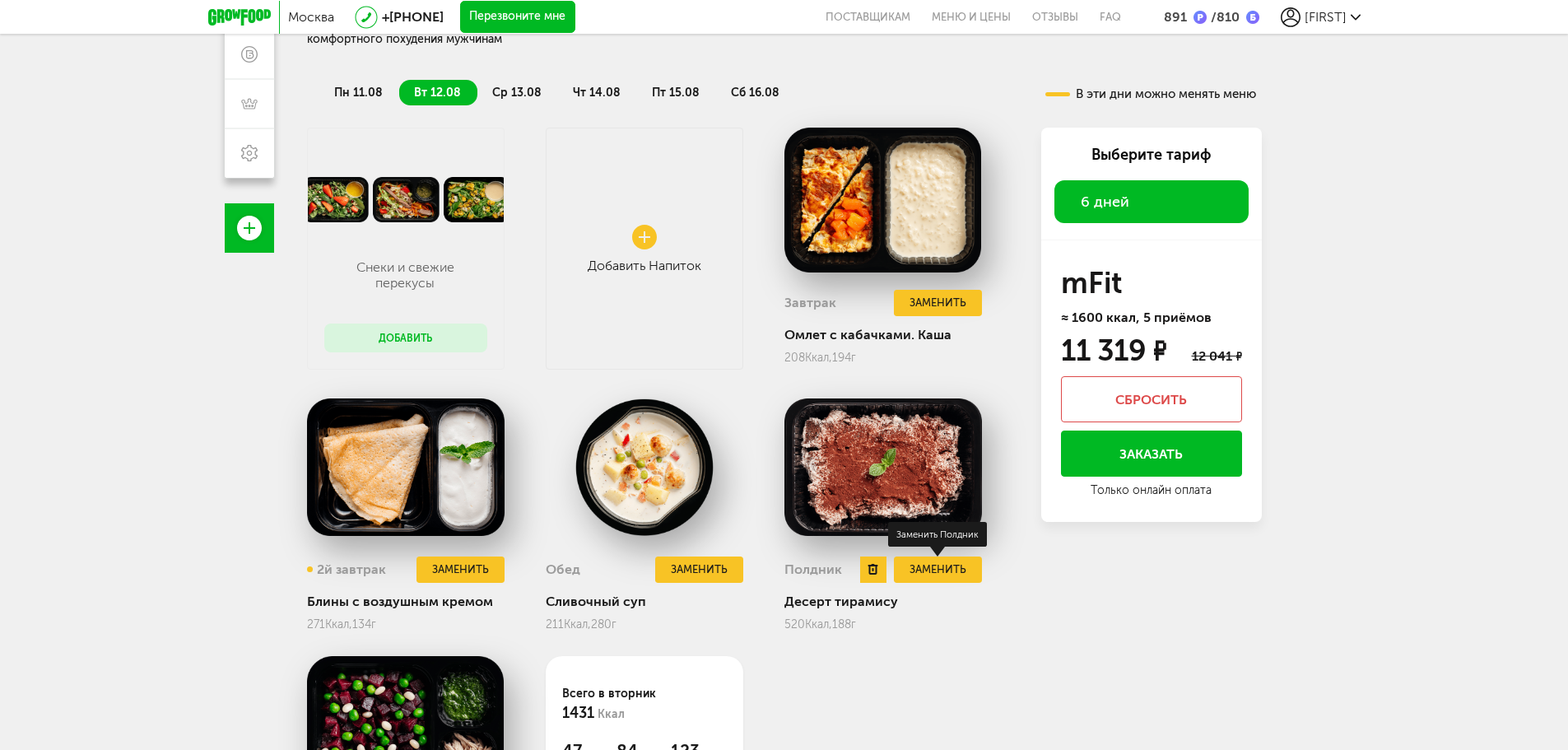 click on "Заменить" at bounding box center [938, 570] 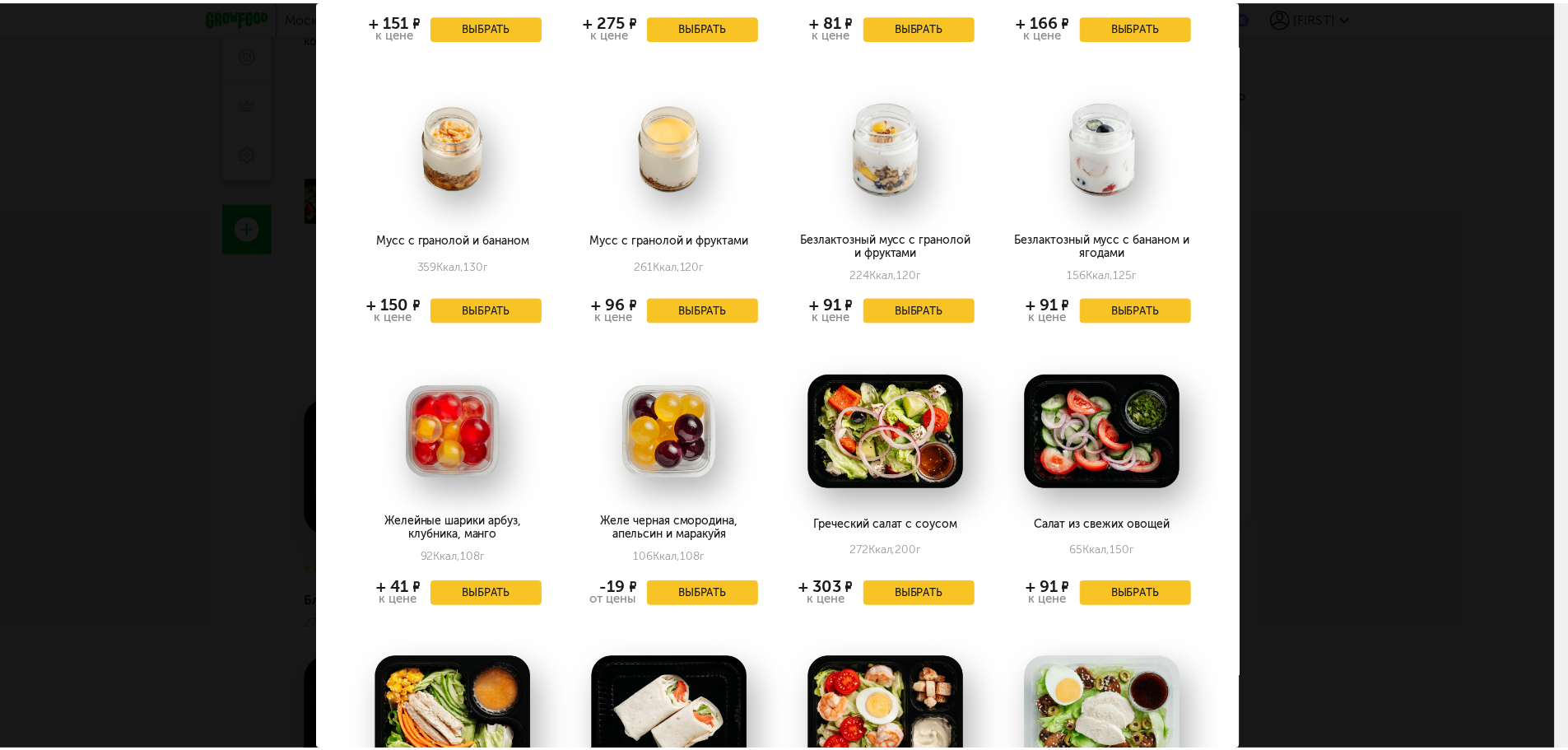 scroll, scrollTop: 1647, scrollLeft: 0, axis: vertical 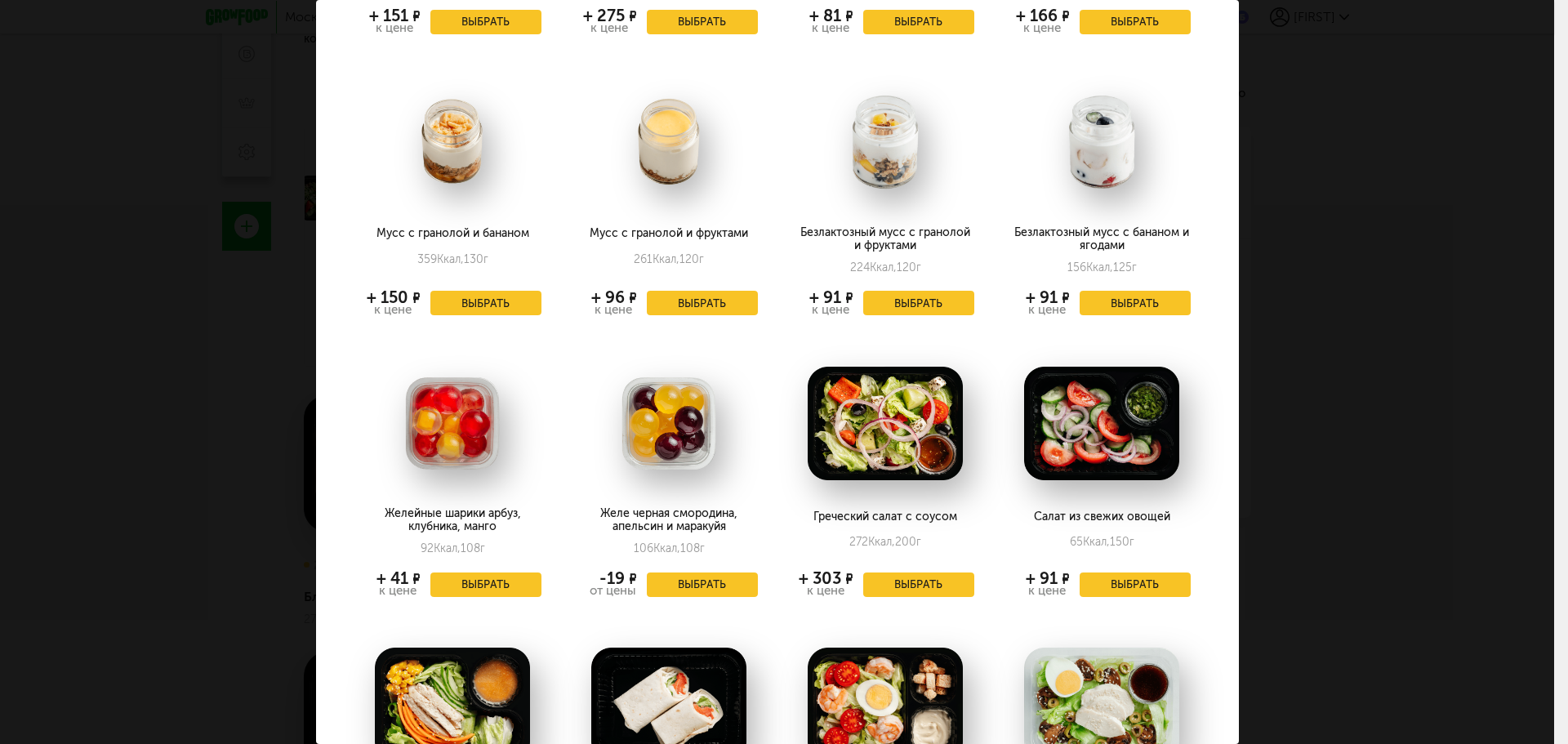 click on "Заменить на [DAY_OF_WEEK], [DATE] Десерт с медовыми орехами [CALORIES] ккал, 166 г +[PRICE] к цене Выбрать Нежный крем с фруктами [CALORIES] ккал, 176 г +[PRICE] к цене Выбрать Салат с тунцом и свеклой [CALORIES] ккал, 158 г +[PRICE] к цене Выбрать Пряный салат с курицей [CALORIES] ккал, 142 г +[PRICE] к цене Выбрать Цезарь с ржаными гренками [CALORIES] ккал, 134 г +[PRICE] к цене Выбрать Салат из свеклы с огурцами [CALORIES] ккал, 224 г" at bounding box center (777, 372) 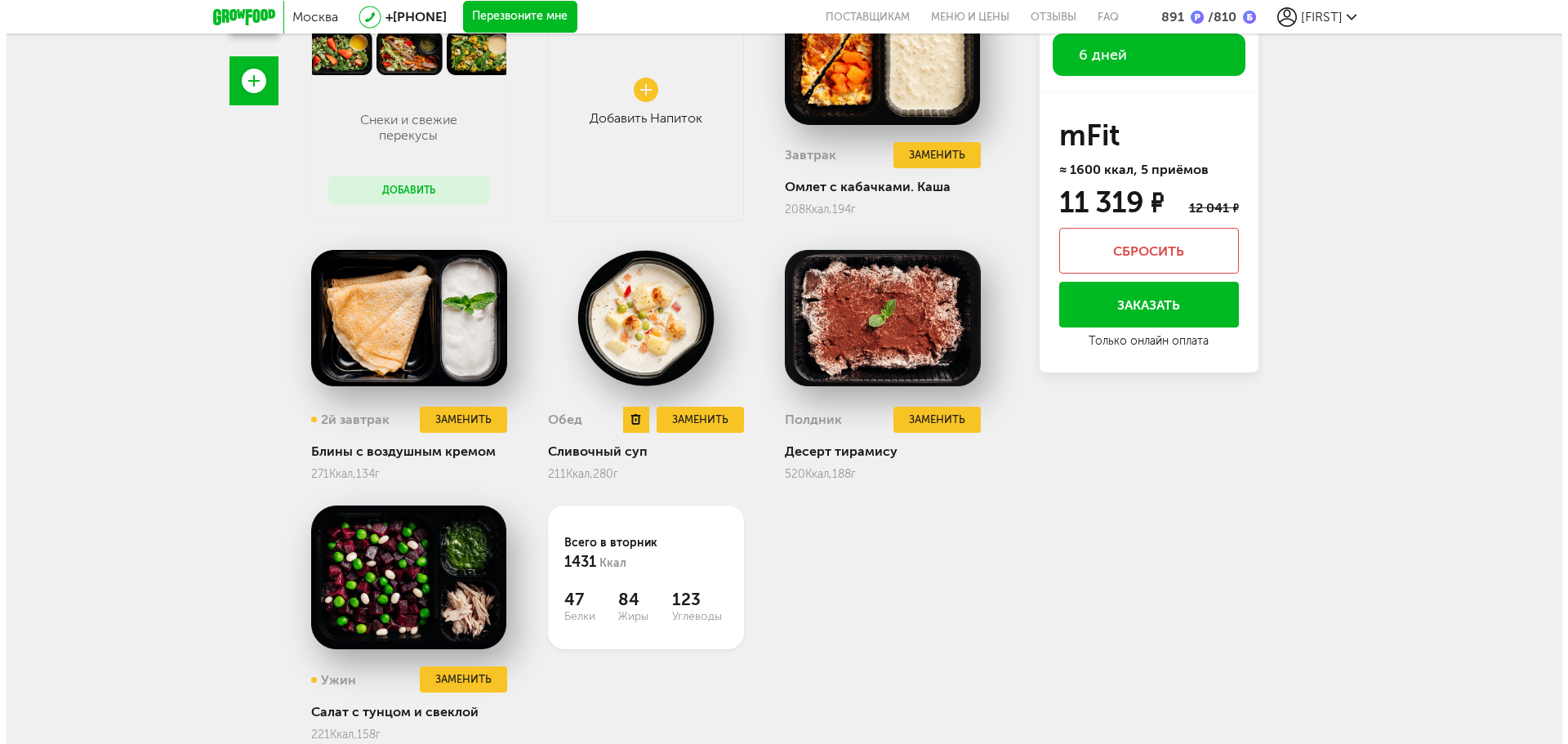 scroll, scrollTop: 490, scrollLeft: 0, axis: vertical 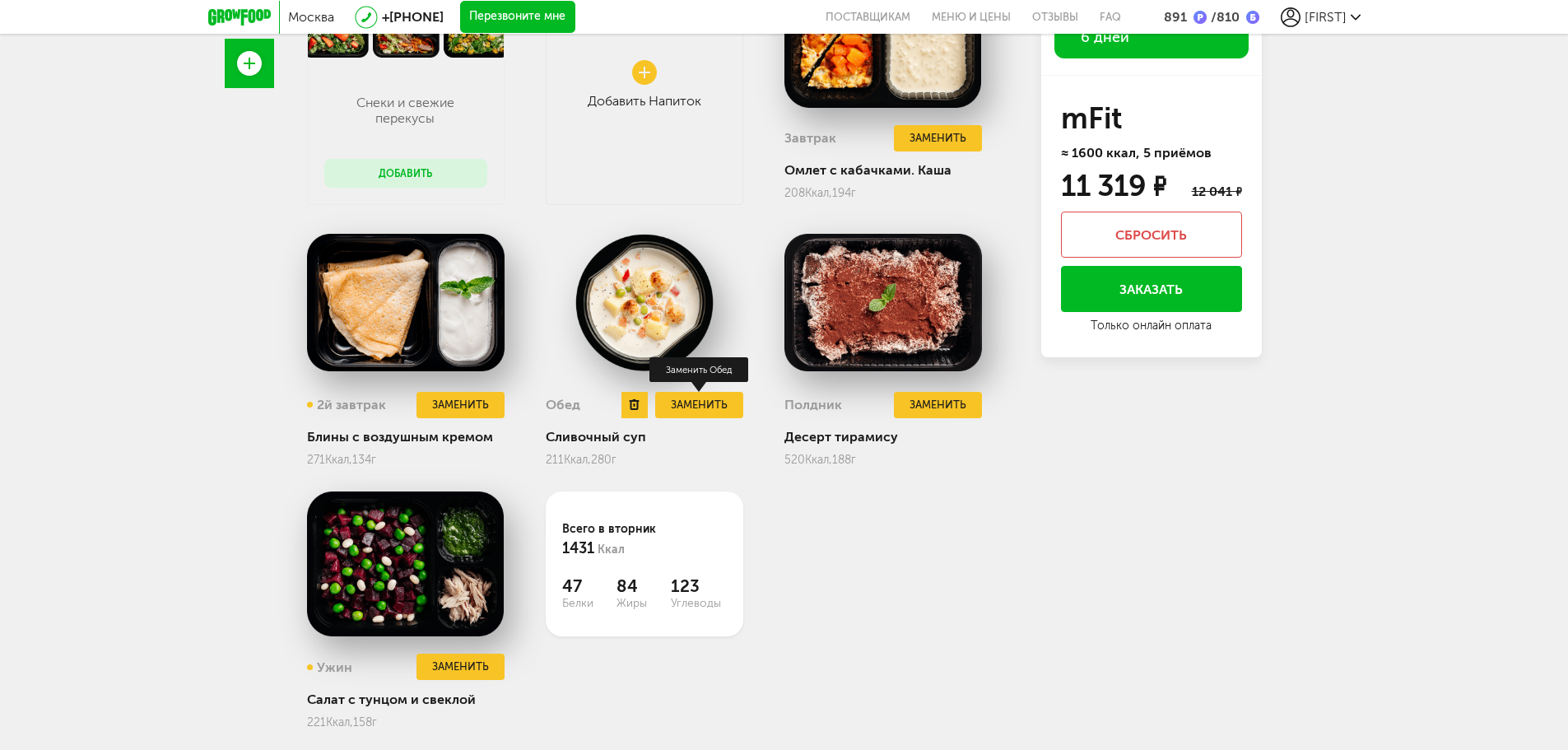 click on "Заменить" at bounding box center (699, 405) 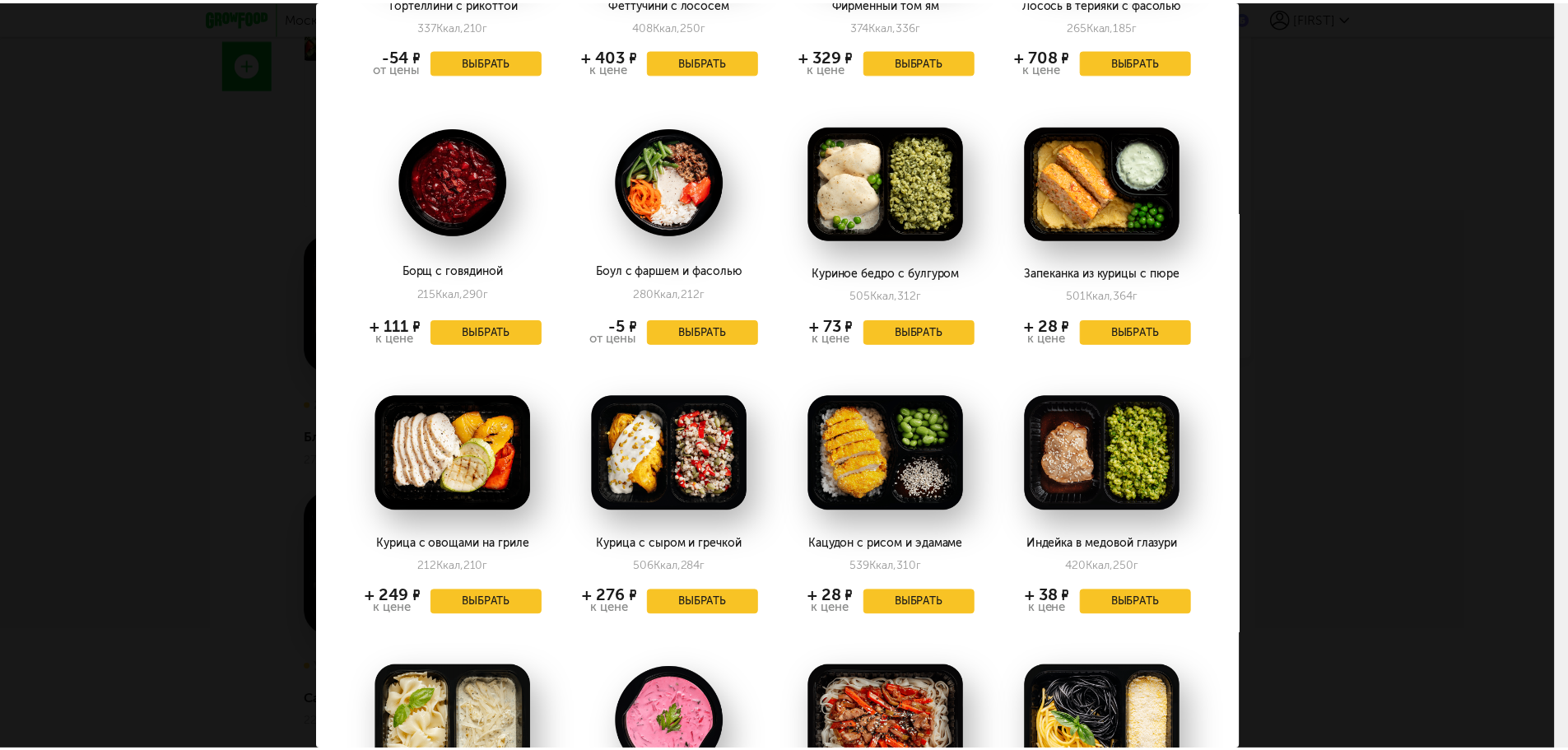 scroll, scrollTop: 1070, scrollLeft: 0, axis: vertical 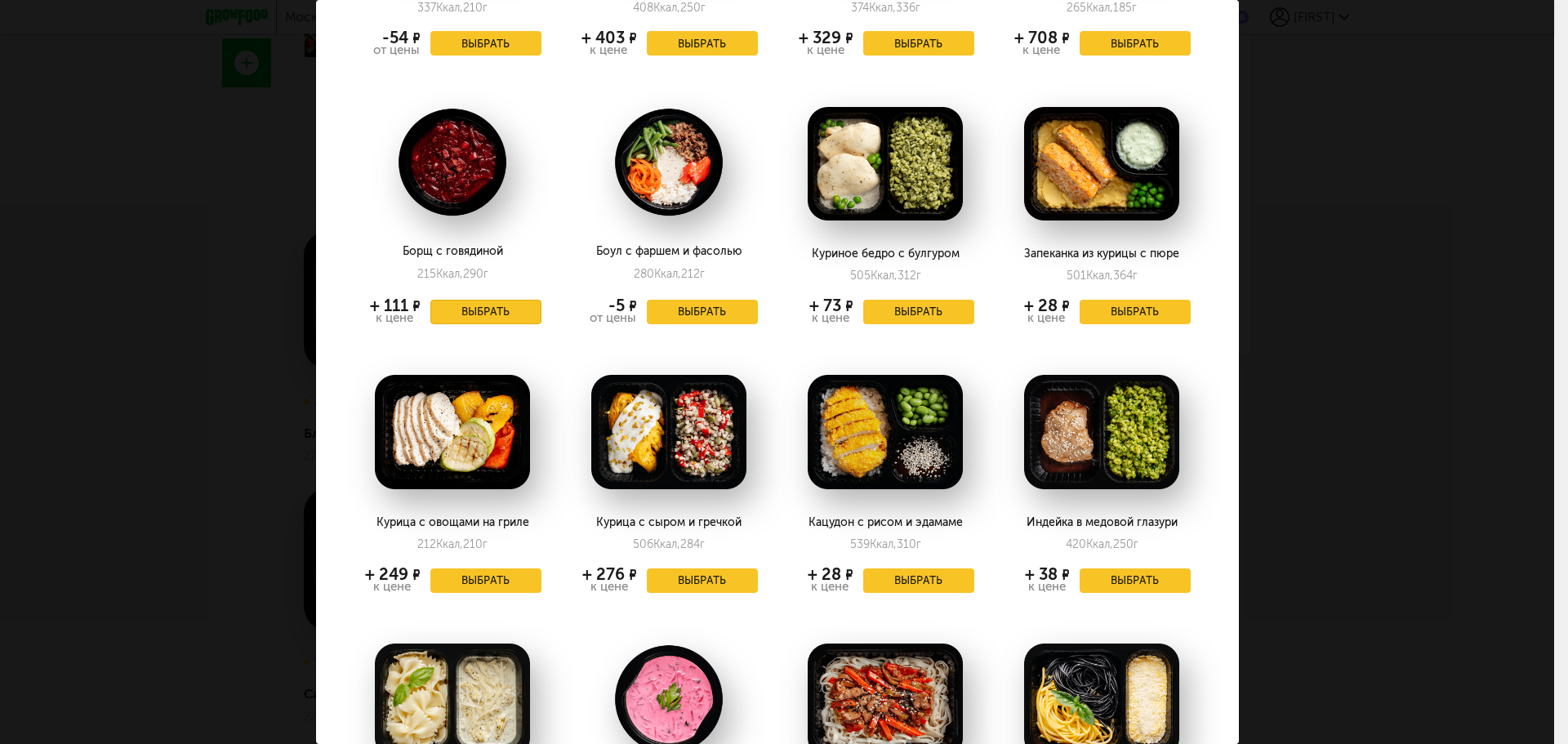 click on "Выбрать" at bounding box center (486, 312) 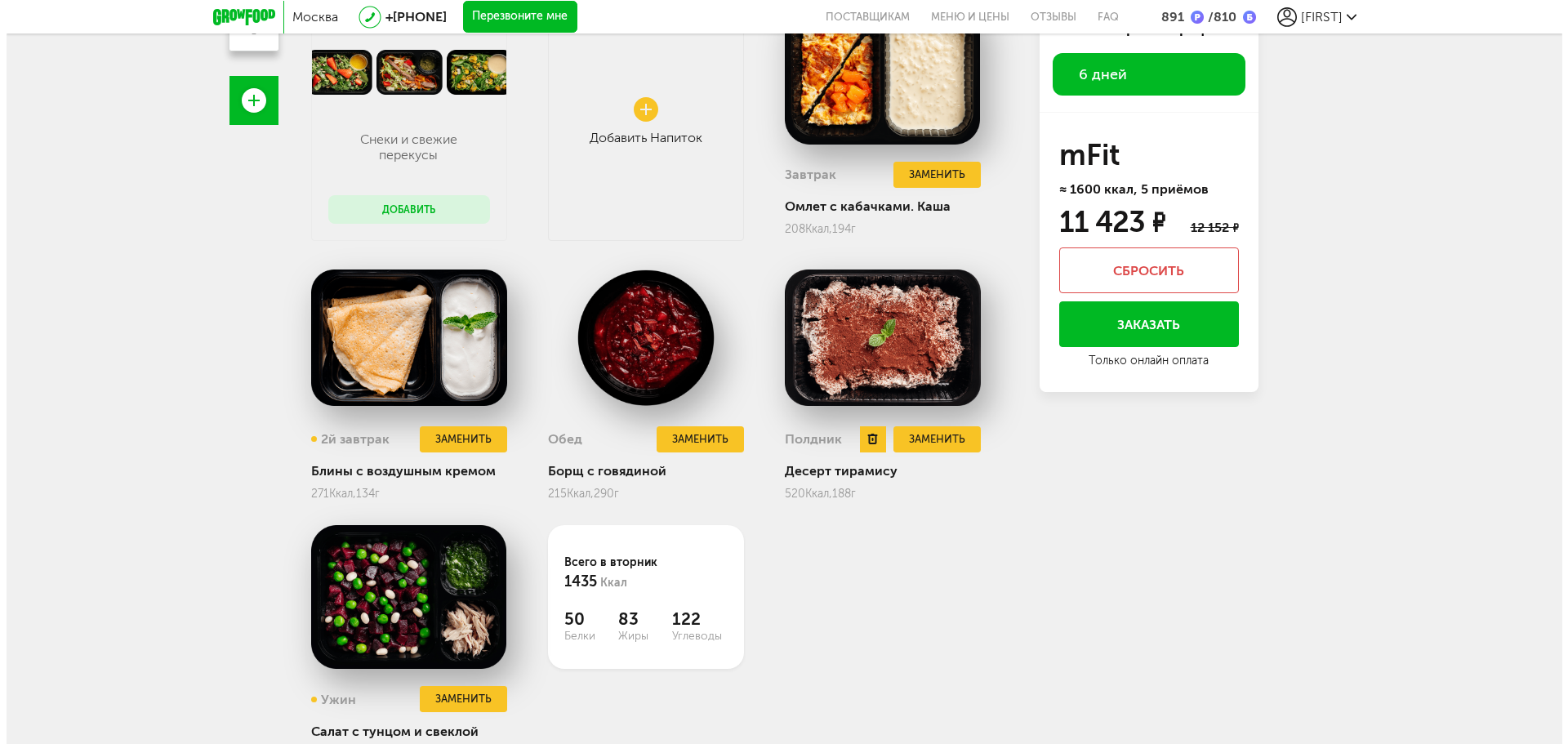 scroll, scrollTop: 490, scrollLeft: 0, axis: vertical 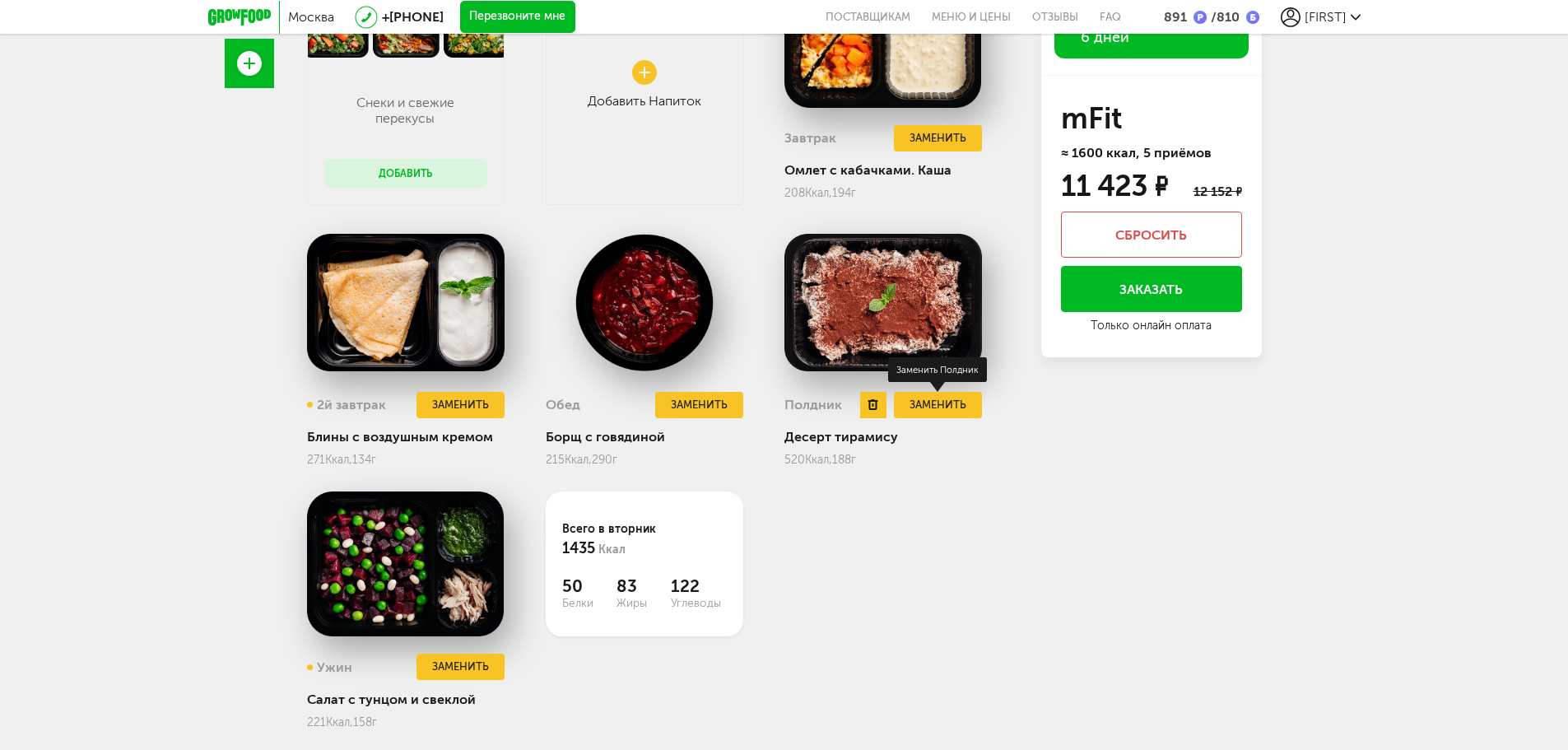 click on "Заменить" at bounding box center [938, 405] 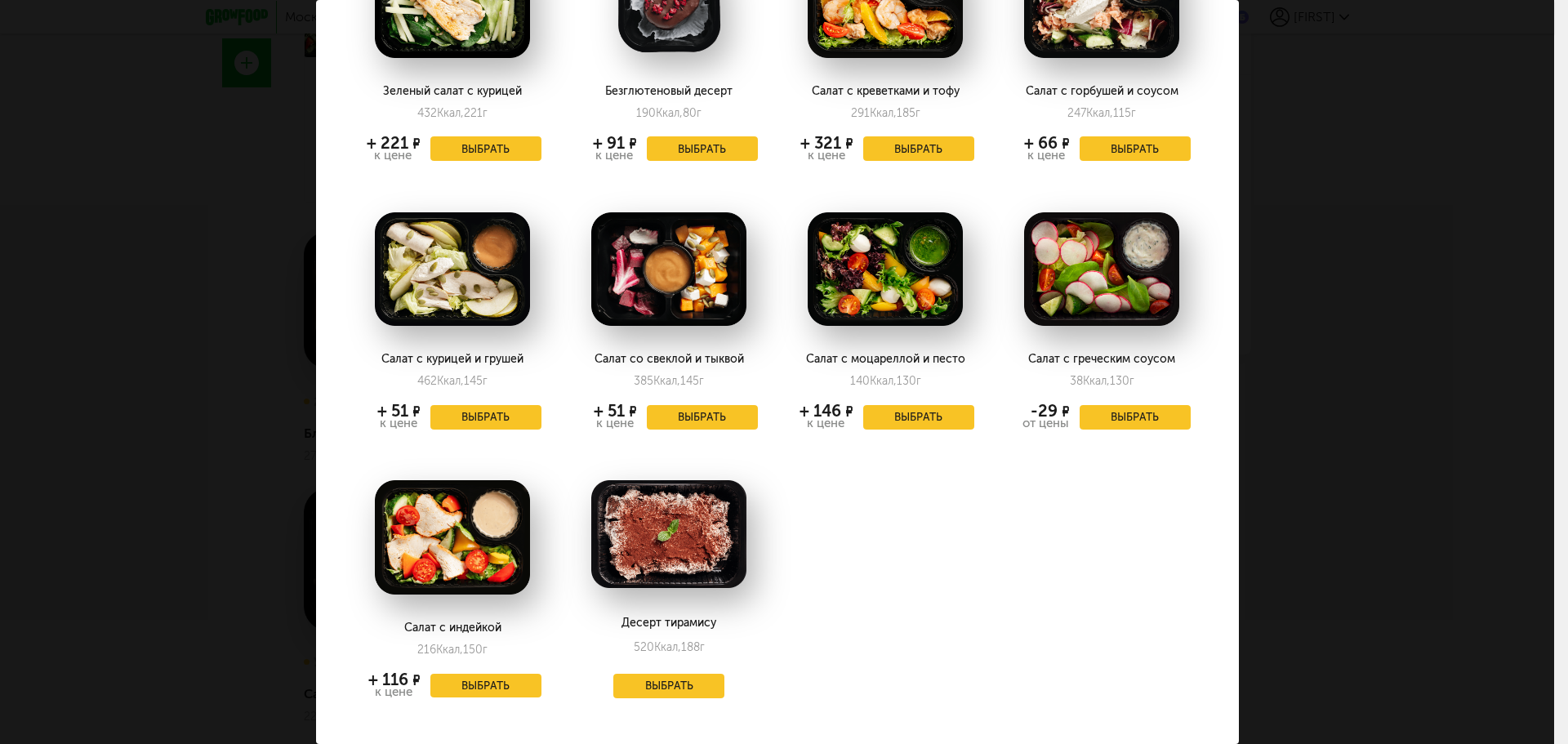 scroll, scrollTop: 2625, scrollLeft: 0, axis: vertical 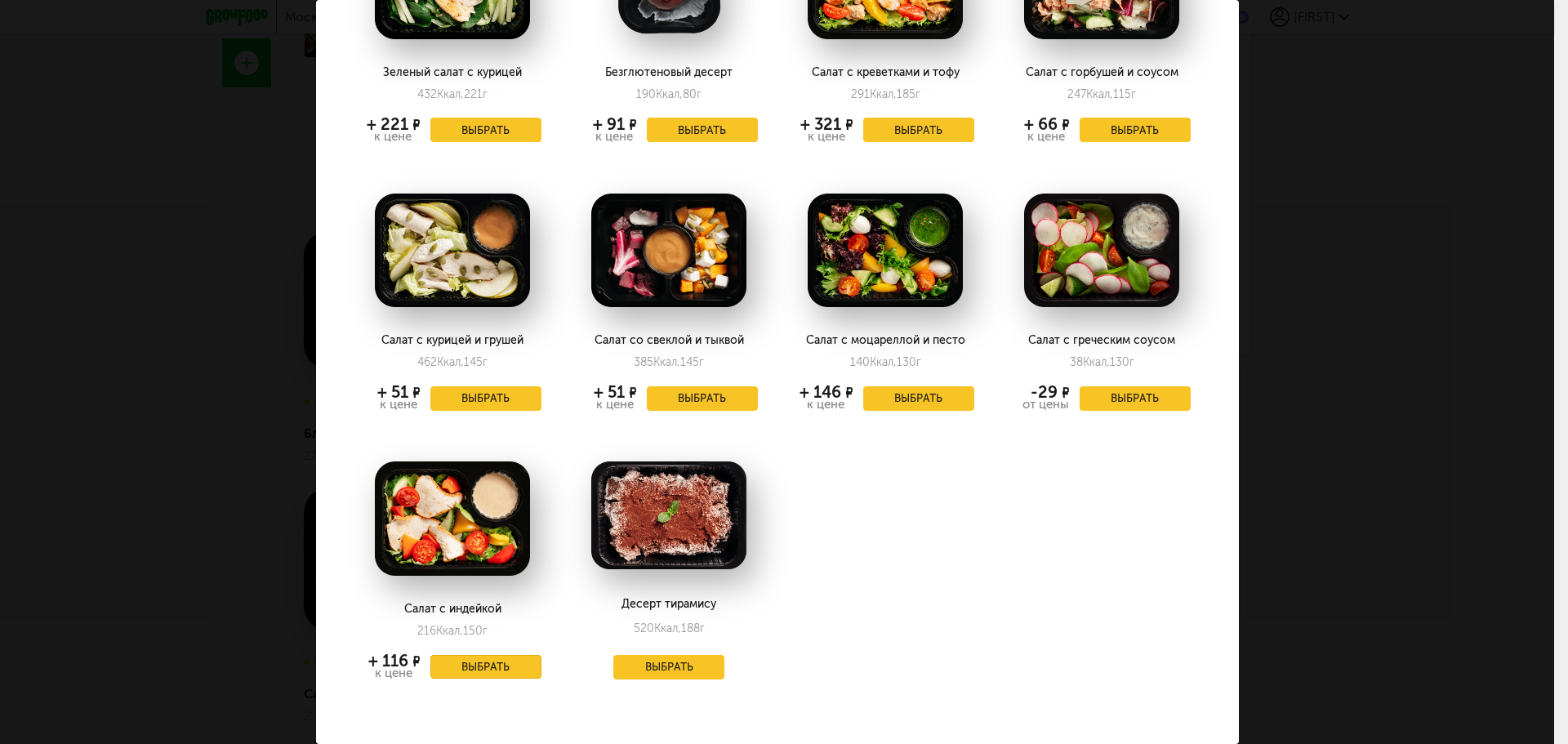 click on "Выбрать" at bounding box center (486, 667) 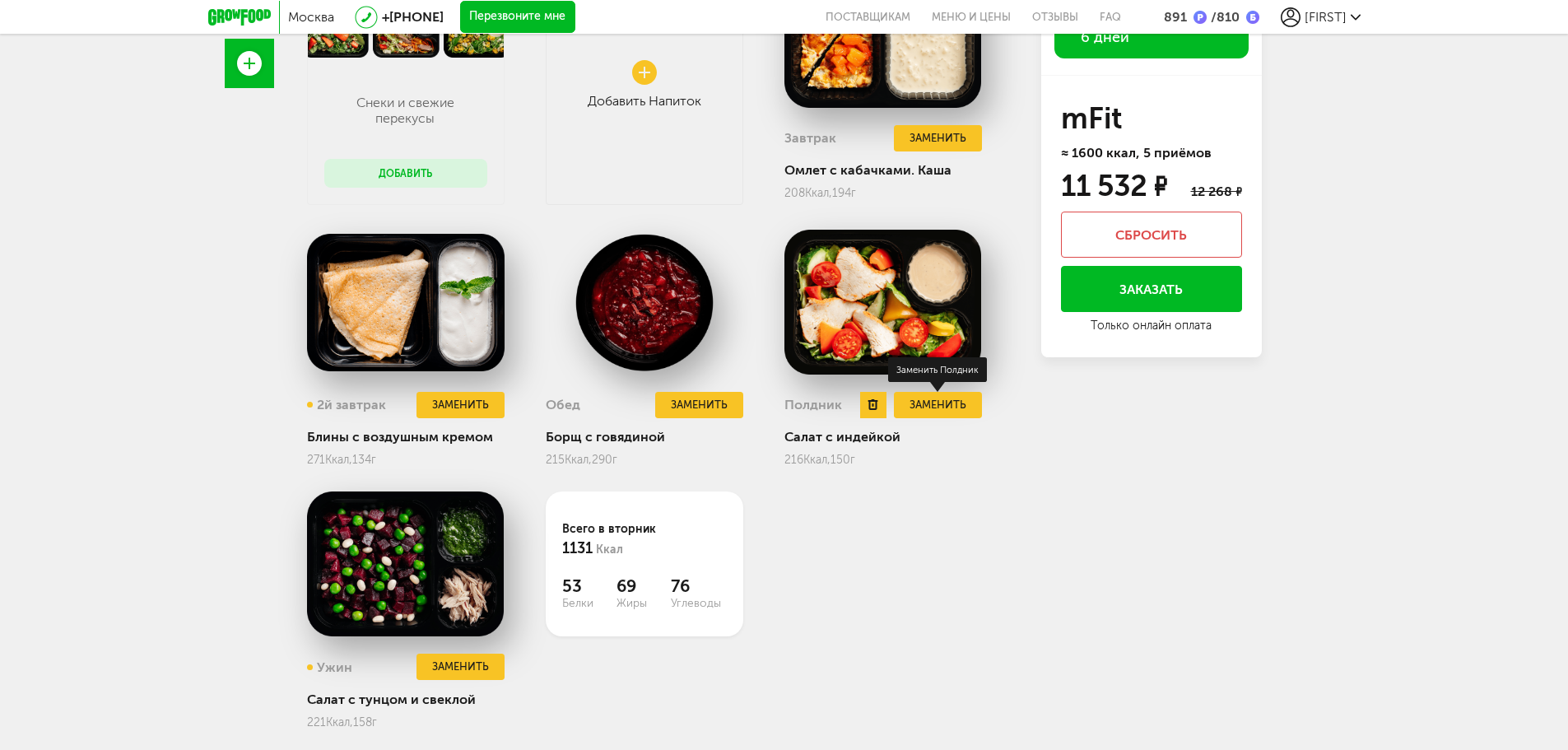 click on "Заменить" at bounding box center [938, 405] 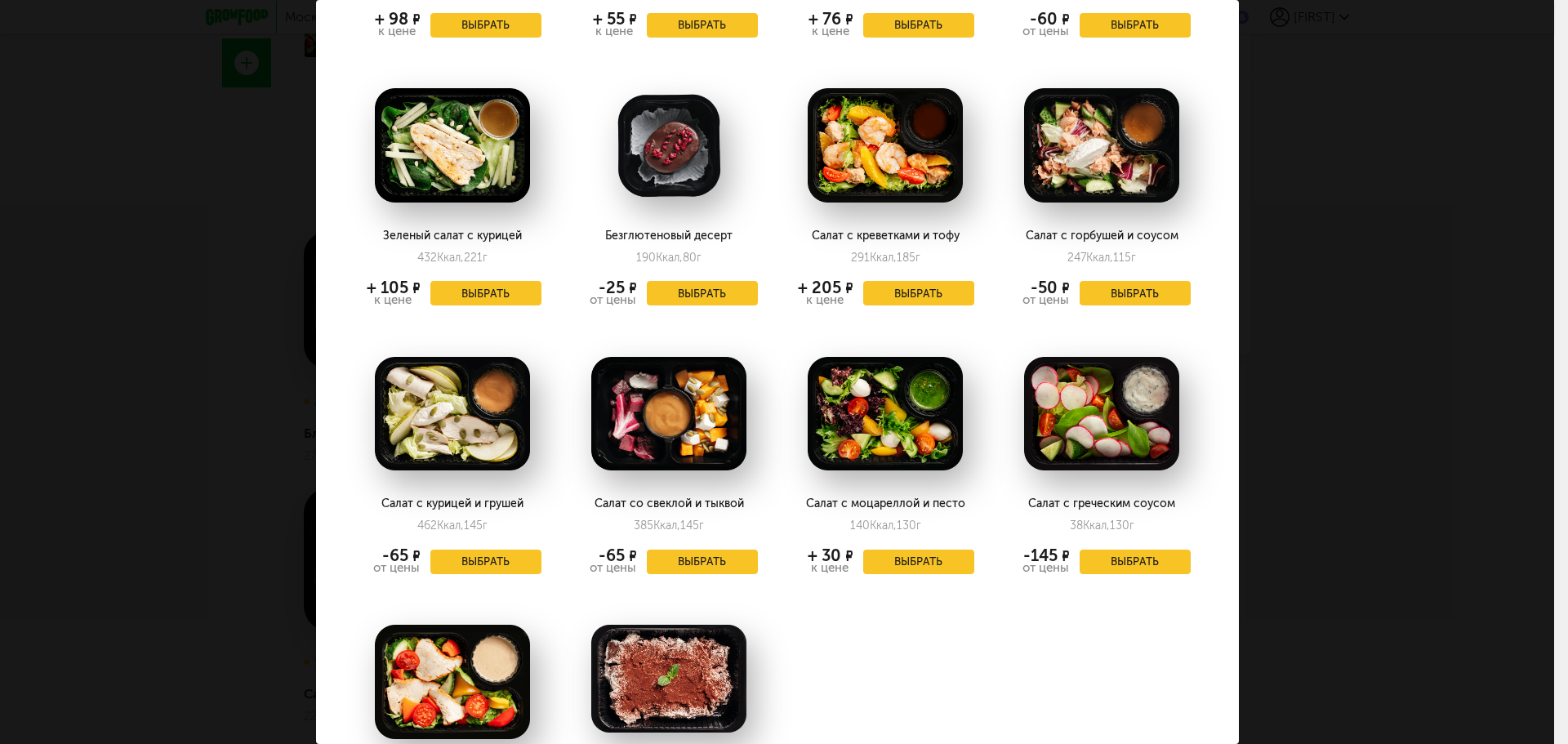 scroll, scrollTop: 2624, scrollLeft: 0, axis: vertical 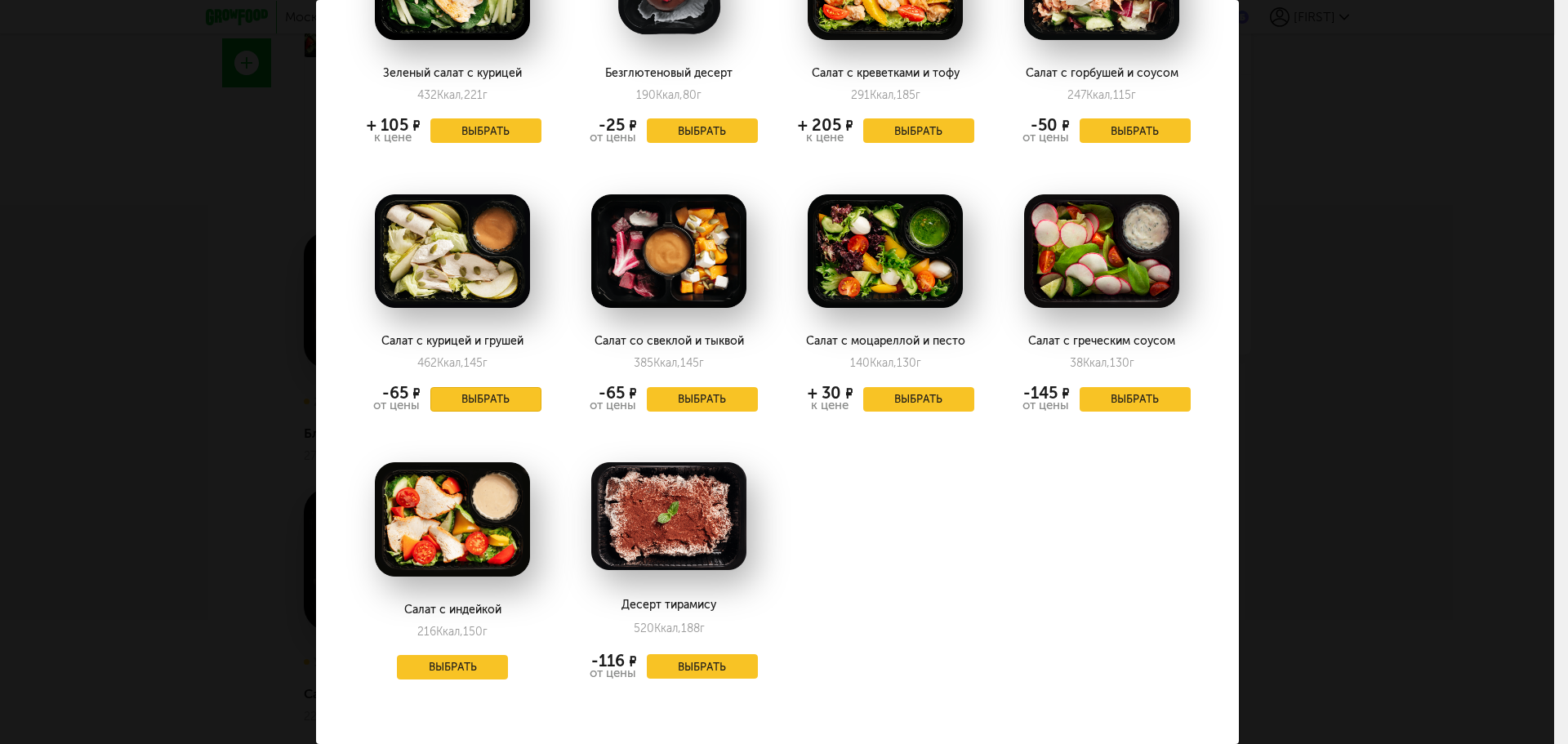 click on "Выбрать" at bounding box center [486, 399] 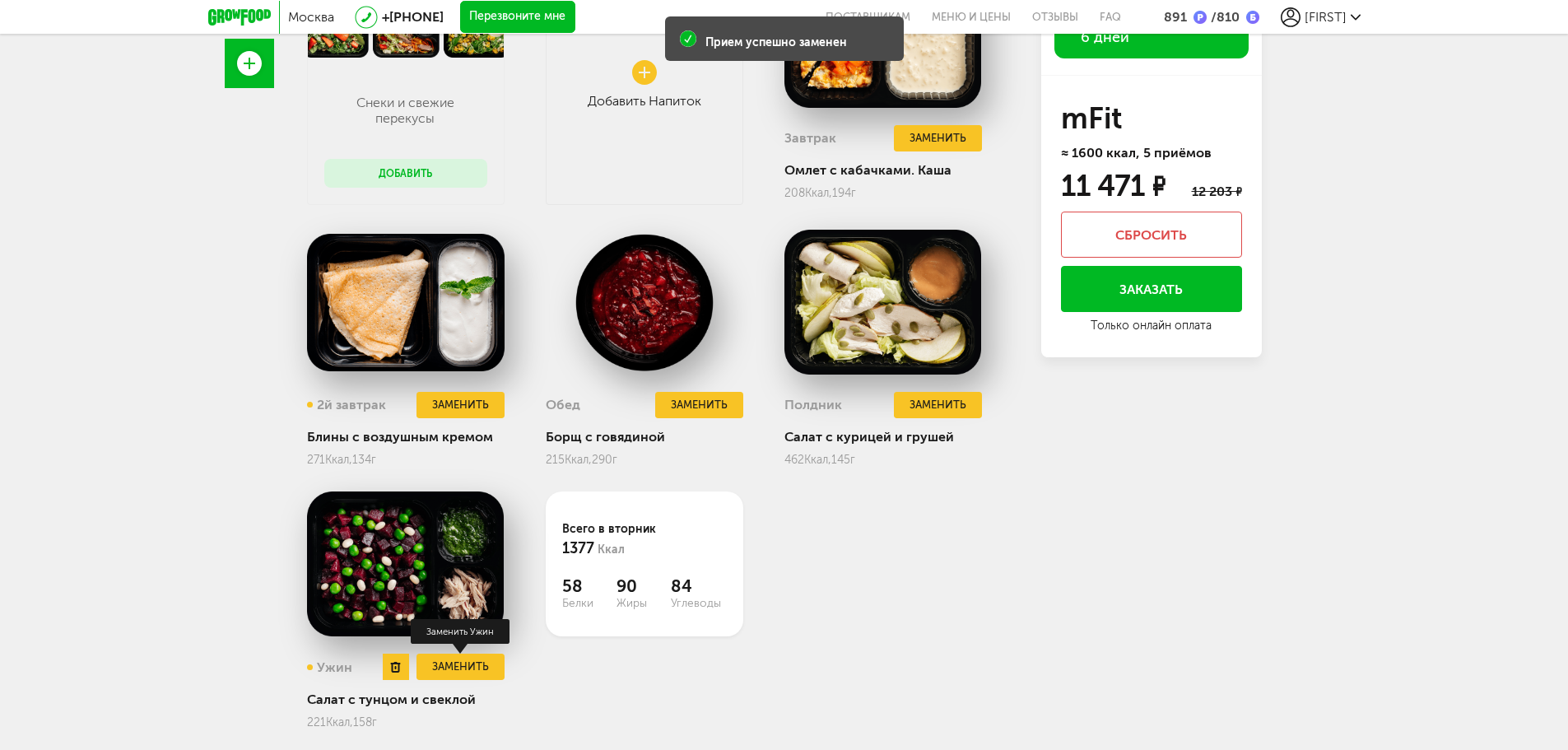 click on "Заменить" at bounding box center (460, 667) 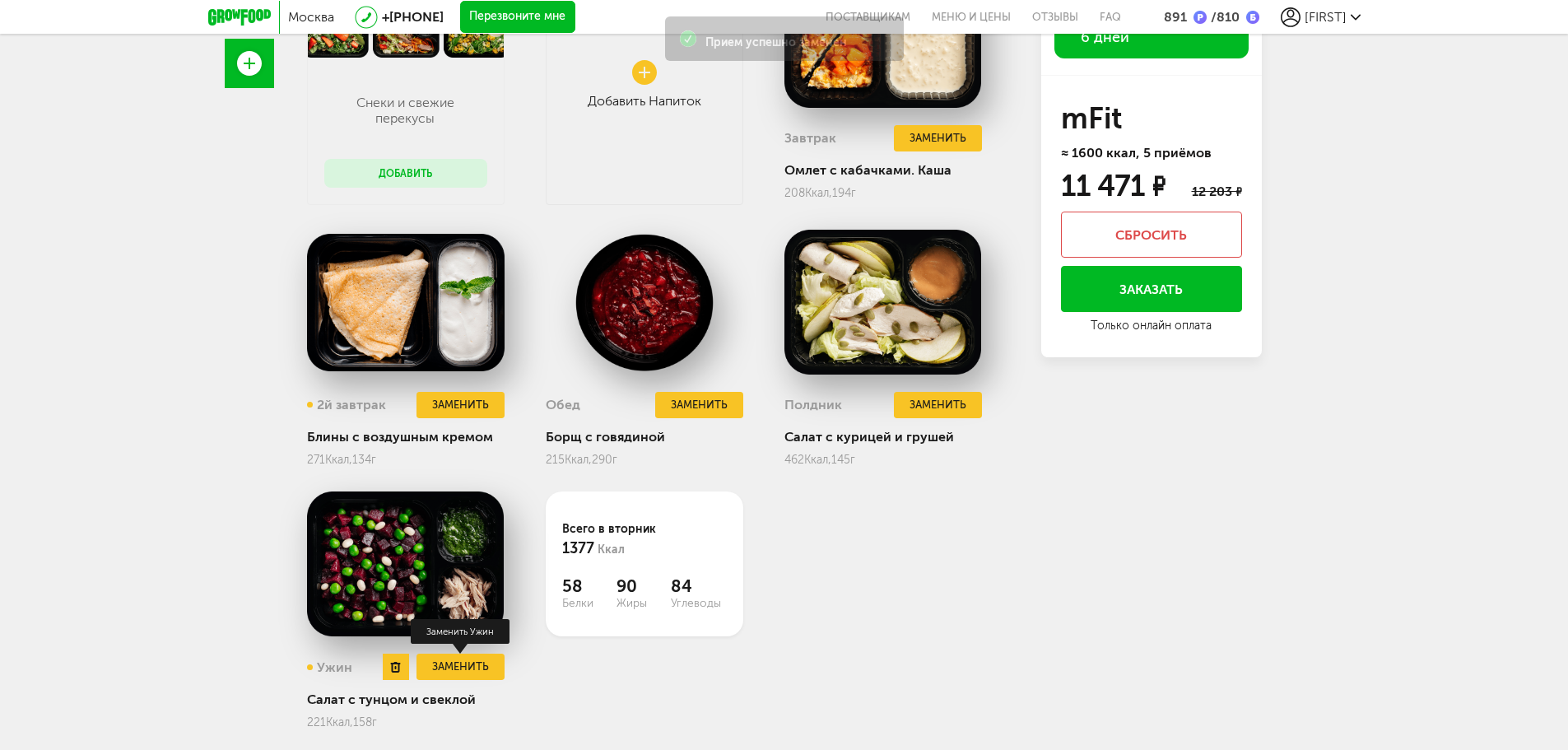 click on "Заменить" at bounding box center (460, 667) 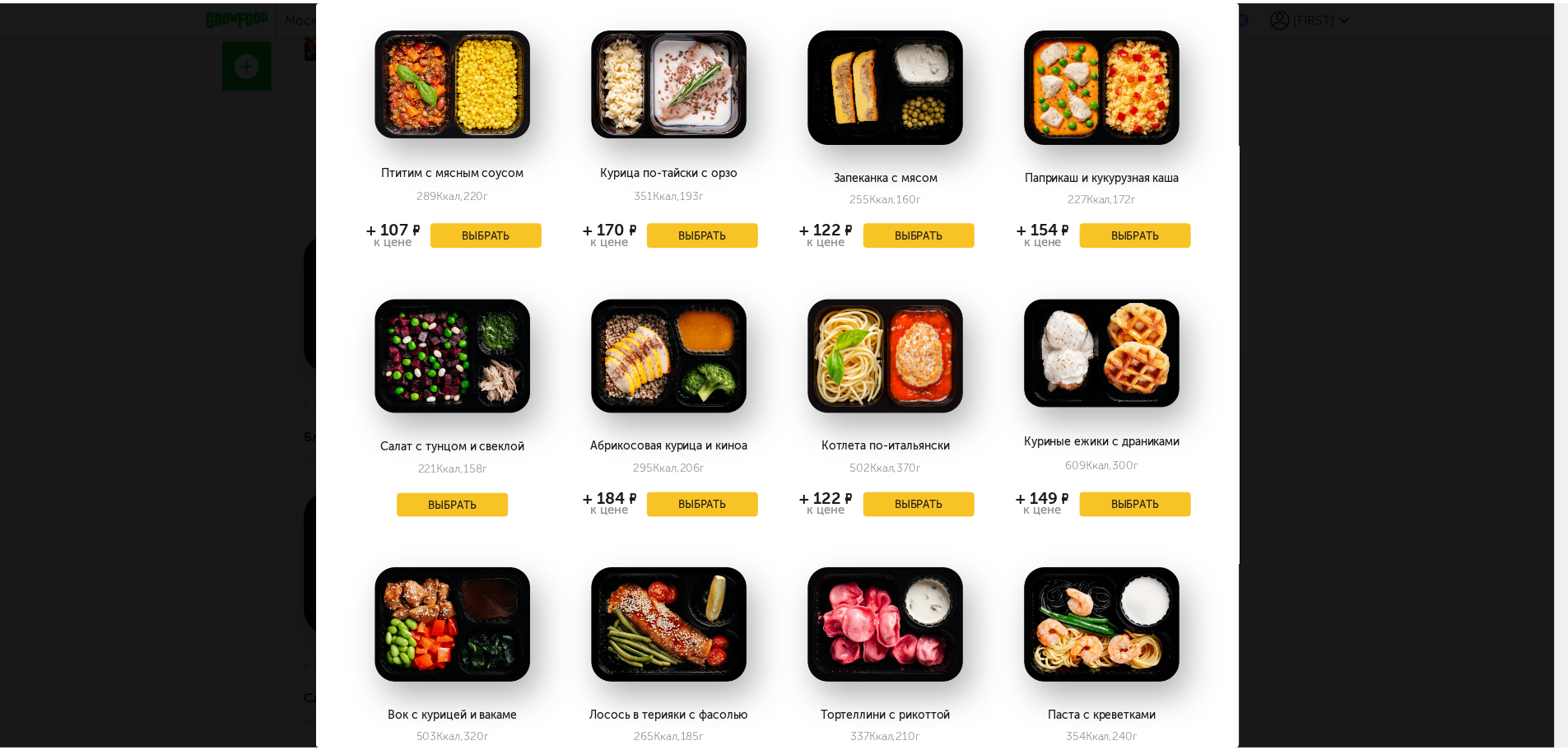 scroll, scrollTop: 412, scrollLeft: 0, axis: vertical 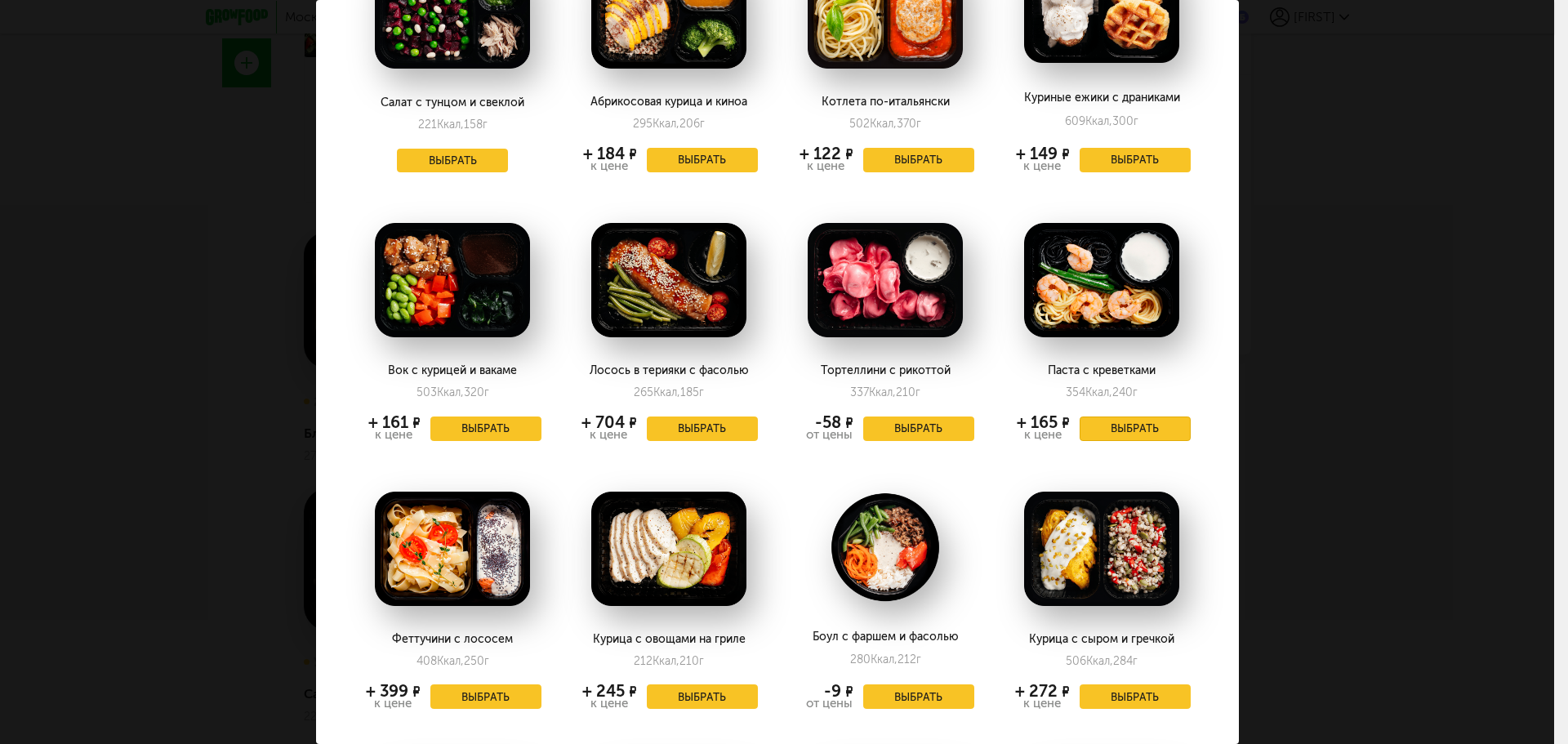 click on "Выбрать" at bounding box center (1135, 429) 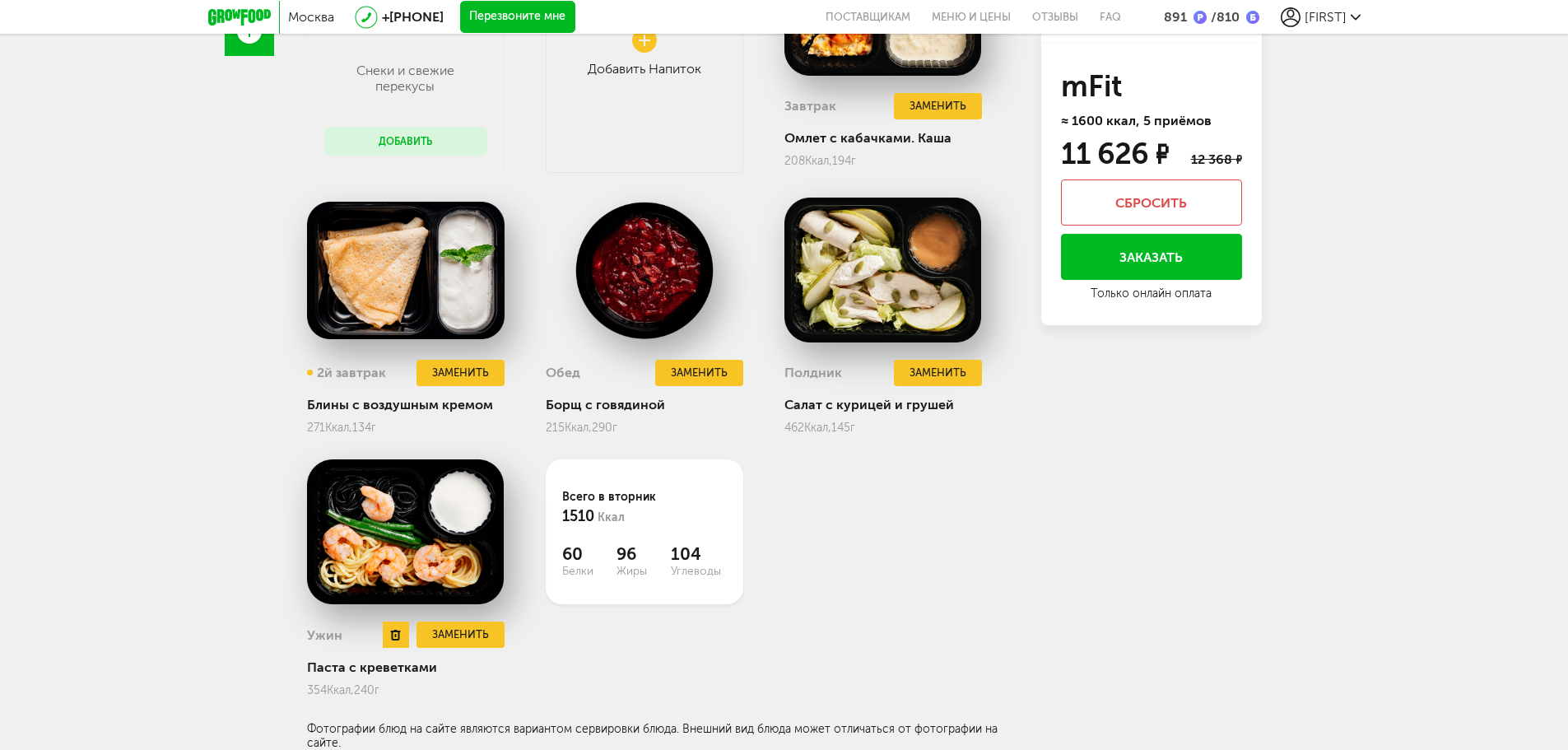 scroll, scrollTop: 32, scrollLeft: 0, axis: vertical 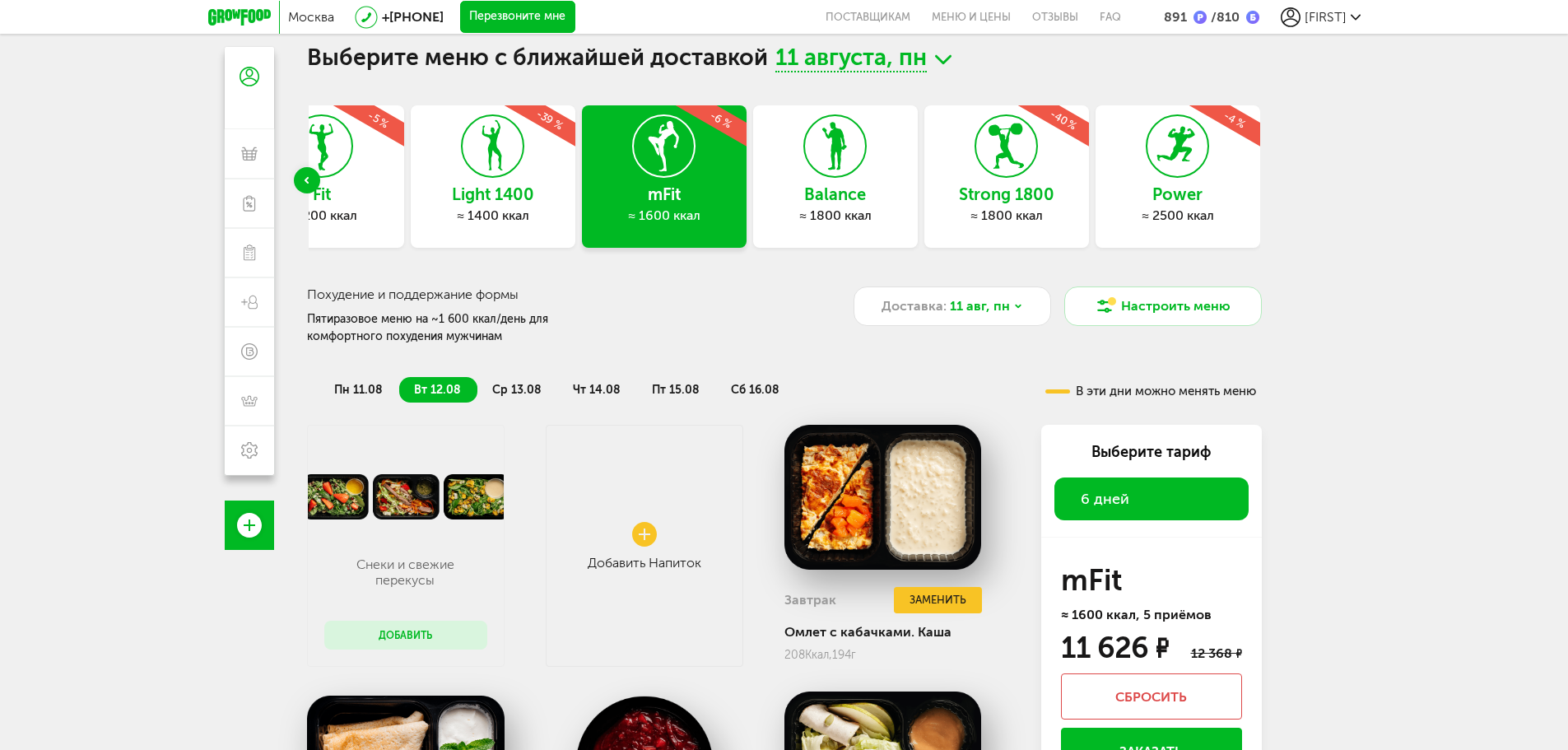 click on "пн 11.08" at bounding box center [358, 389] 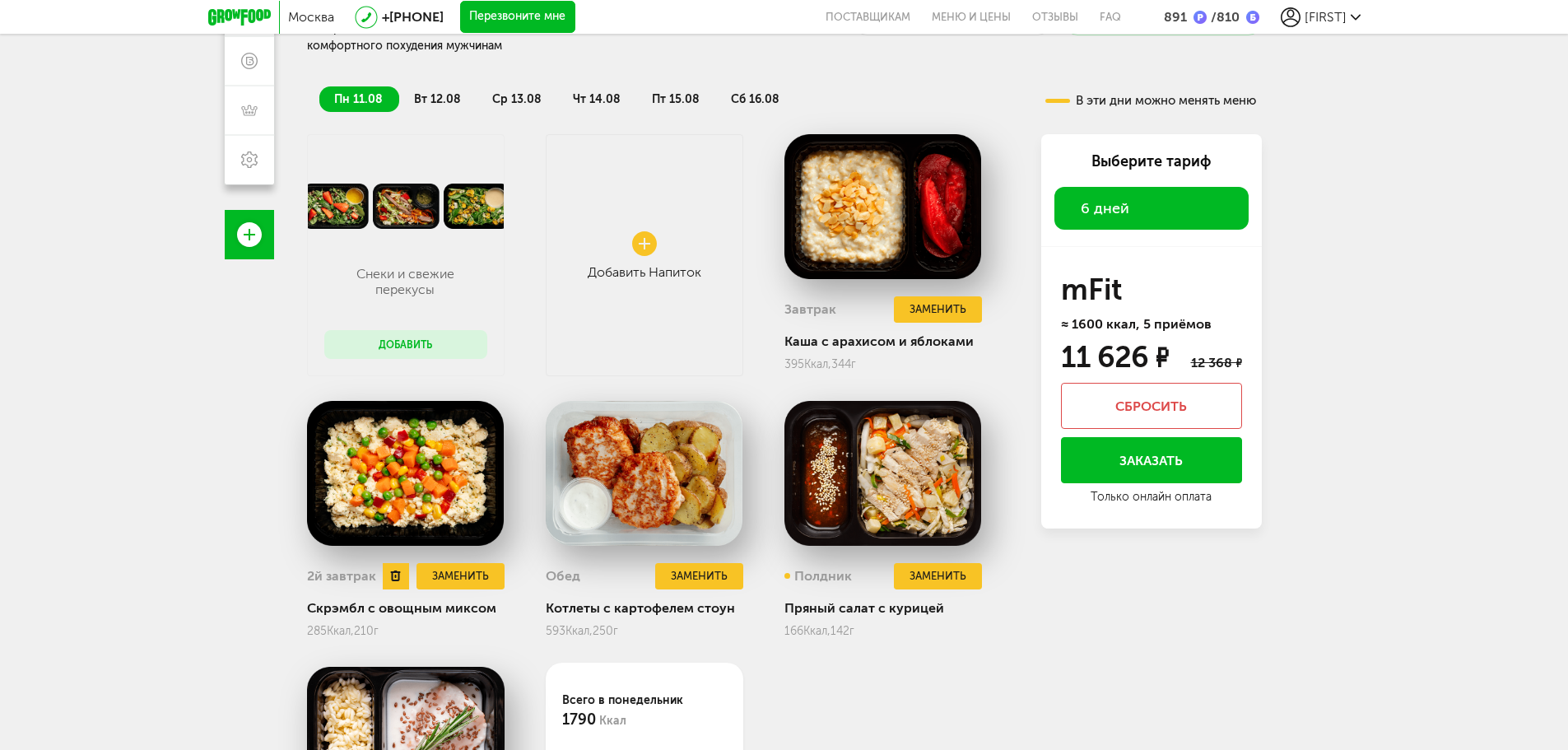 scroll, scrollTop: 279, scrollLeft: 0, axis: vertical 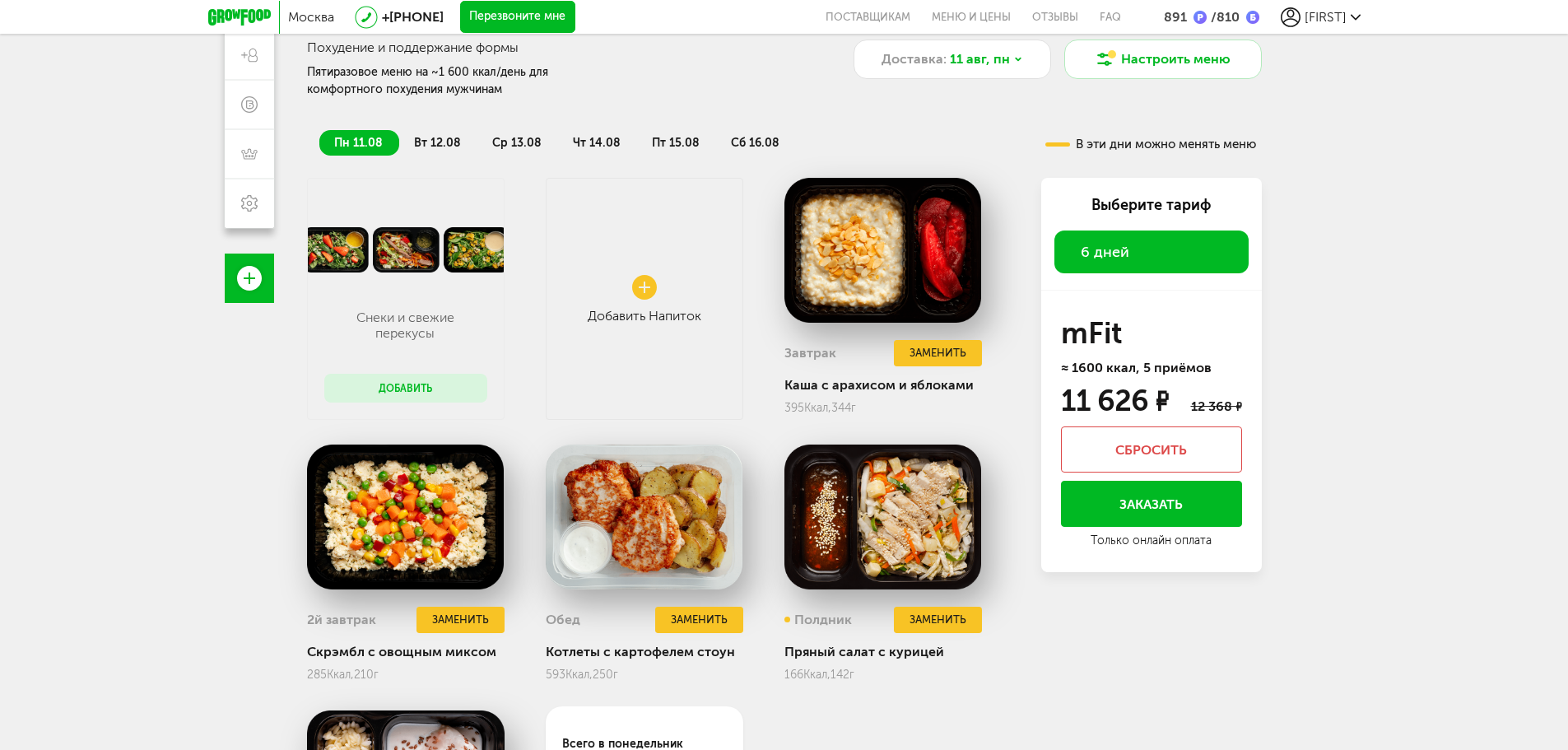 click on "вт 12.08" at bounding box center [437, 142] 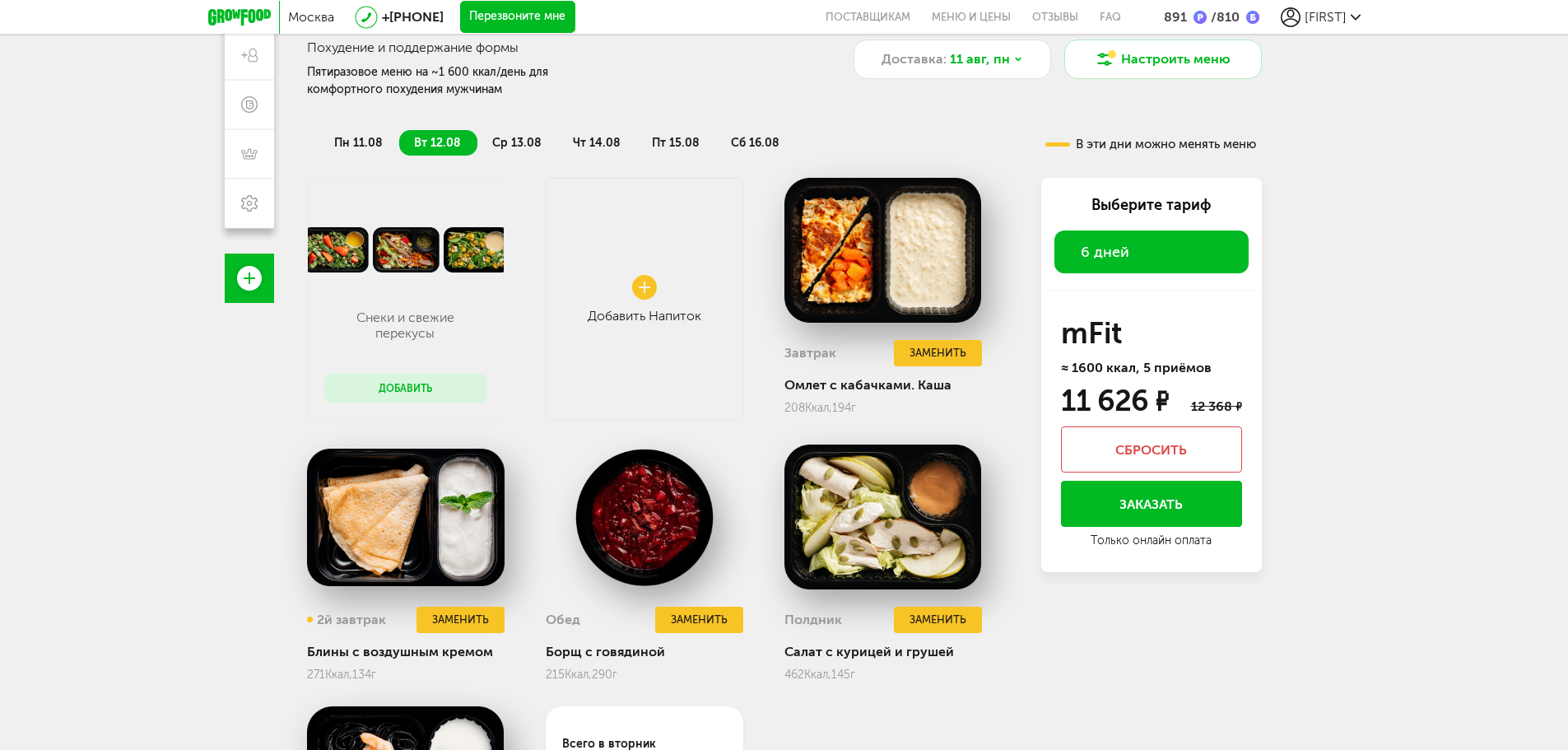 click on "пн 11.08" at bounding box center (358, 142) 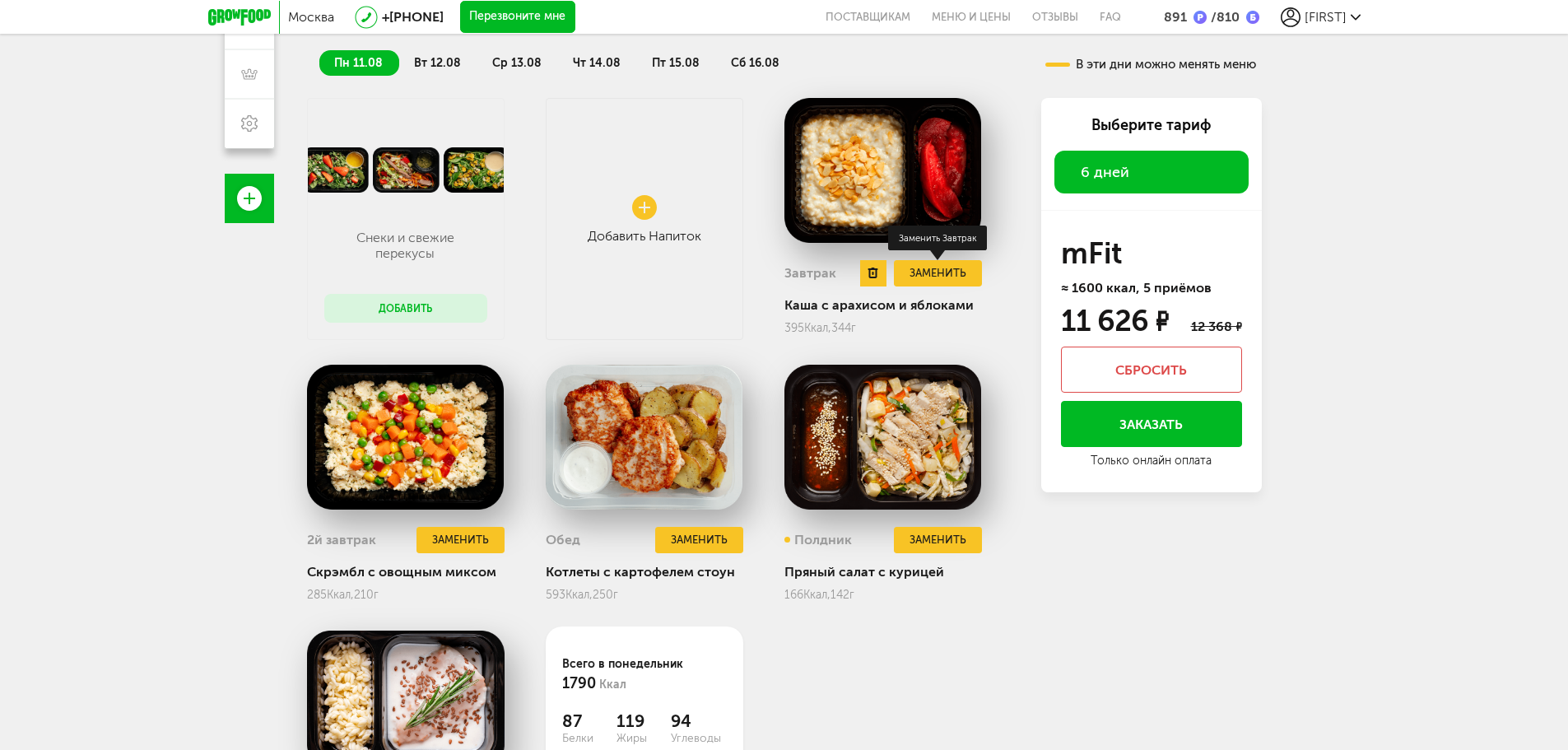 scroll, scrollTop: 361, scrollLeft: 0, axis: vertical 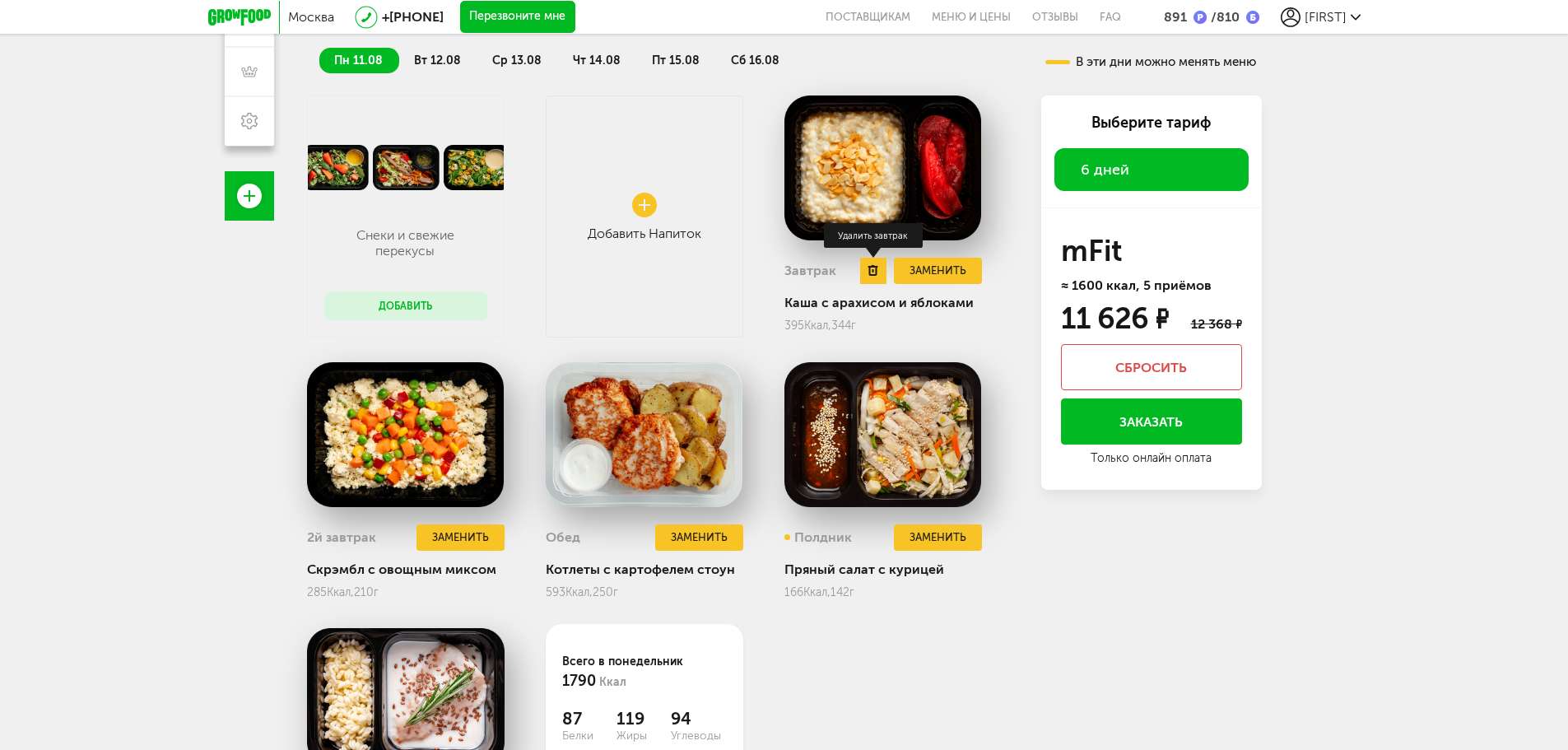 click 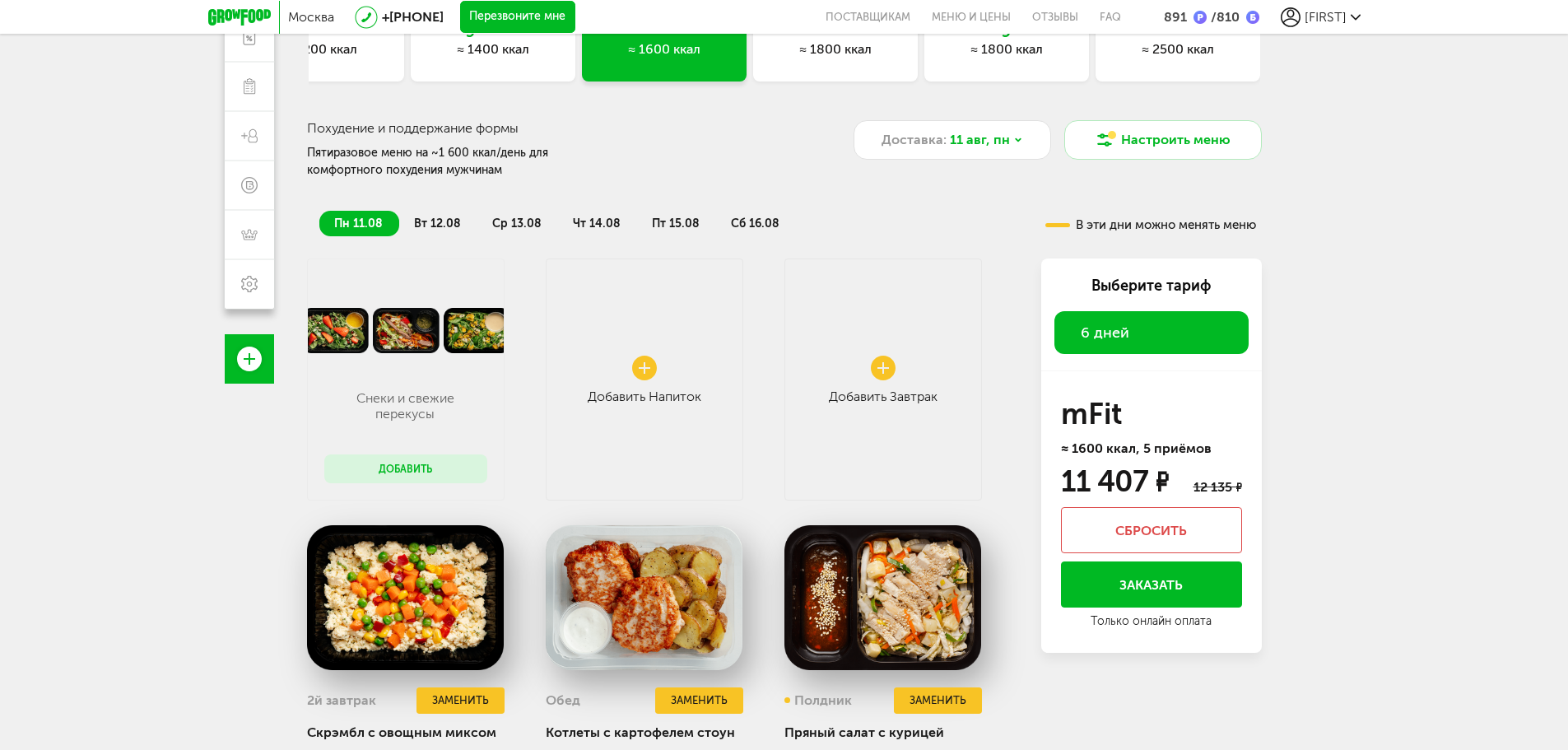 scroll, scrollTop: 197, scrollLeft: 0, axis: vertical 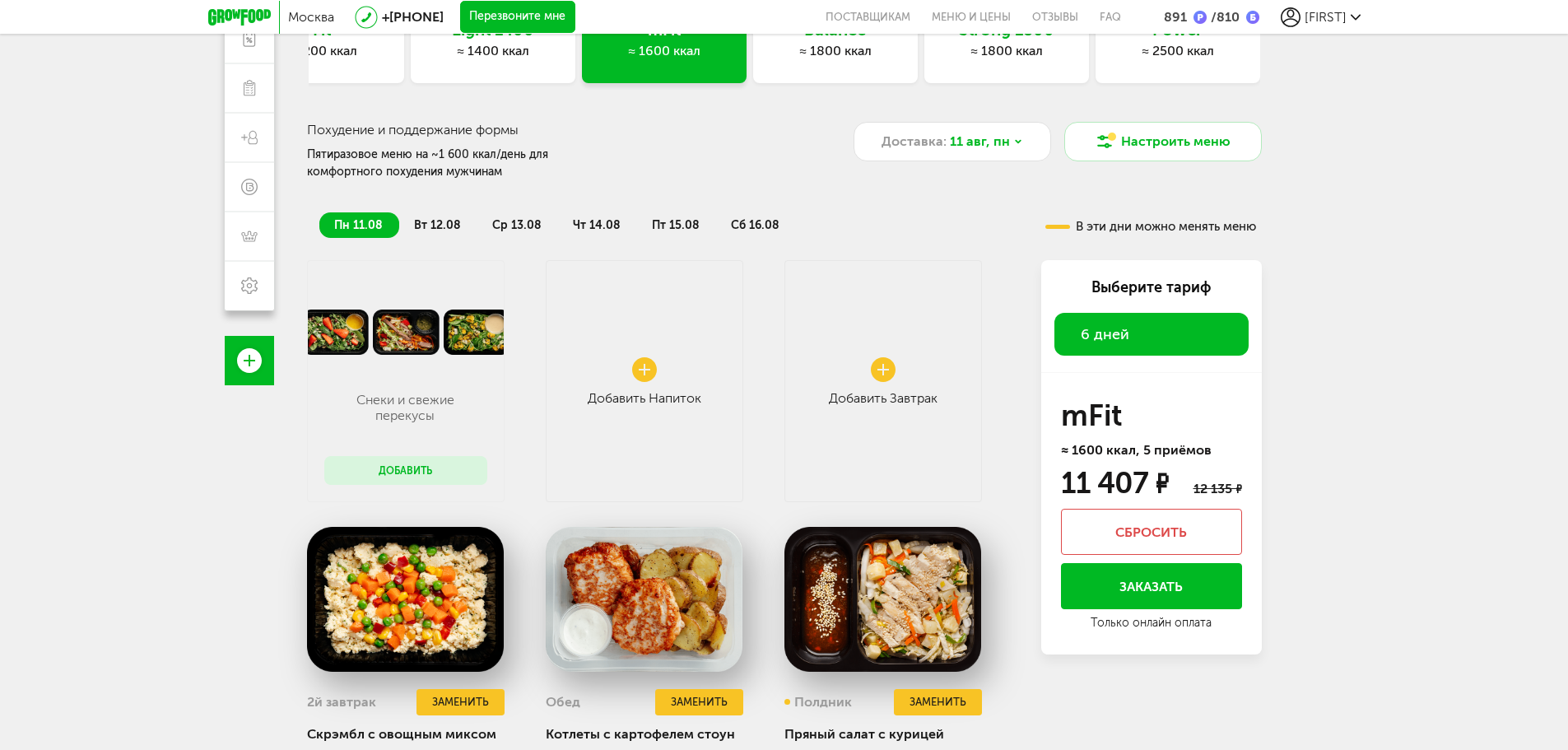 click on "вт 12.08" at bounding box center (437, 225) 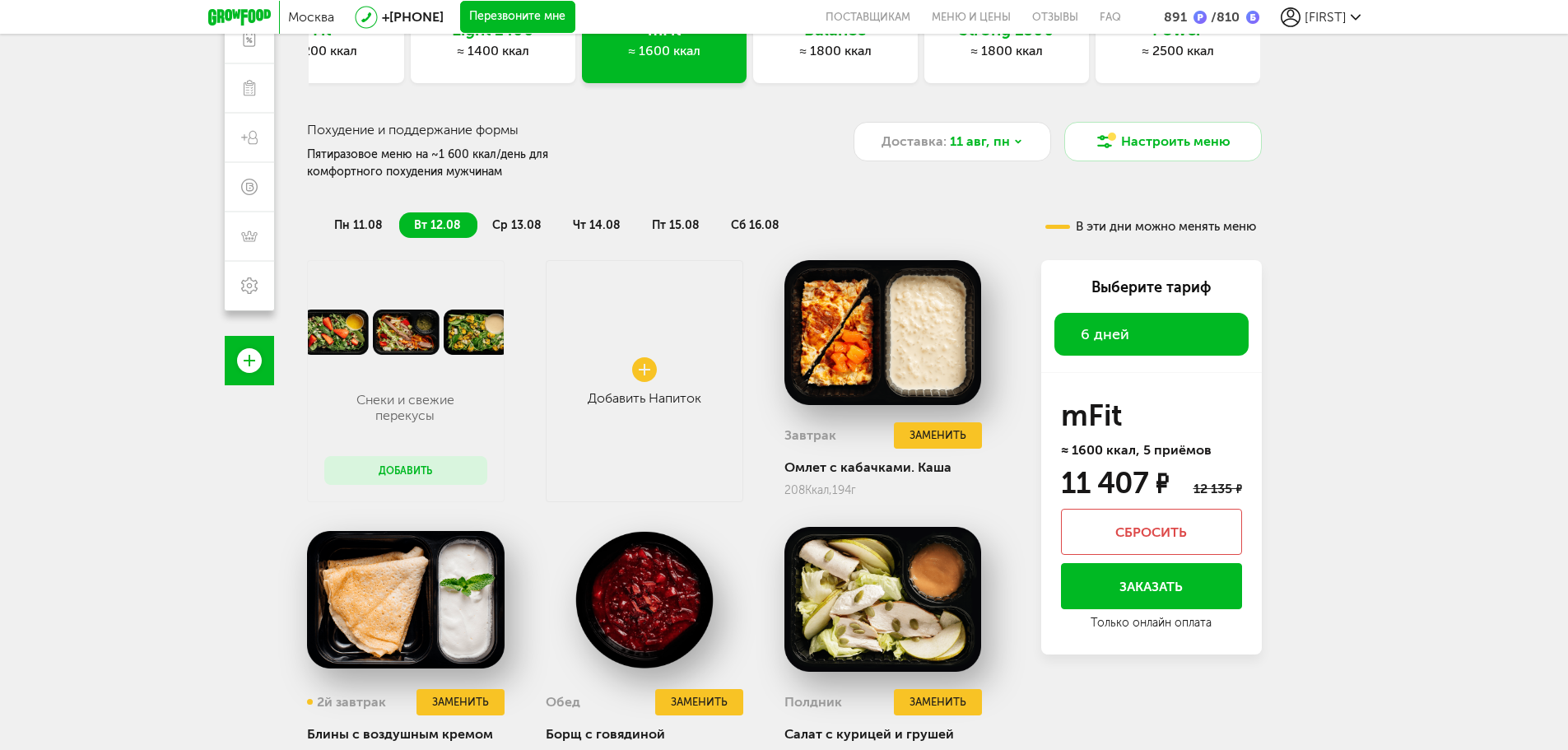 click on "ср 13.08" at bounding box center (517, 225) 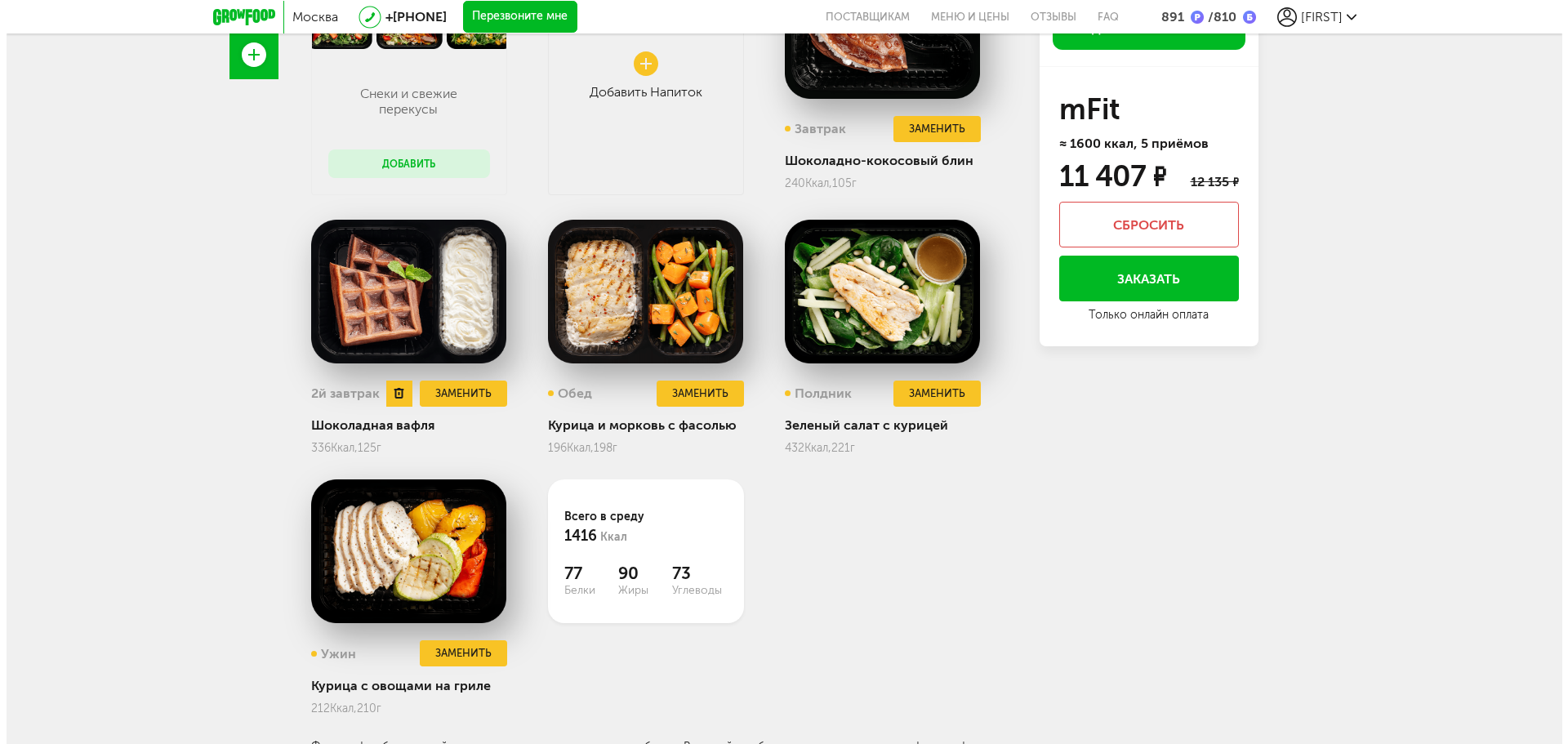 scroll, scrollTop: 522, scrollLeft: 0, axis: vertical 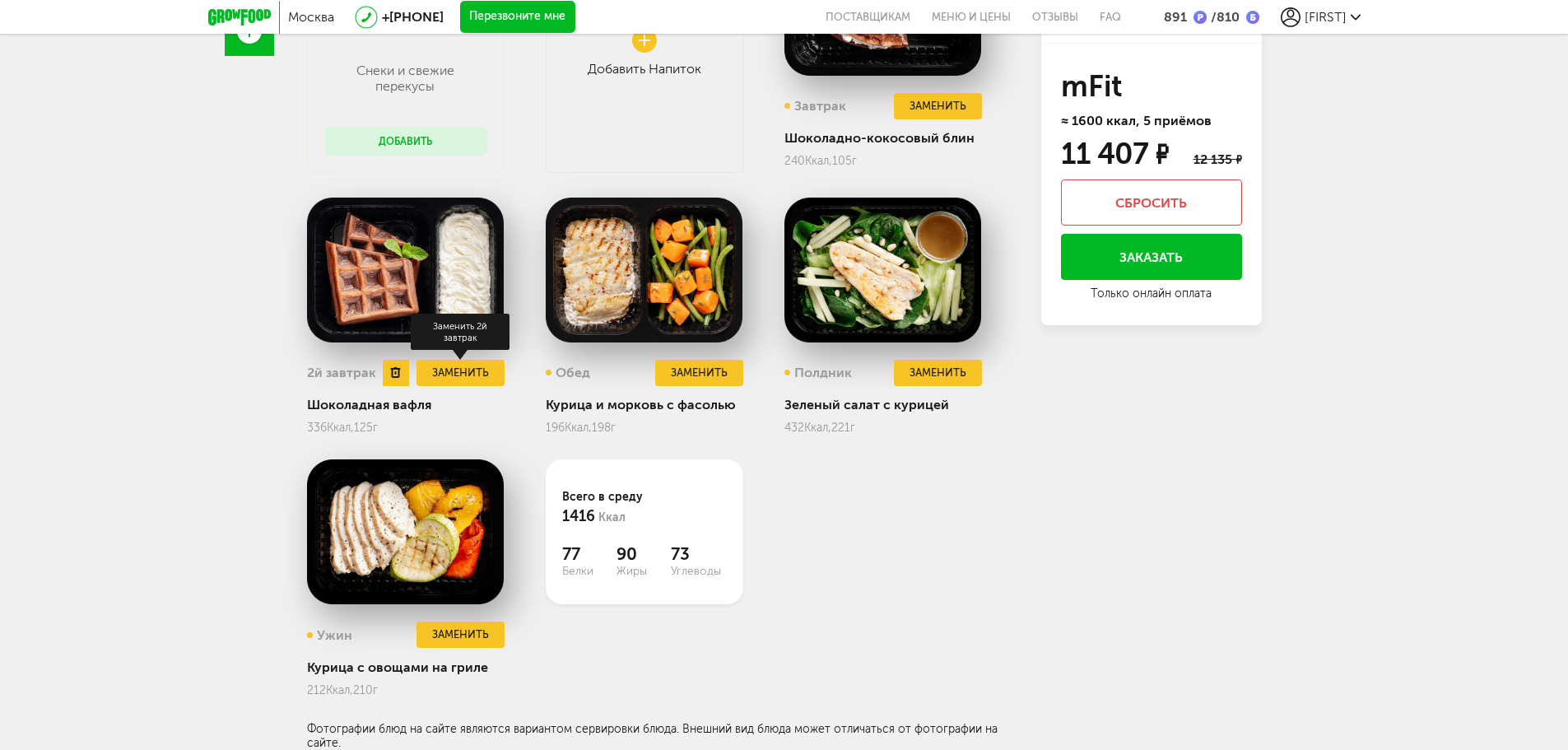 click on "Заменить" at bounding box center [460, 373] 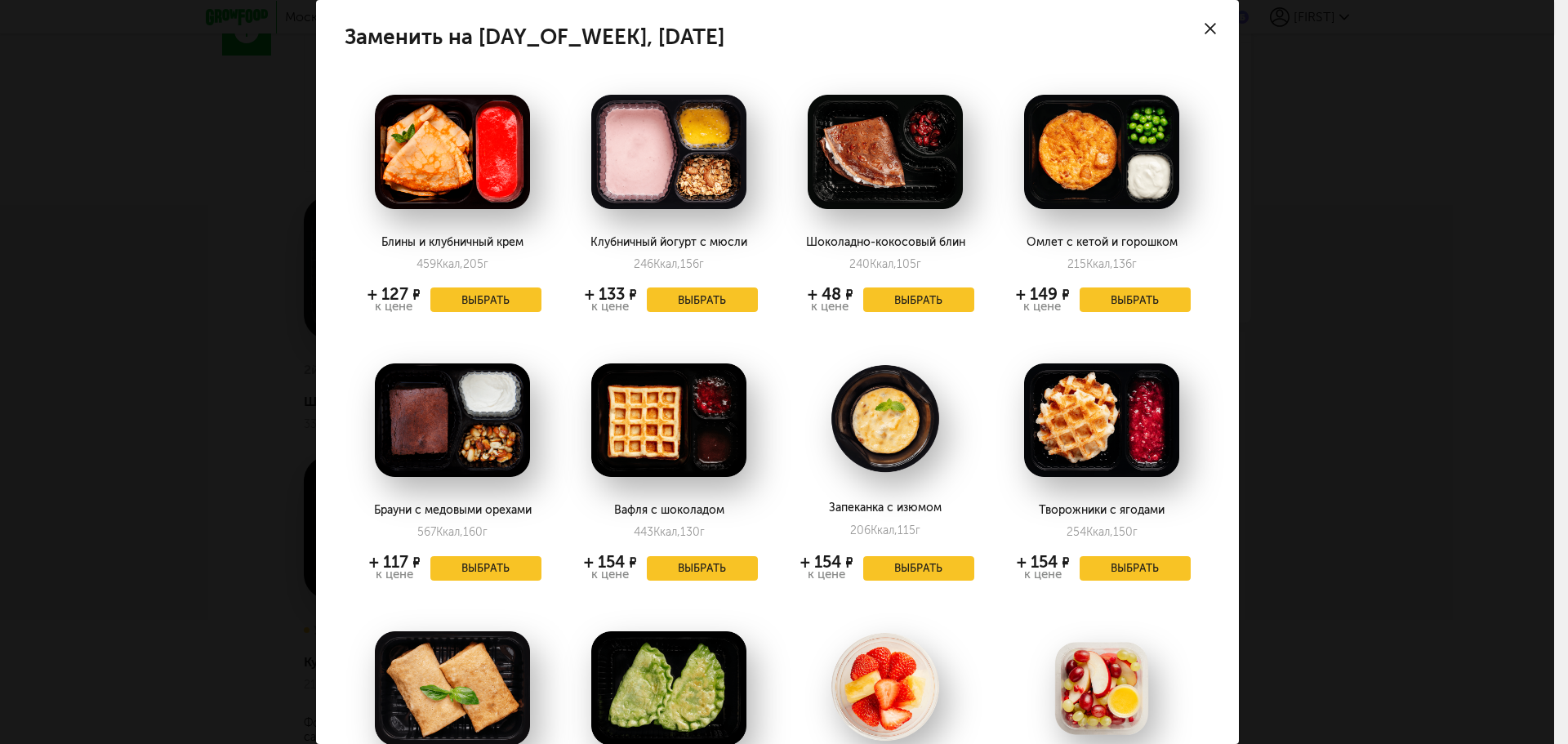 click 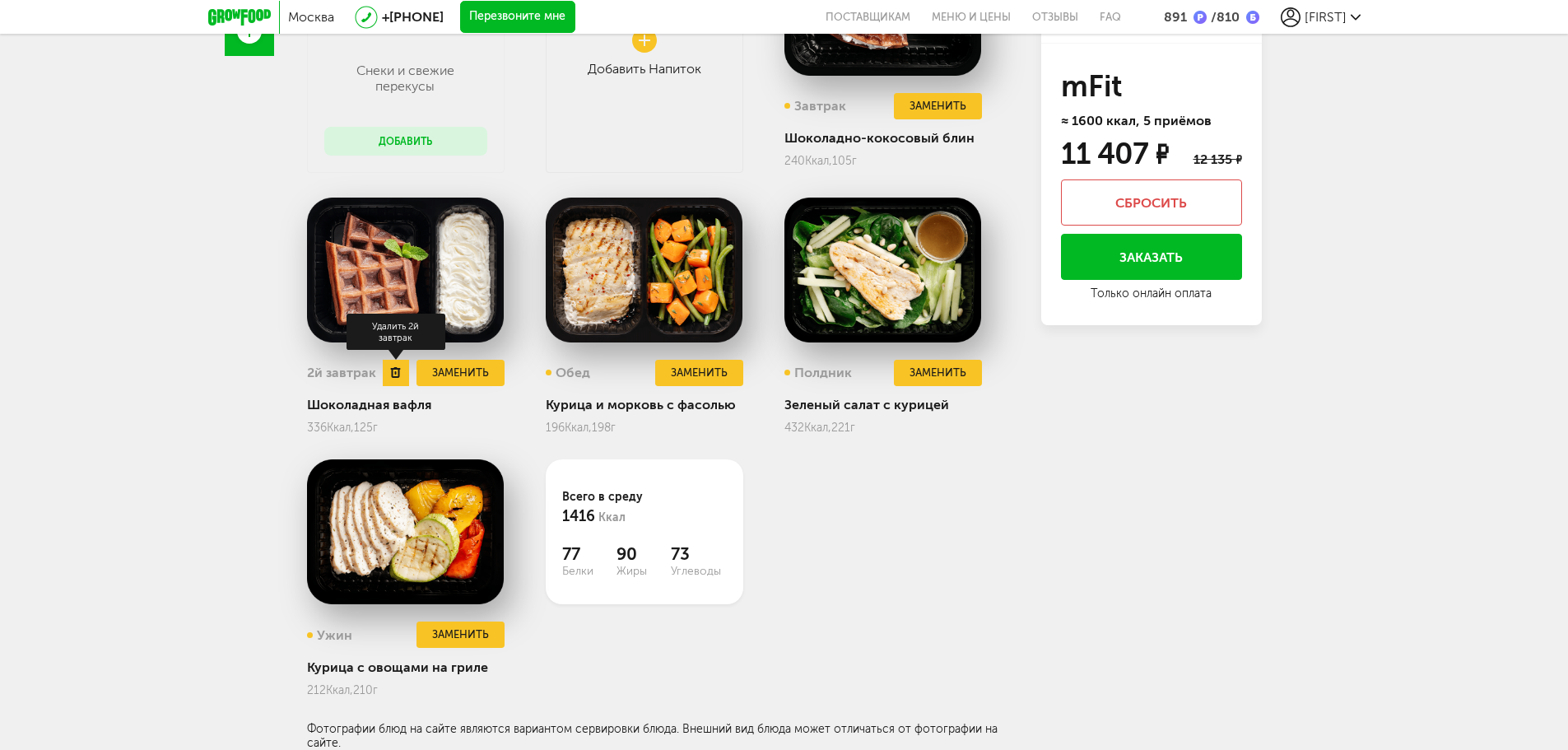 click 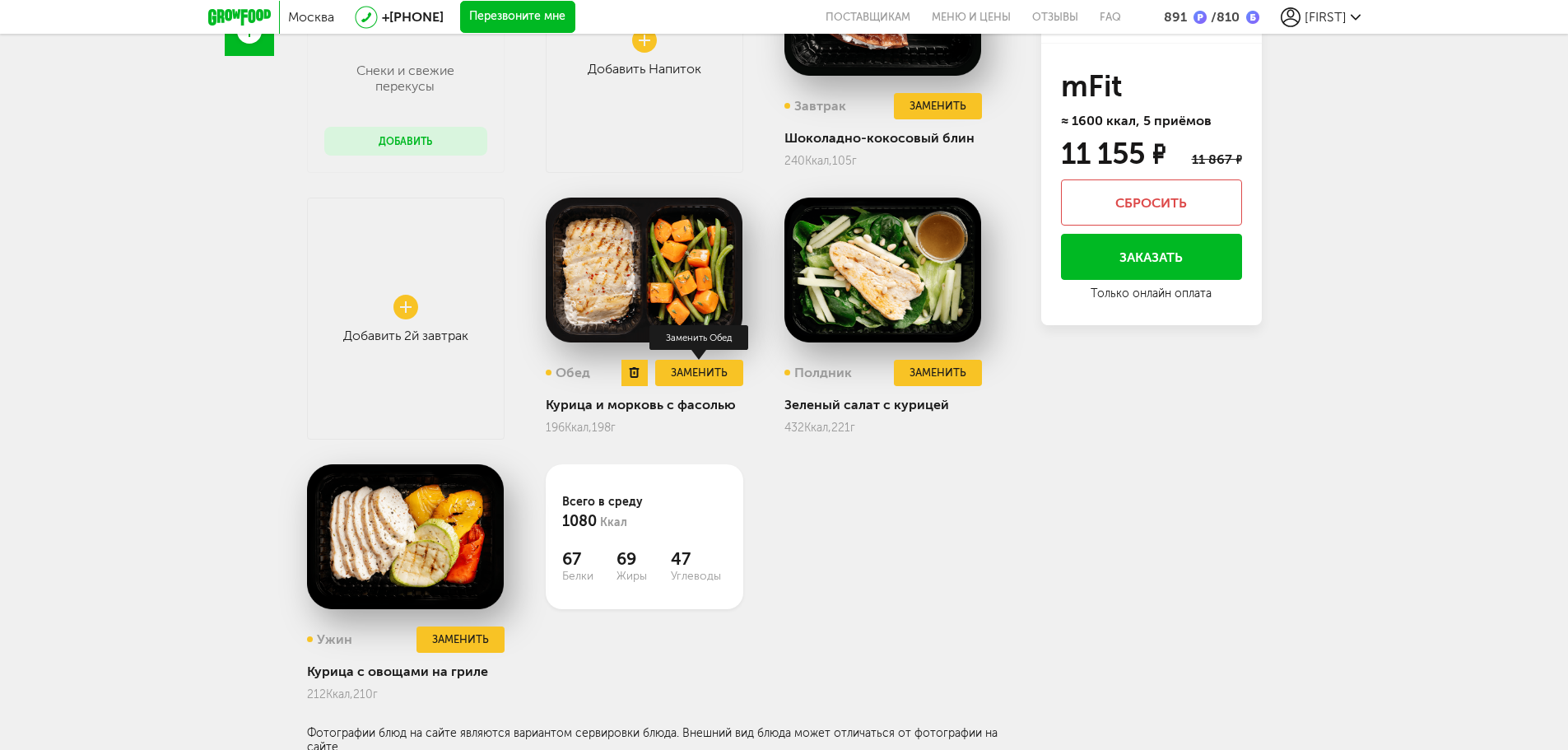 click on "Заменить" at bounding box center [699, 373] 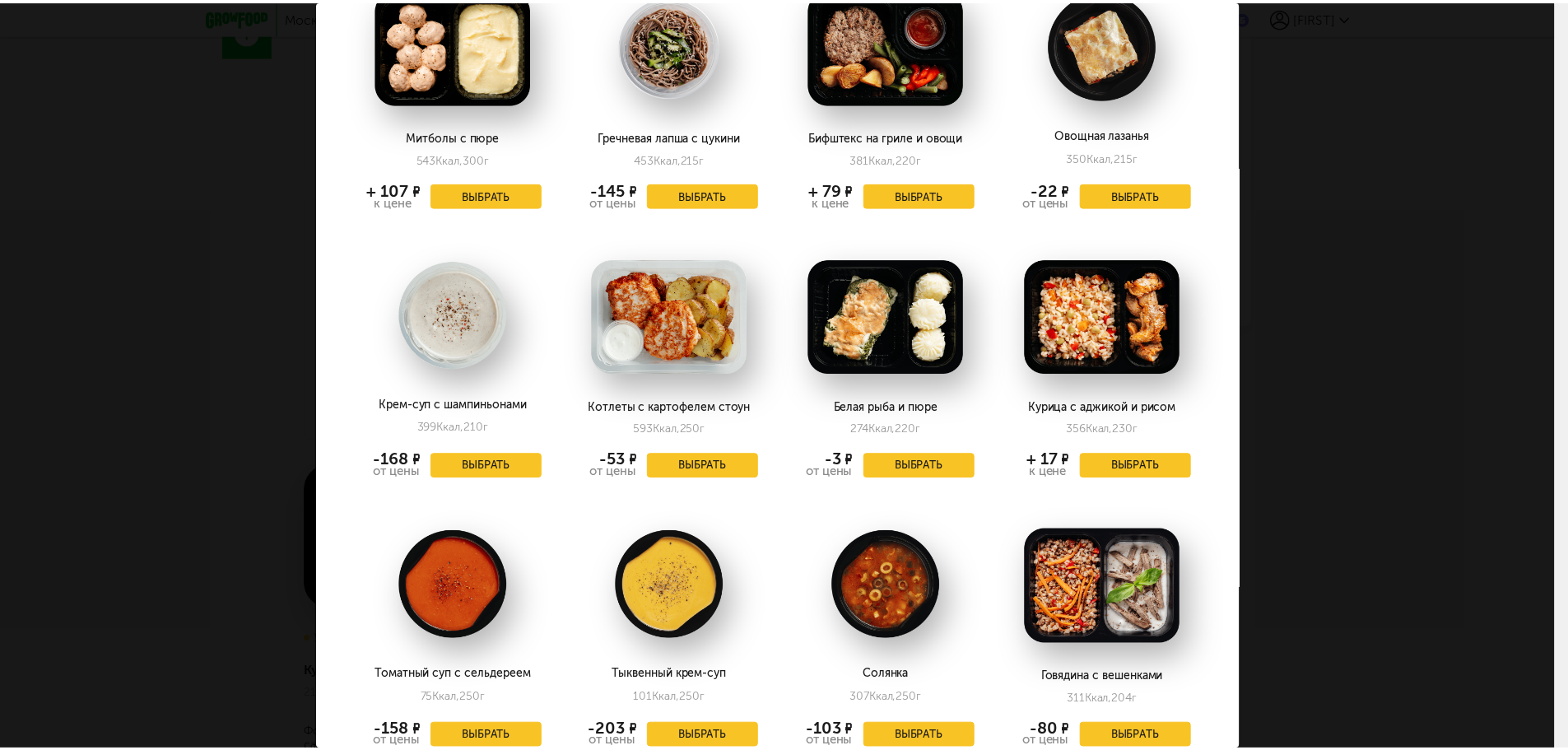 scroll, scrollTop: 1795, scrollLeft: 0, axis: vertical 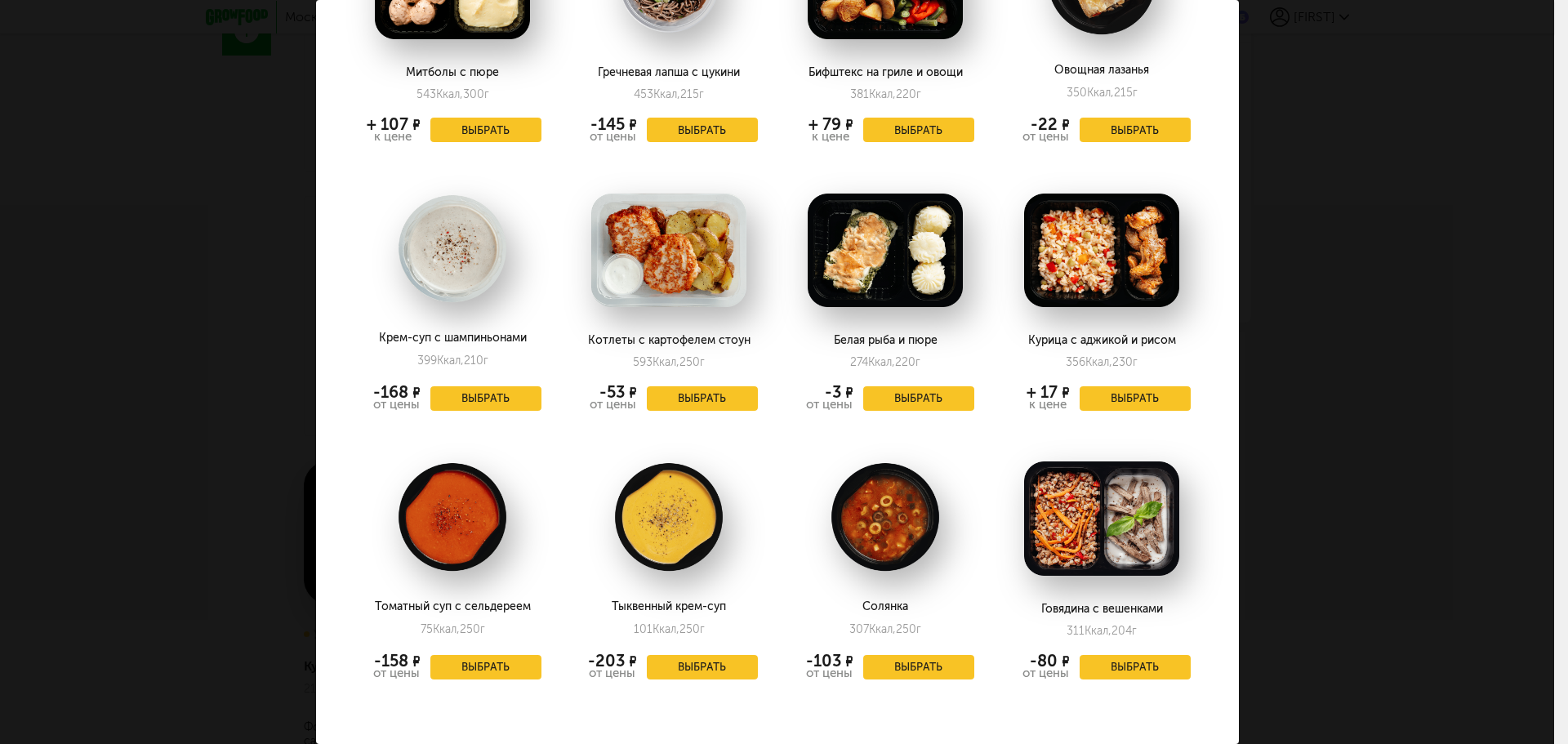 click on "Заменить на [DAY_OF_WEEK], [DATE] Курица и морковь с фасолью [CALORIES] ккал, 198 г Выбрать Лобио с говядиной и рисом [CALORIES] ккал, 182 г Выбрать Кексы с курицей и овощами [CALORIES] ккал, 210 г -[PRICE] от цены Выбрать Куриное филе и булгур [CALORIES] ккал, 348 г -[PRICE] от цены Выбрать Ленивые голубцы с пюре [CALORIES] ккал, 276 г +[PRICE] к цене Выбрать Курица в индийском соусе [CALORIES] ккал, 236 г +[PRICE] к цене Выбрать [CALORIES] ккал, г" at bounding box center [777, 372] 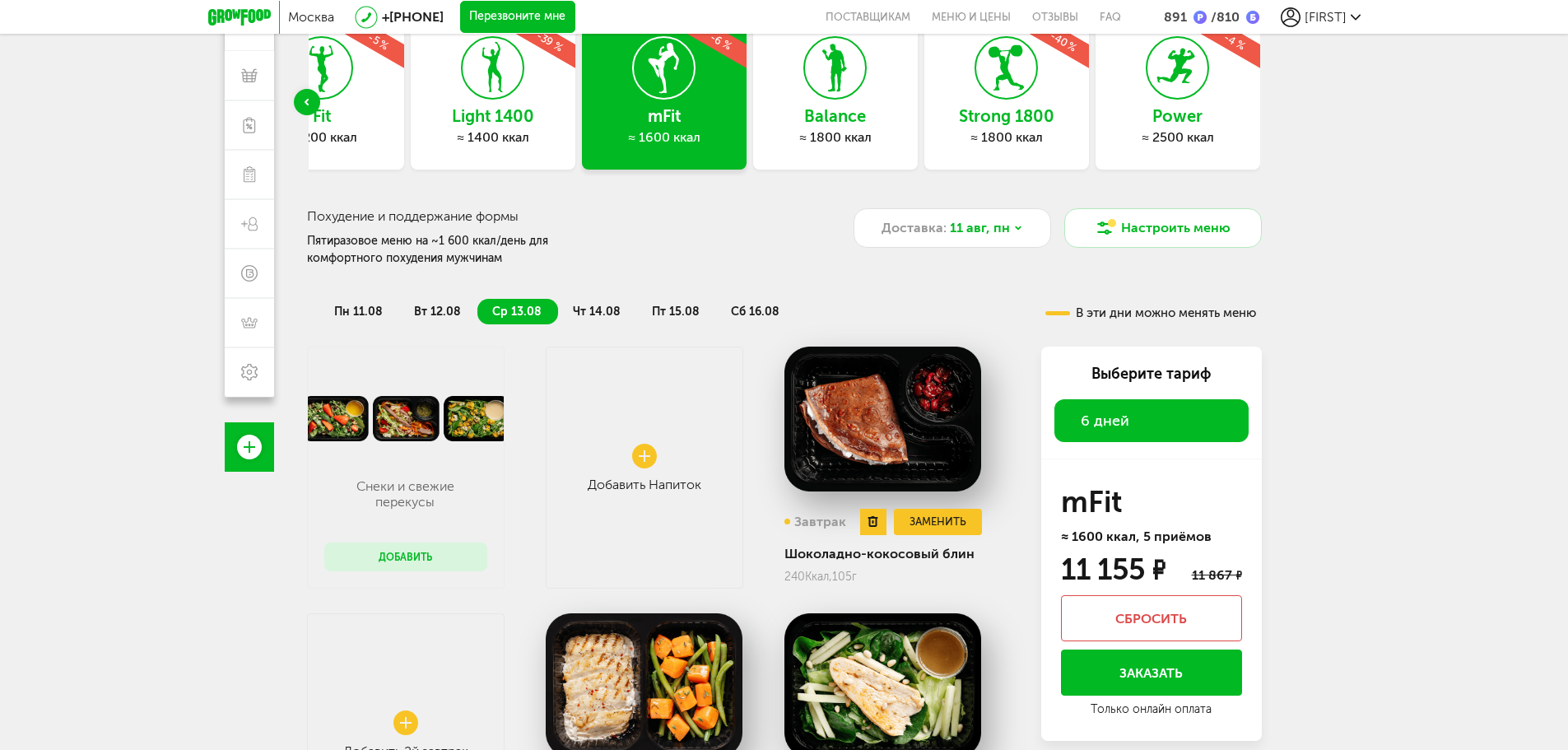scroll, scrollTop: 114, scrollLeft: 0, axis: vertical 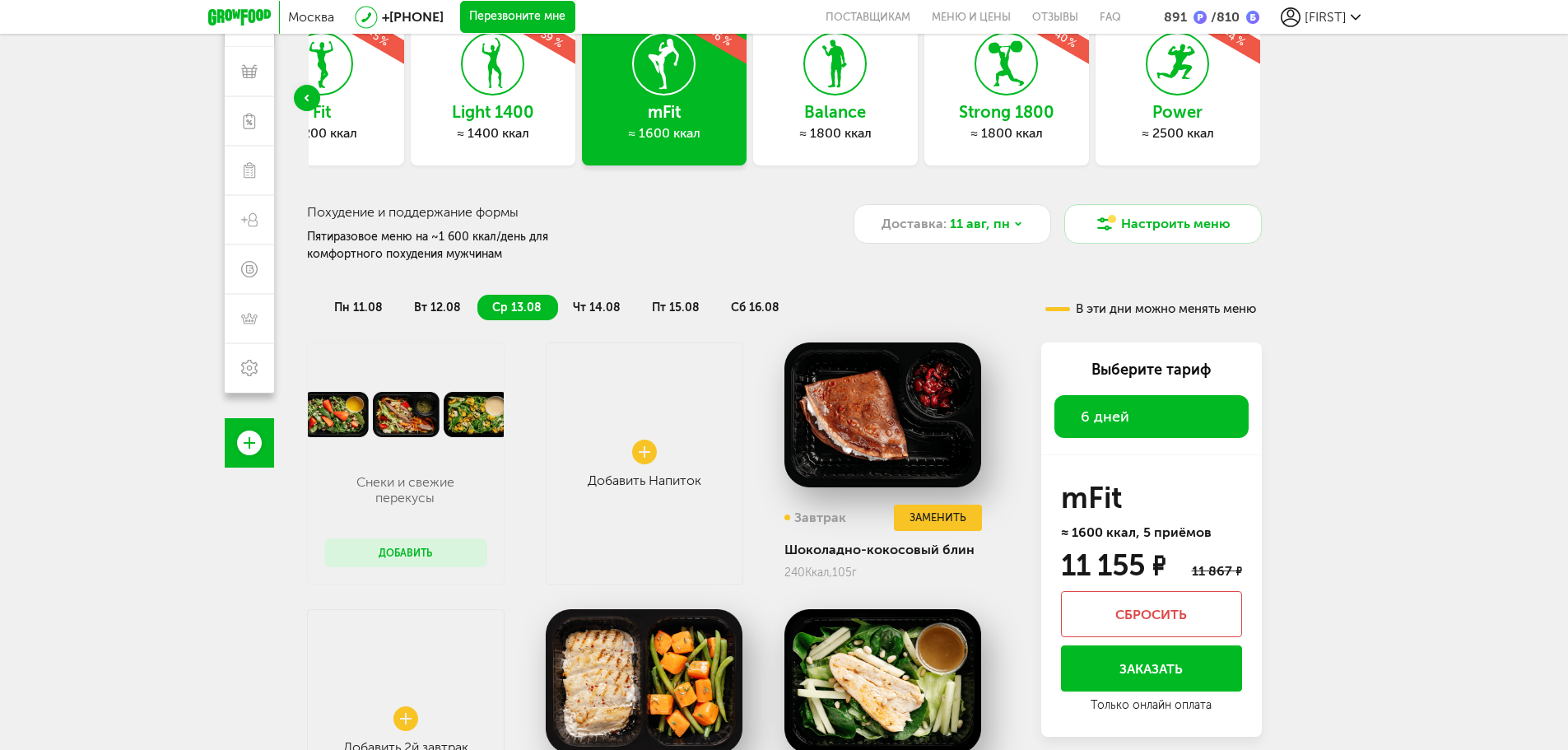 click on "чт 14.08" at bounding box center [597, 307] 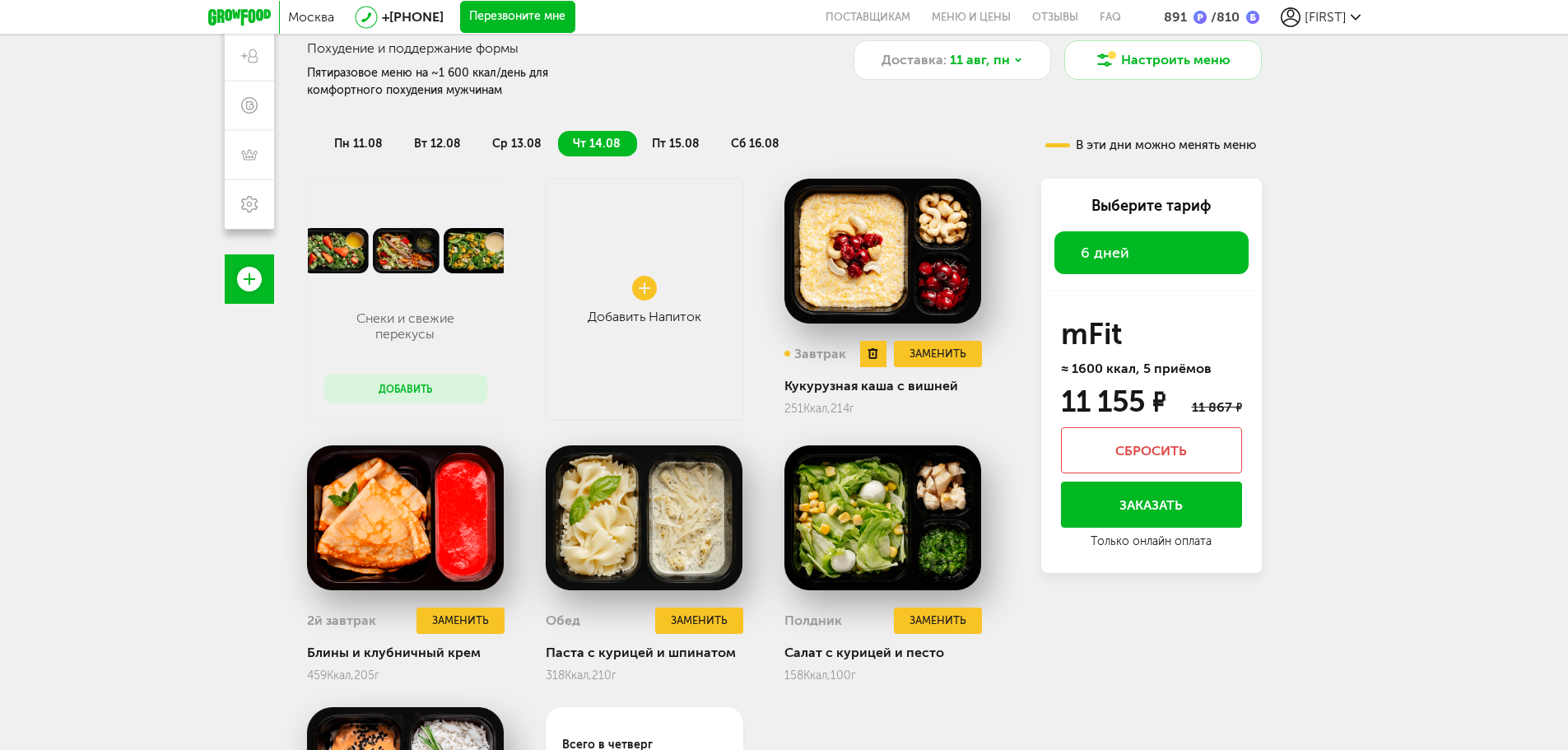 scroll, scrollTop: 279, scrollLeft: 0, axis: vertical 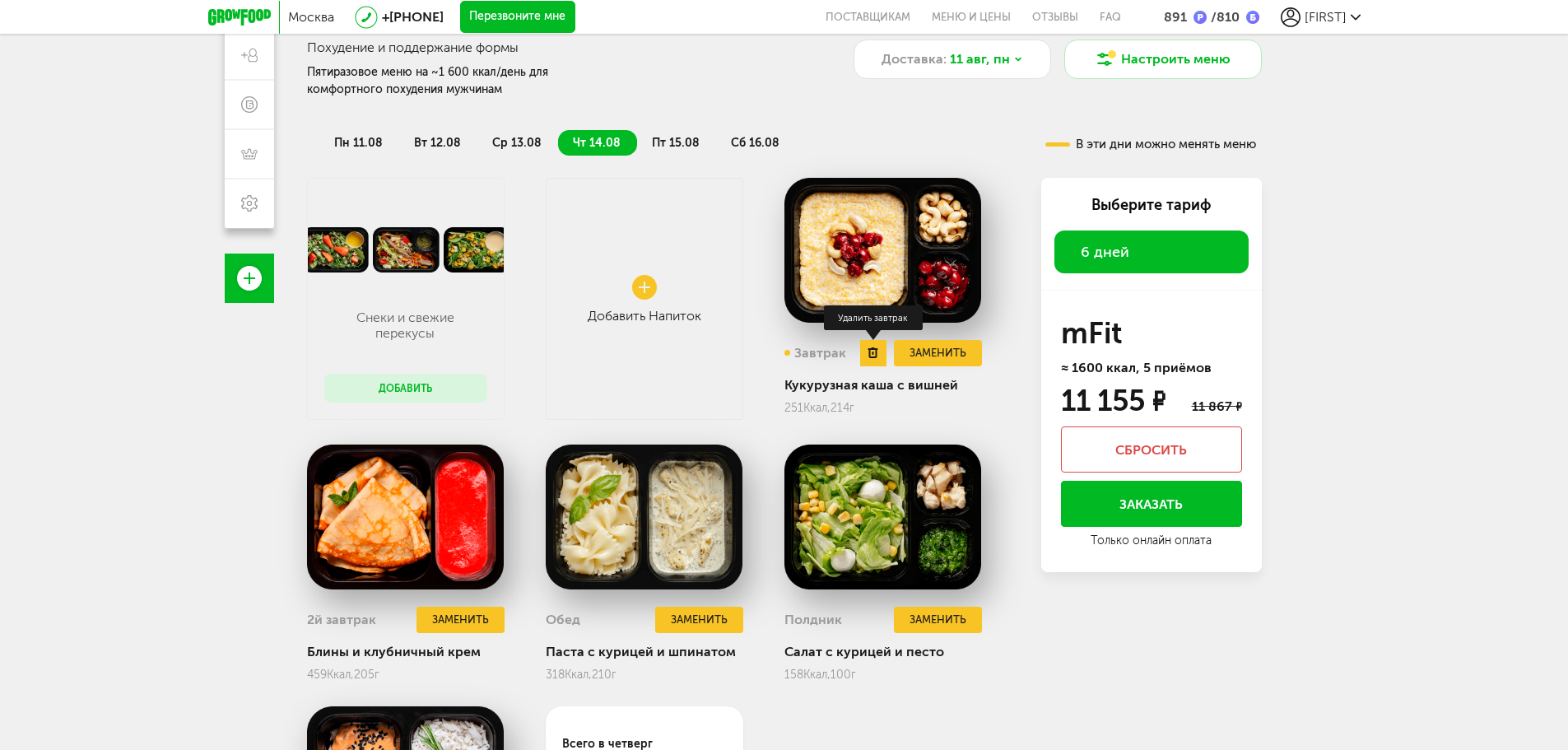 click 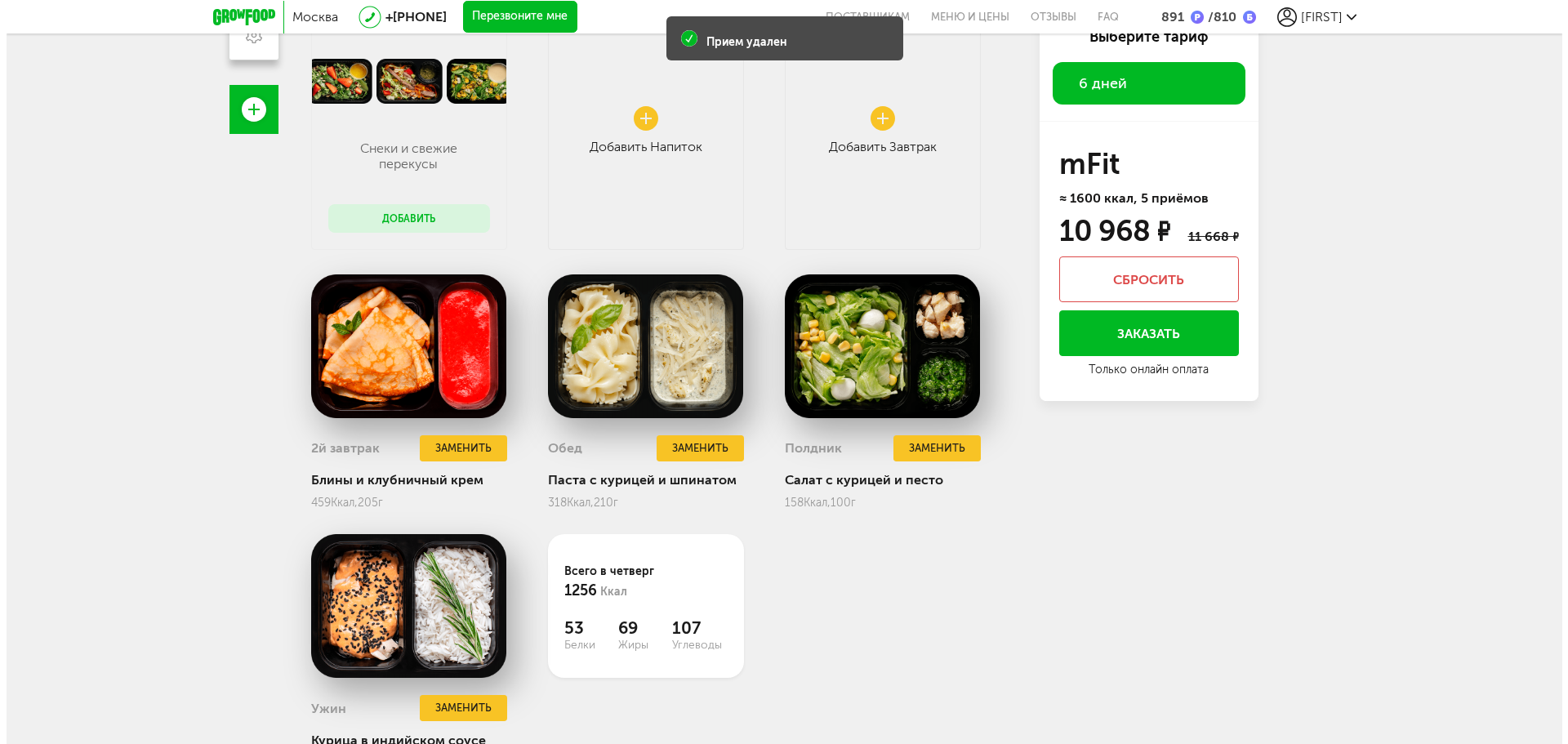 scroll, scrollTop: 522, scrollLeft: 0, axis: vertical 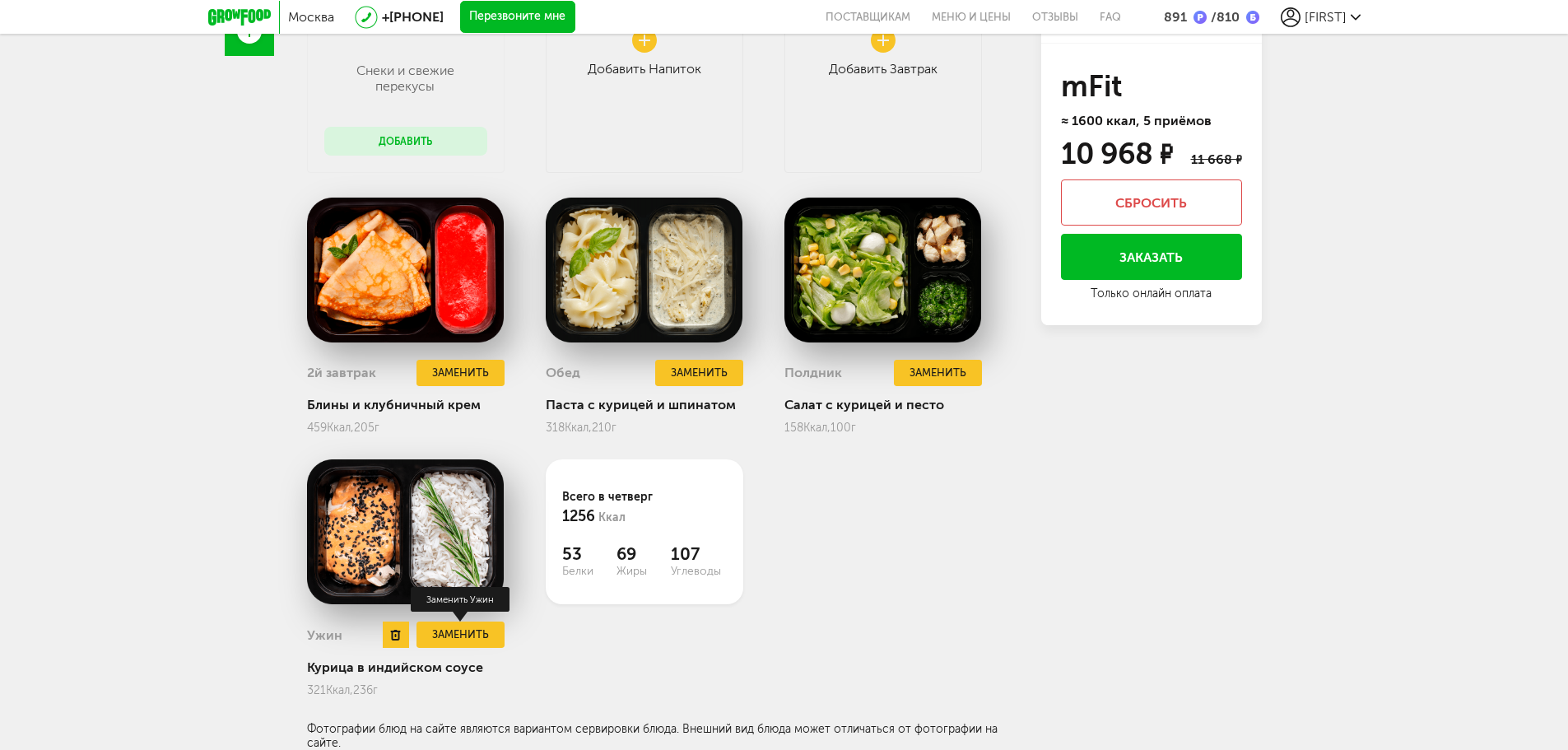 click on "Заменить" at bounding box center (460, 635) 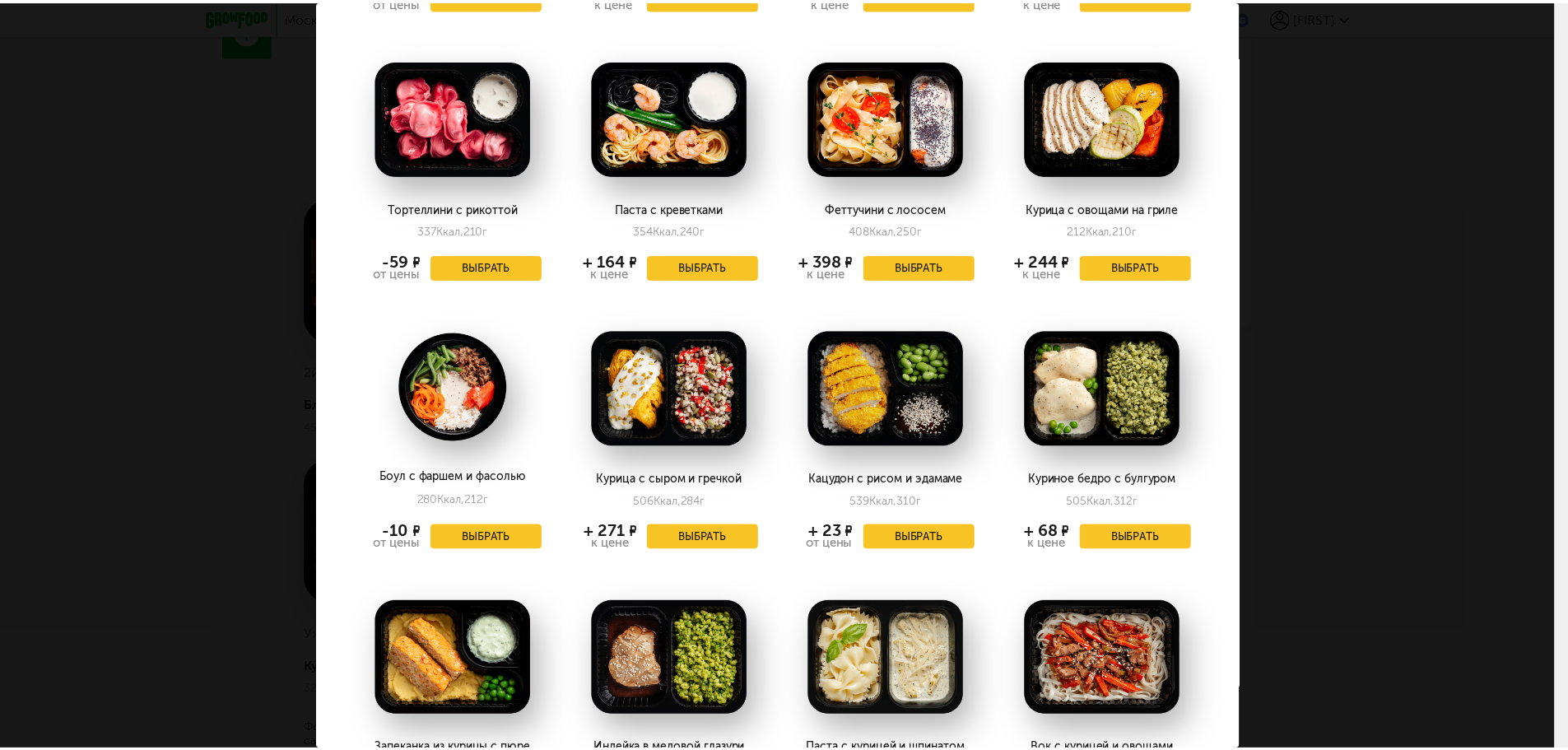scroll, scrollTop: 513, scrollLeft: 0, axis: vertical 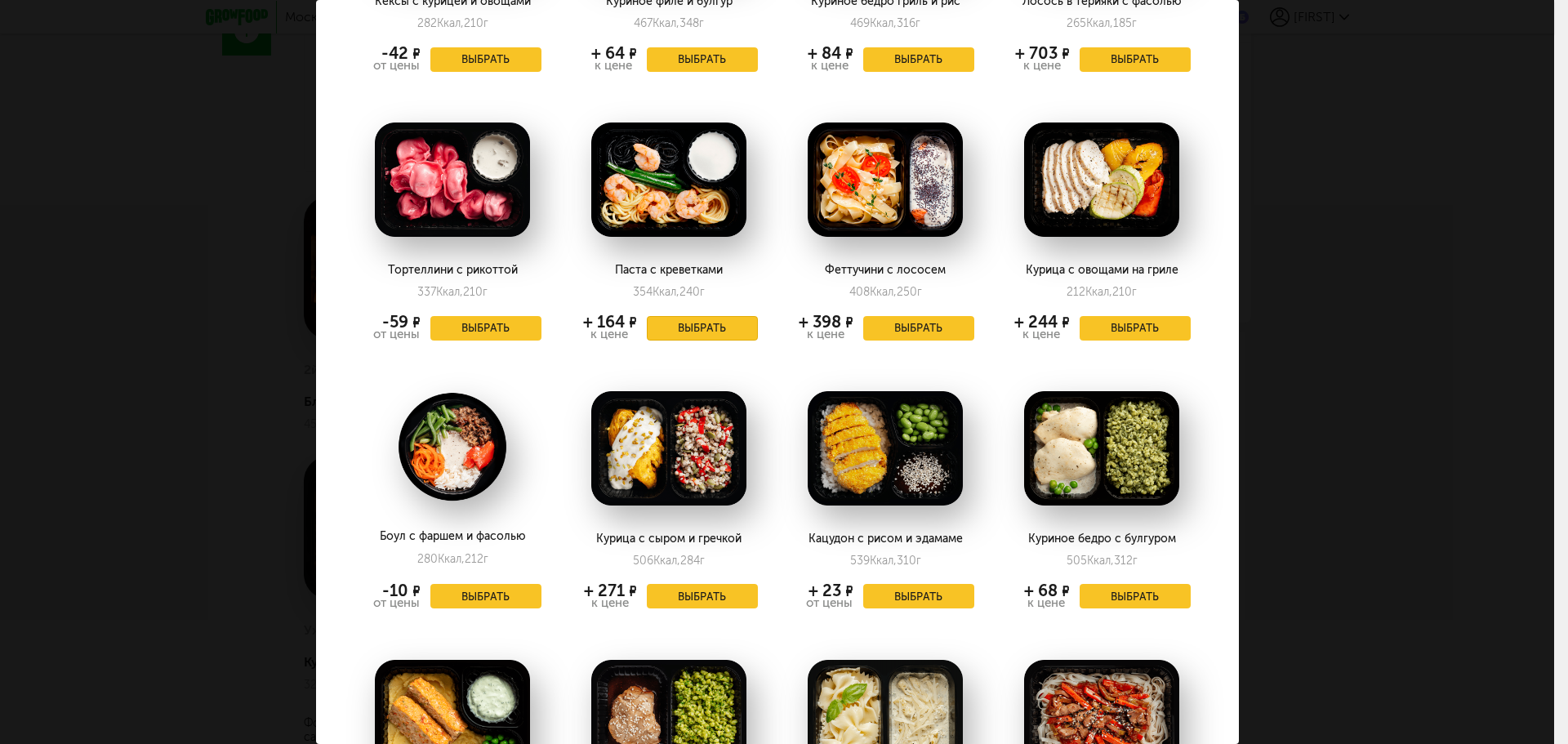 click on "Выбрать" at bounding box center [702, 328] 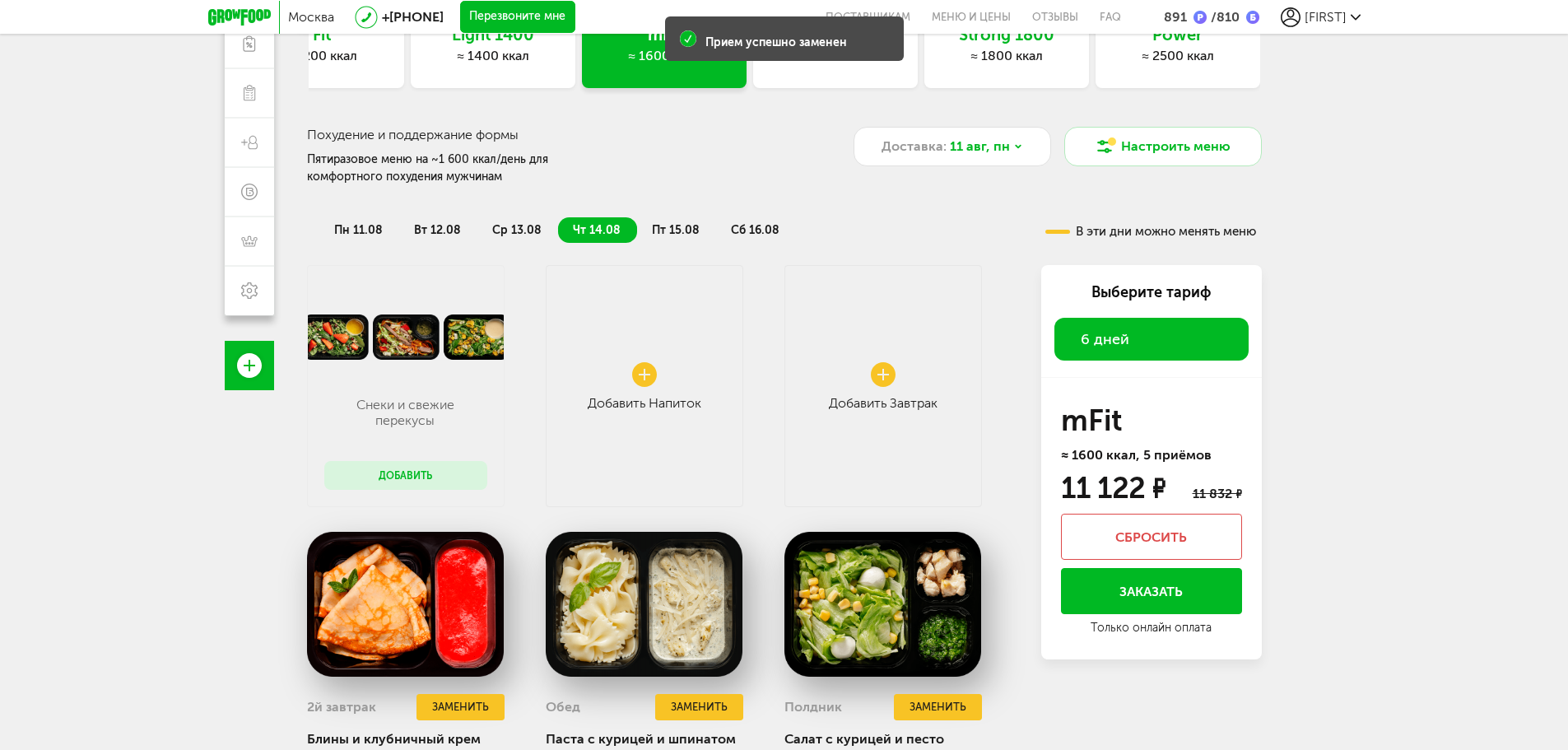 scroll, scrollTop: 197, scrollLeft: 0, axis: vertical 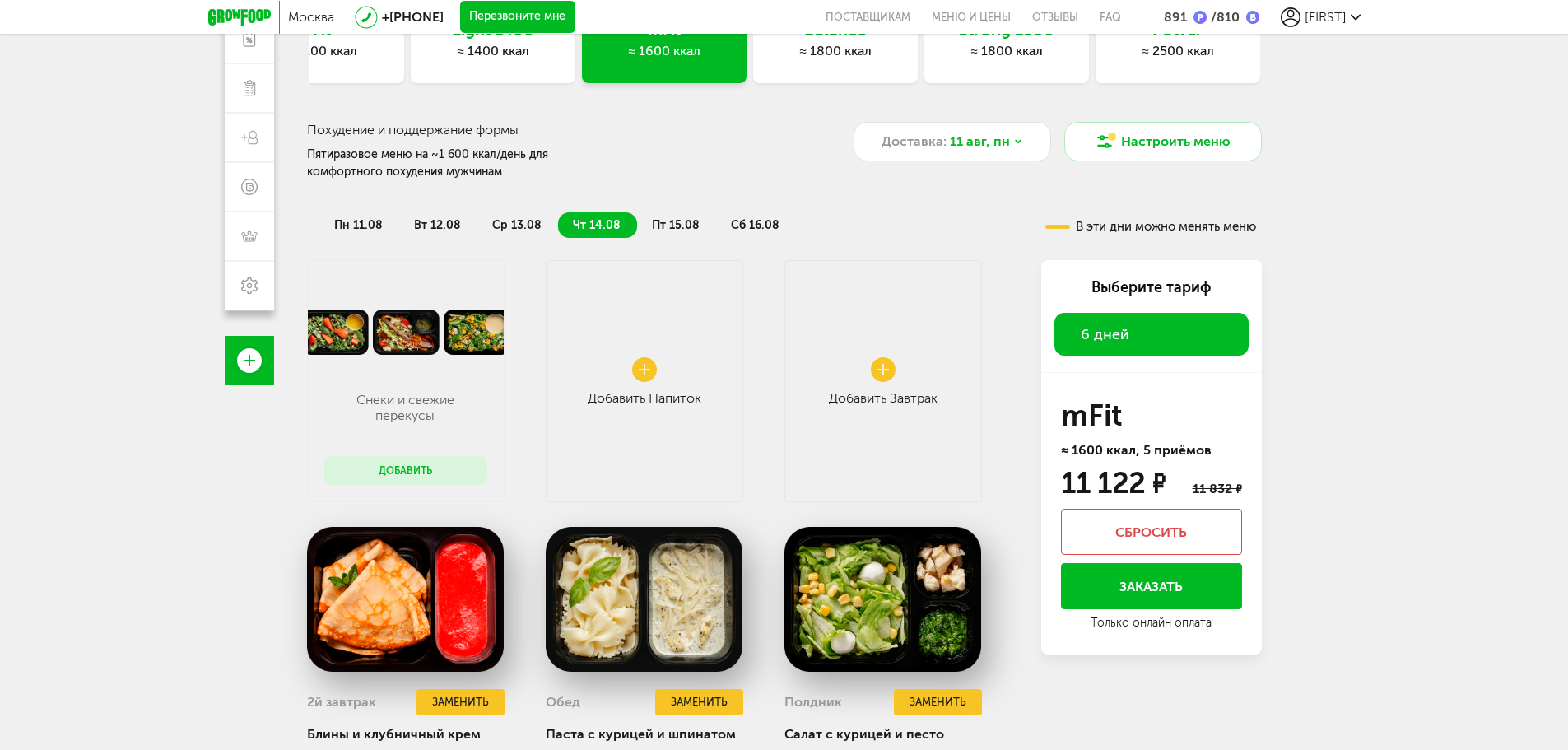 click on "пт 15.08" at bounding box center (676, 225) 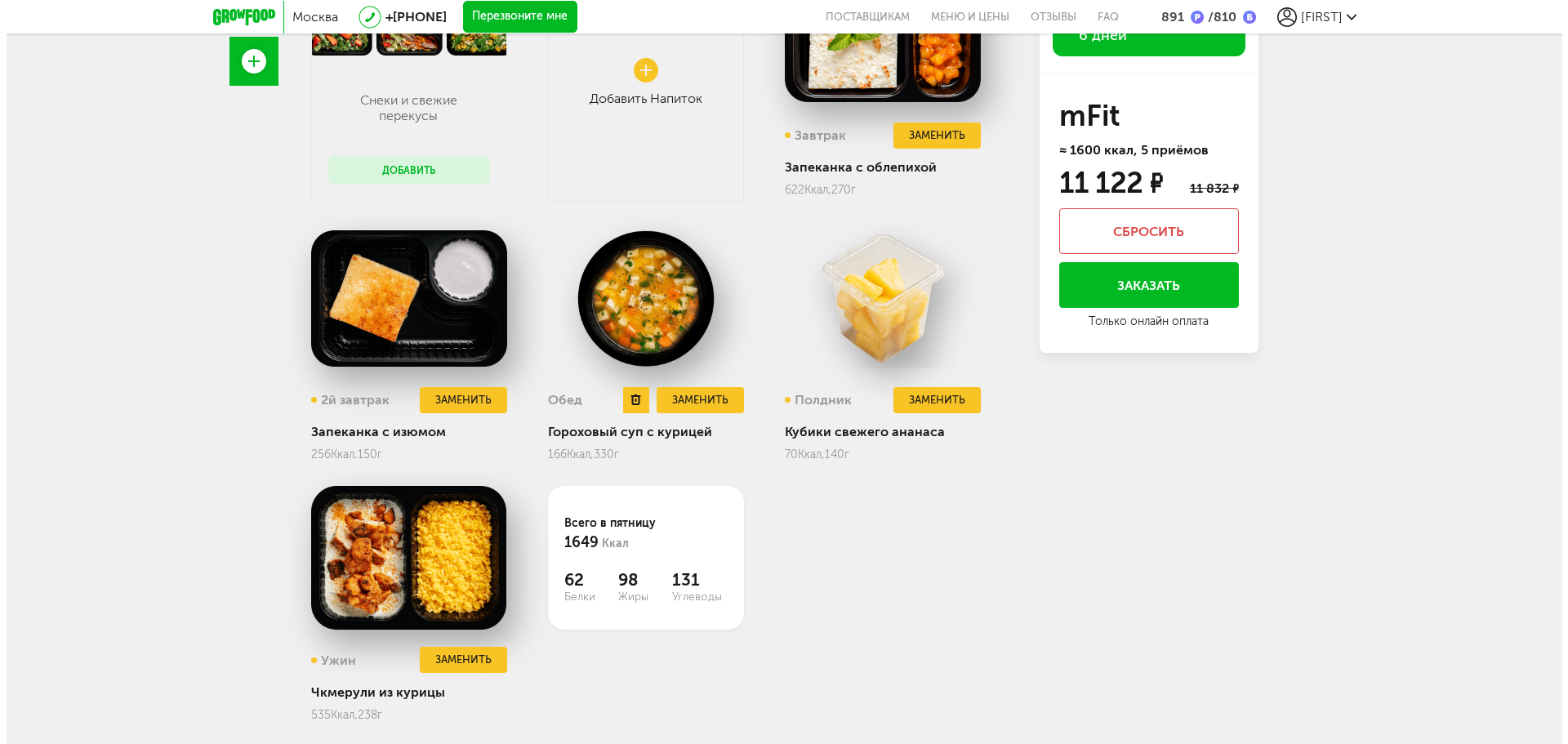 scroll, scrollTop: 522, scrollLeft: 0, axis: vertical 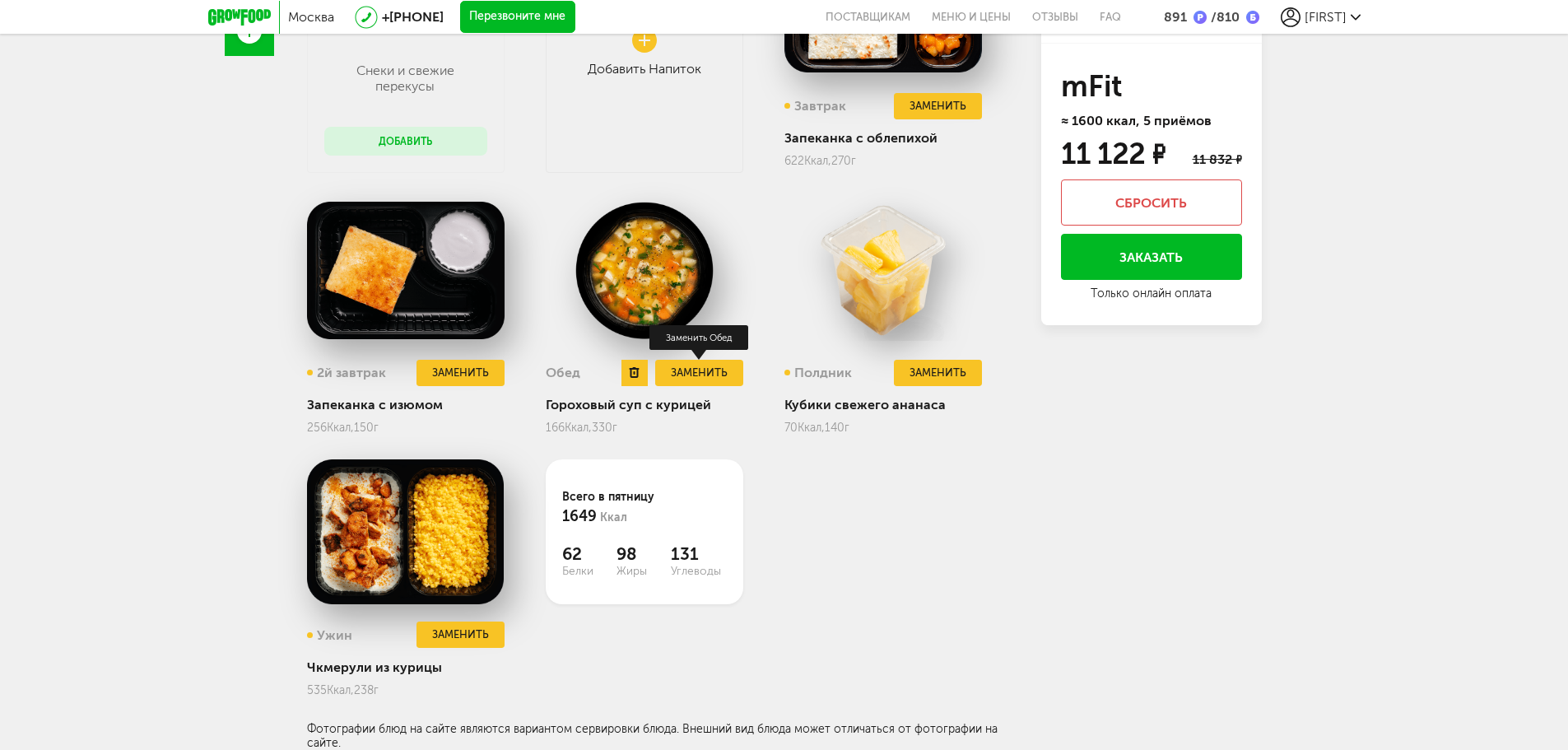 click on "Заменить" at bounding box center [699, 373] 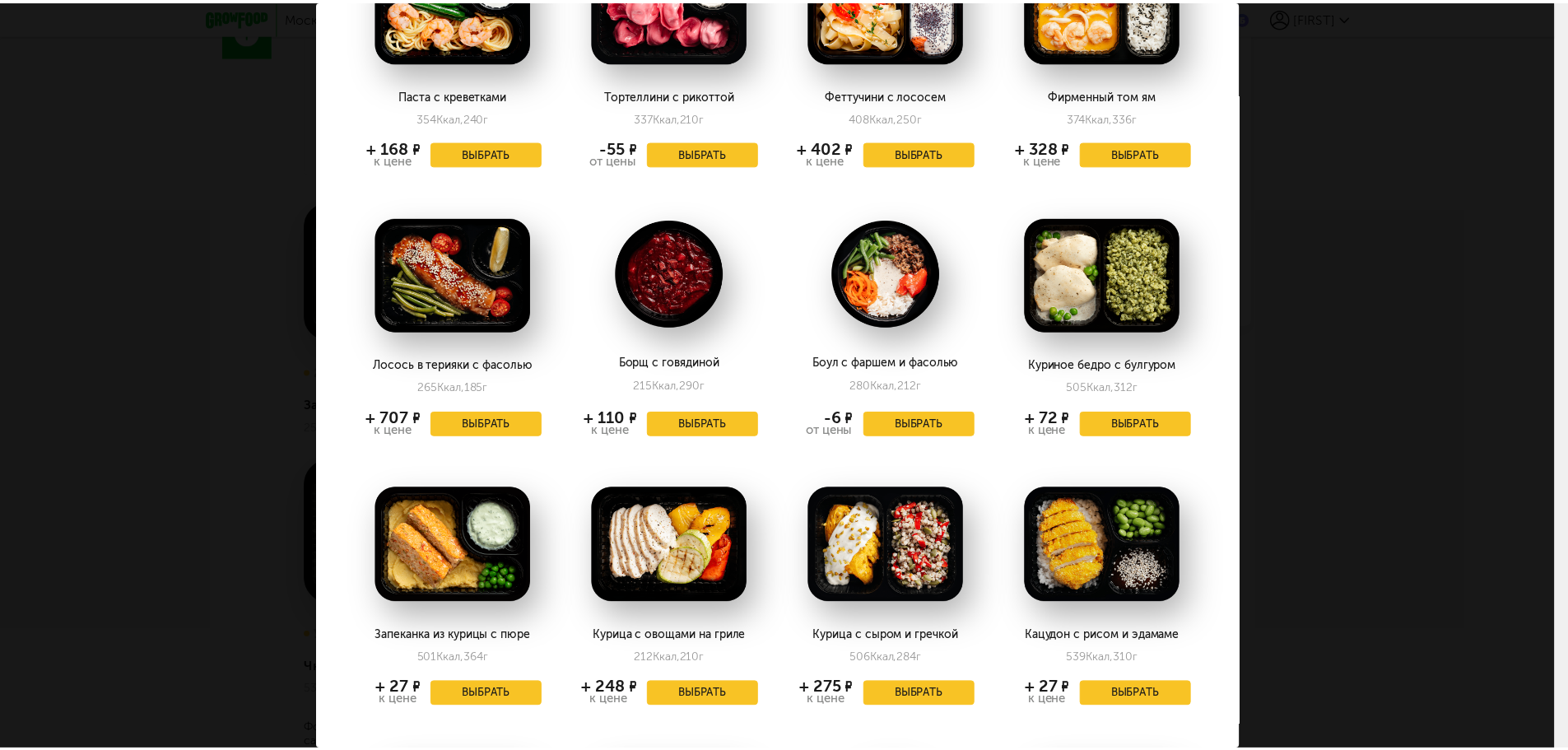 scroll, scrollTop: 988, scrollLeft: 0, axis: vertical 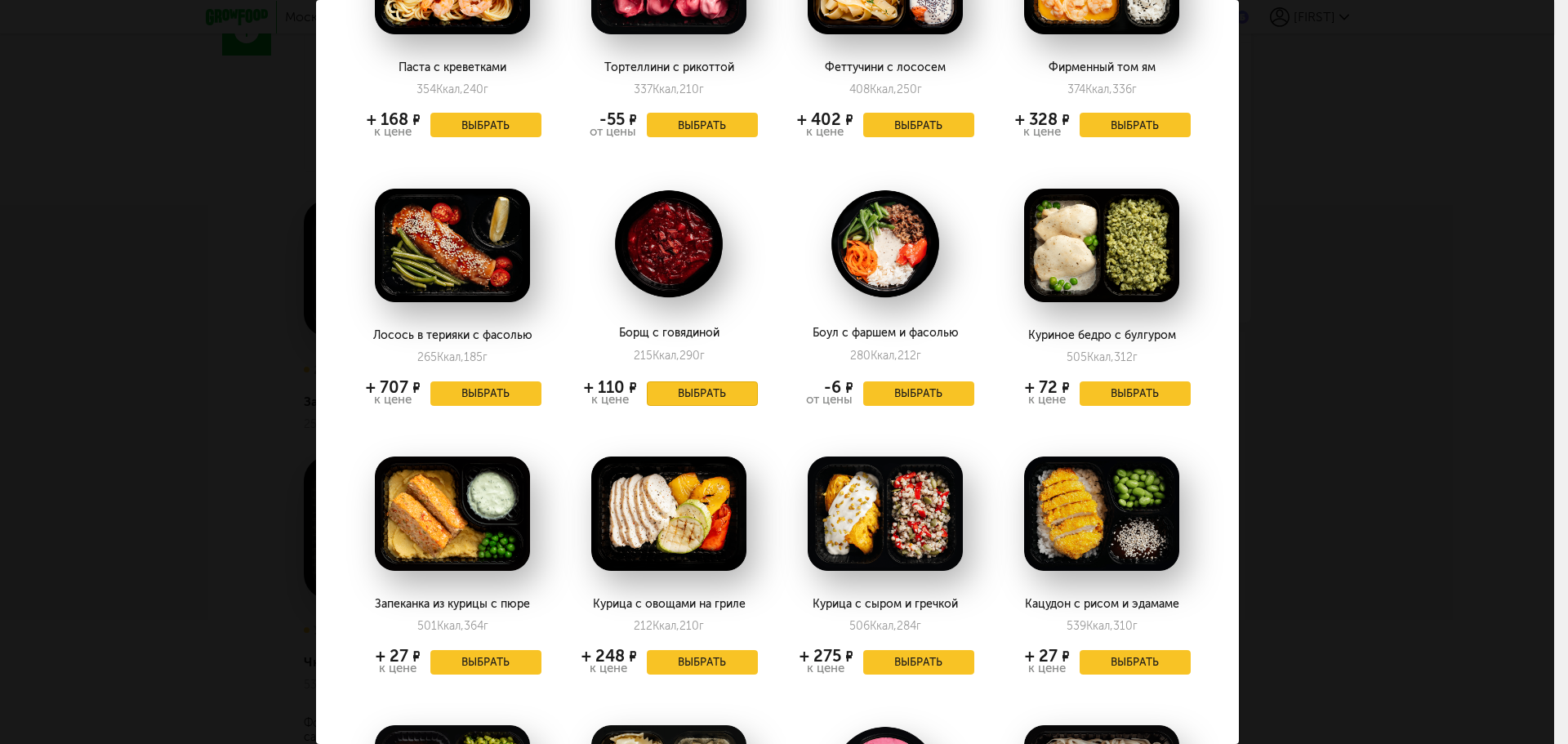 click on "Выбрать" at bounding box center (702, 394) 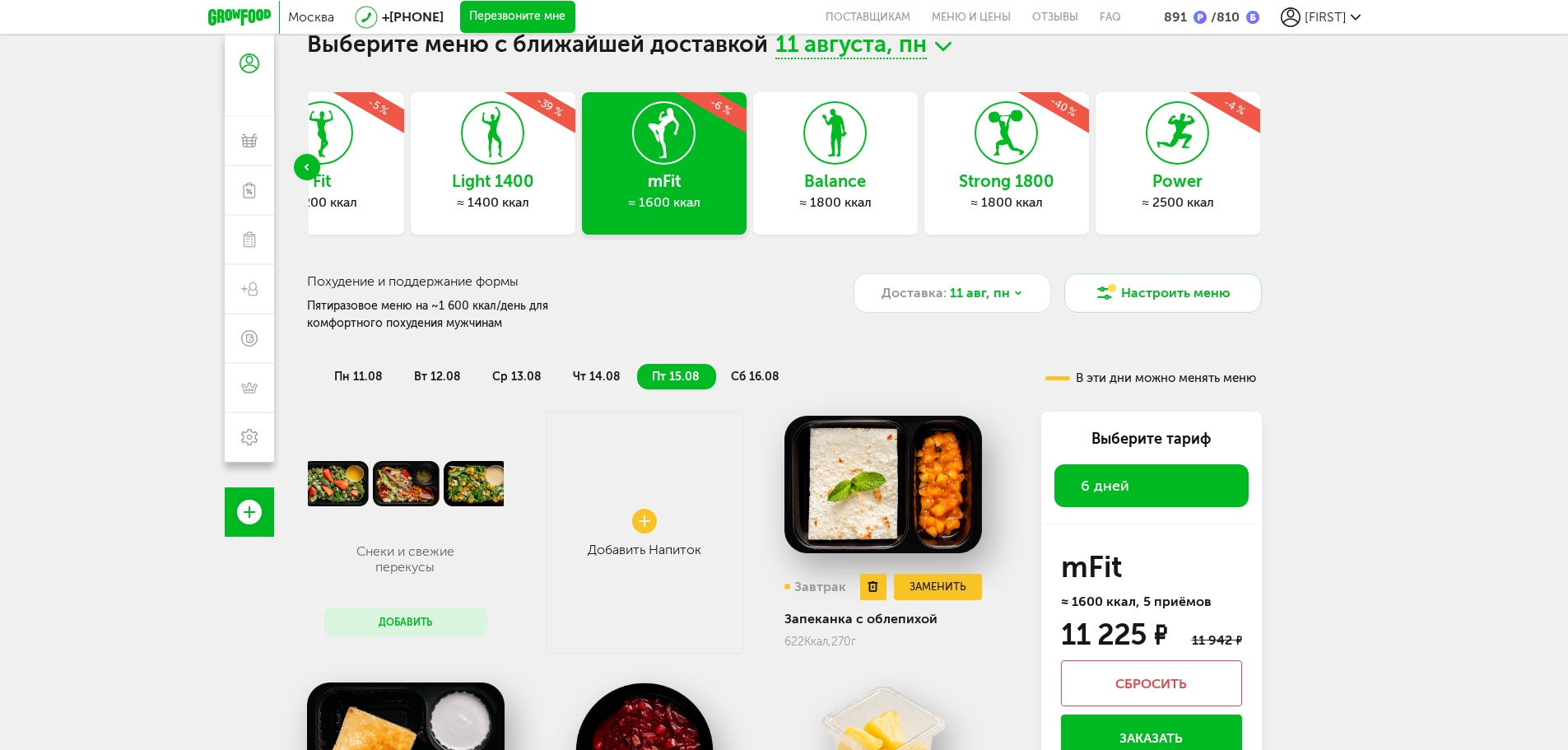 scroll, scrollTop: 32, scrollLeft: 0, axis: vertical 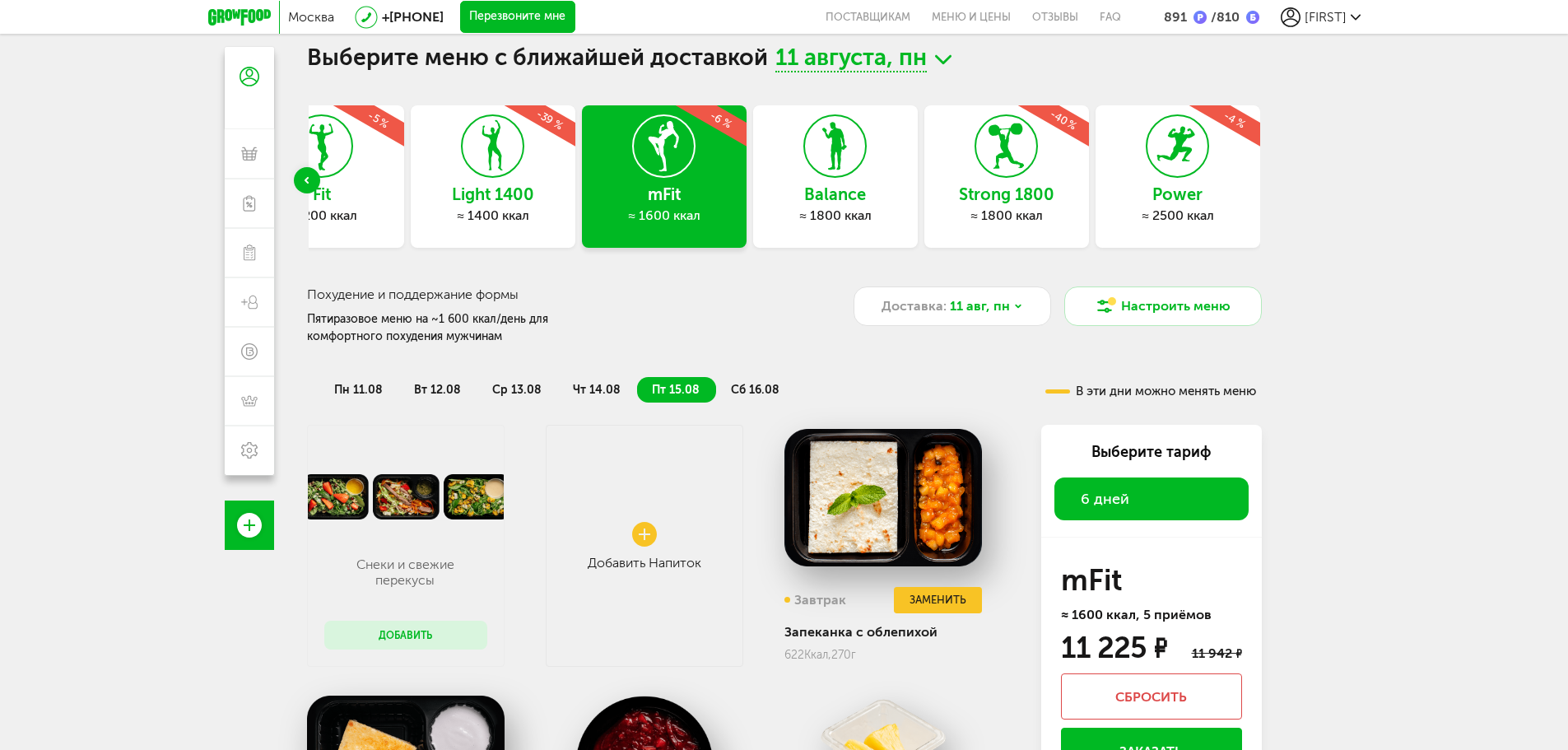 click on "сб 16.08" at bounding box center (755, 389) 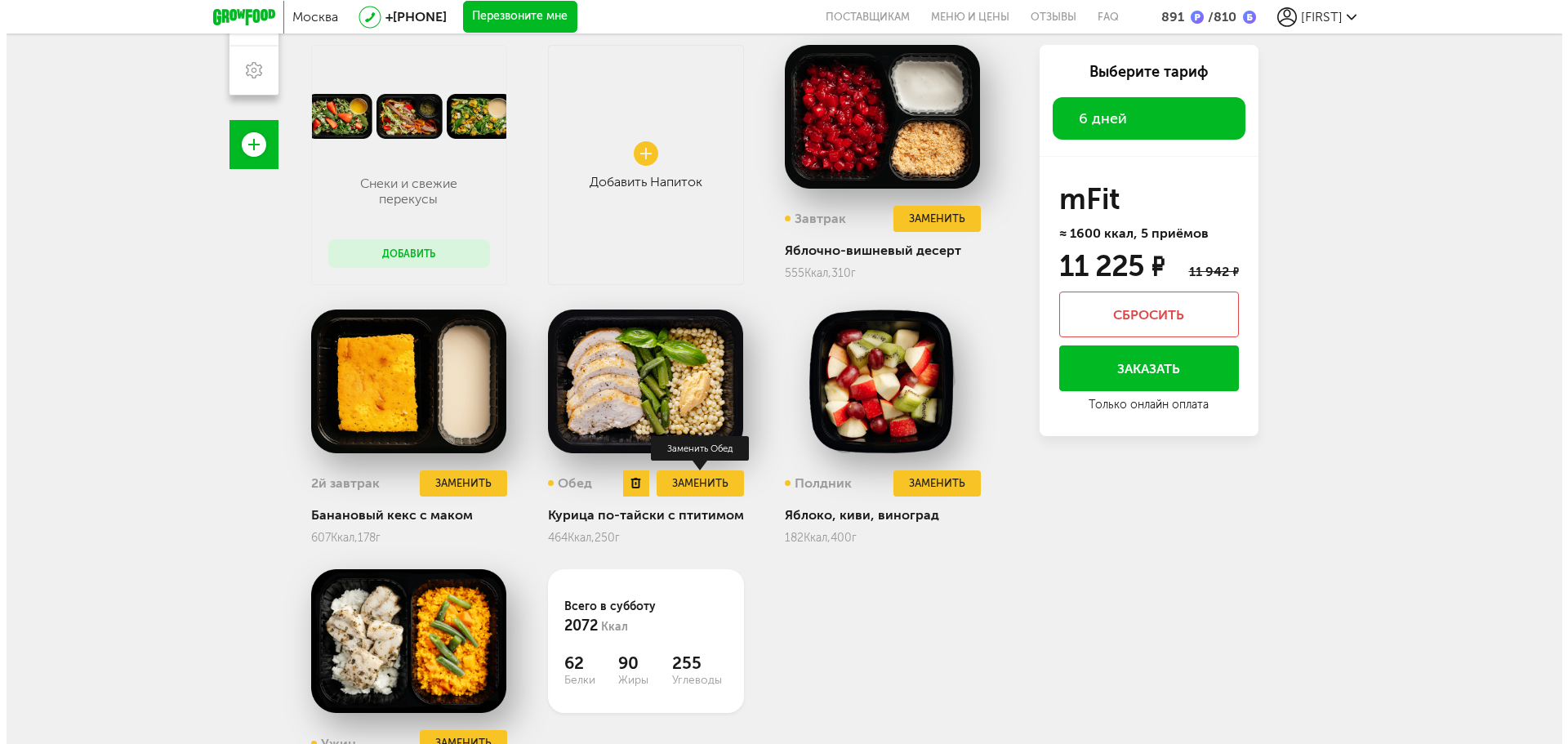 scroll, scrollTop: 359, scrollLeft: 0, axis: vertical 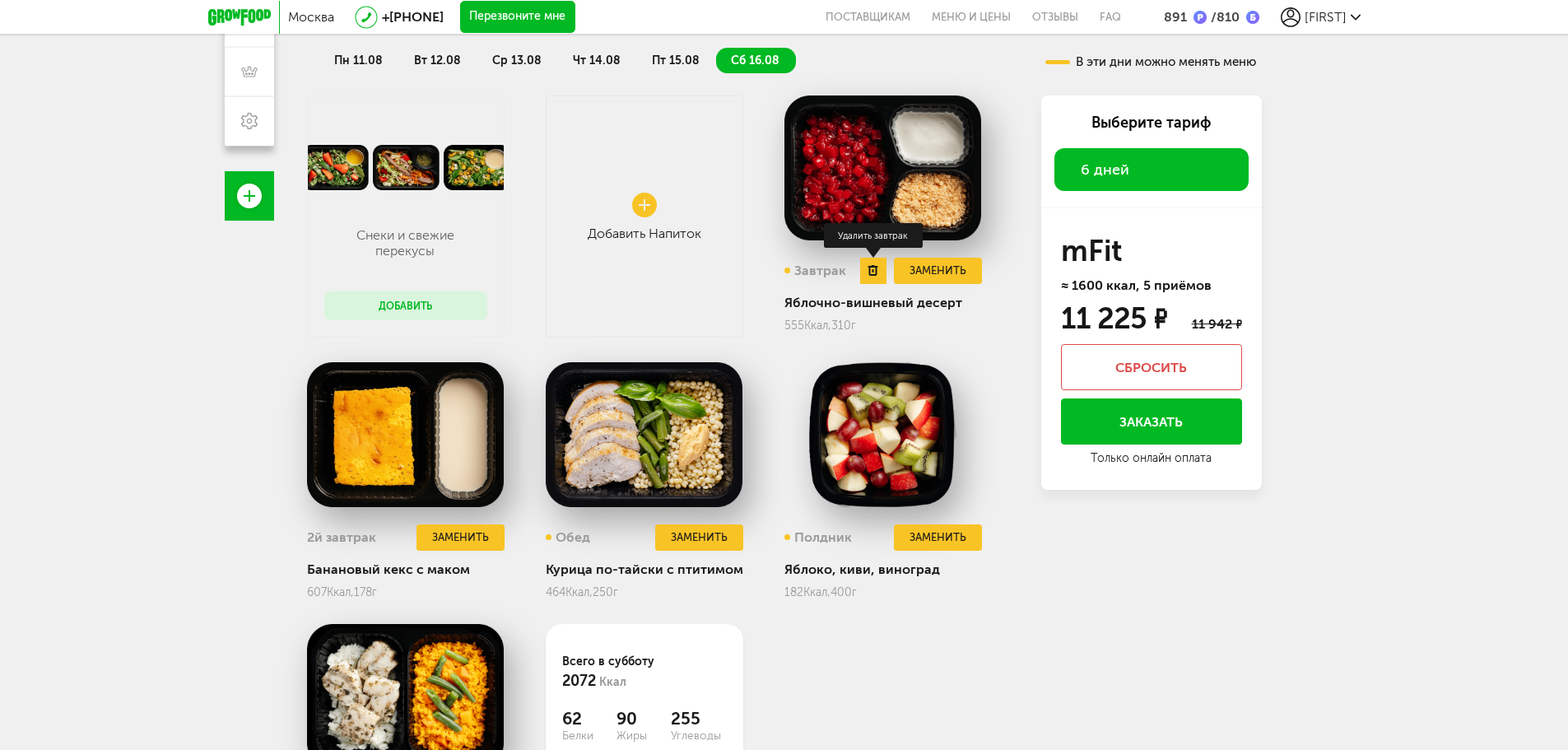 click 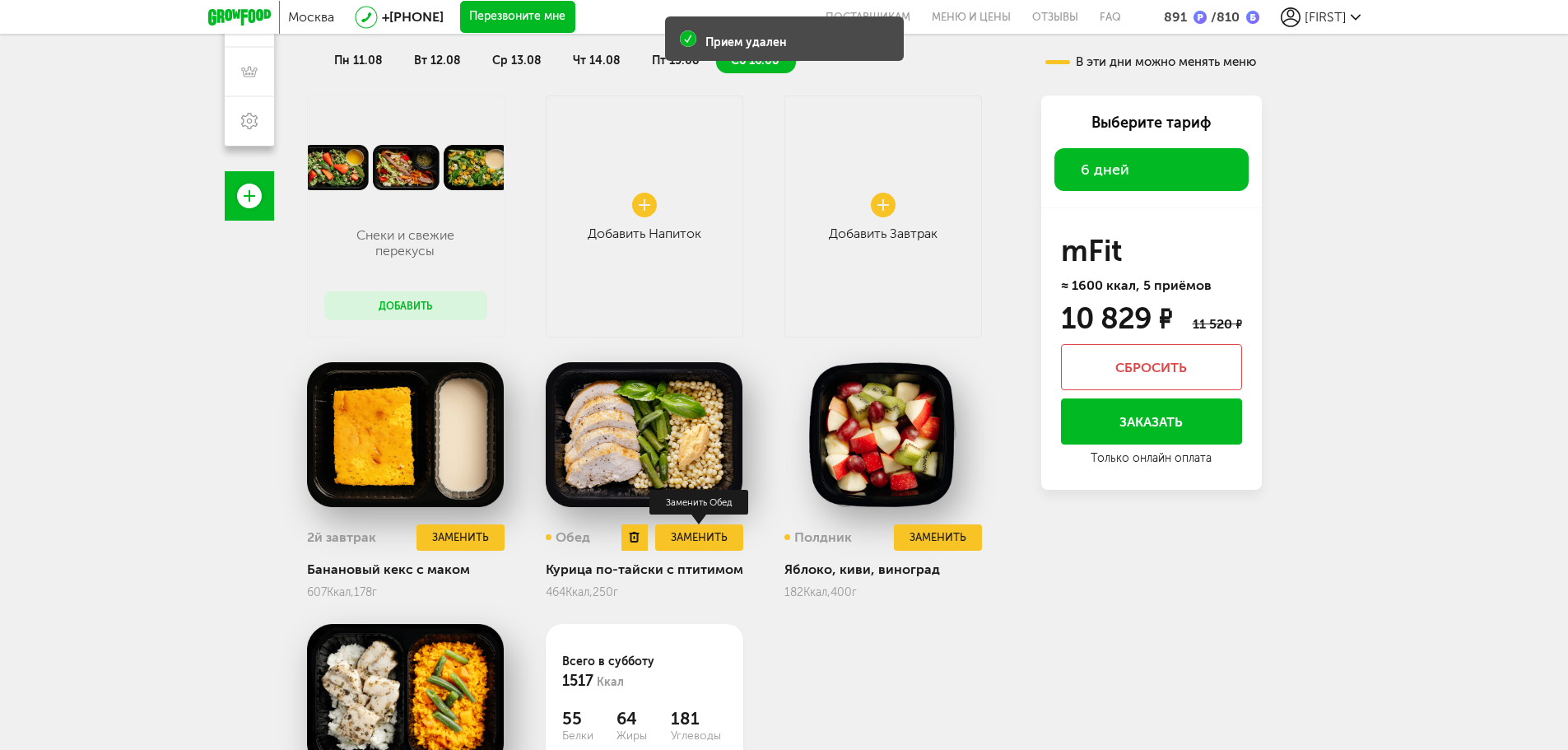 click on "Заменить" at bounding box center (699, 538) 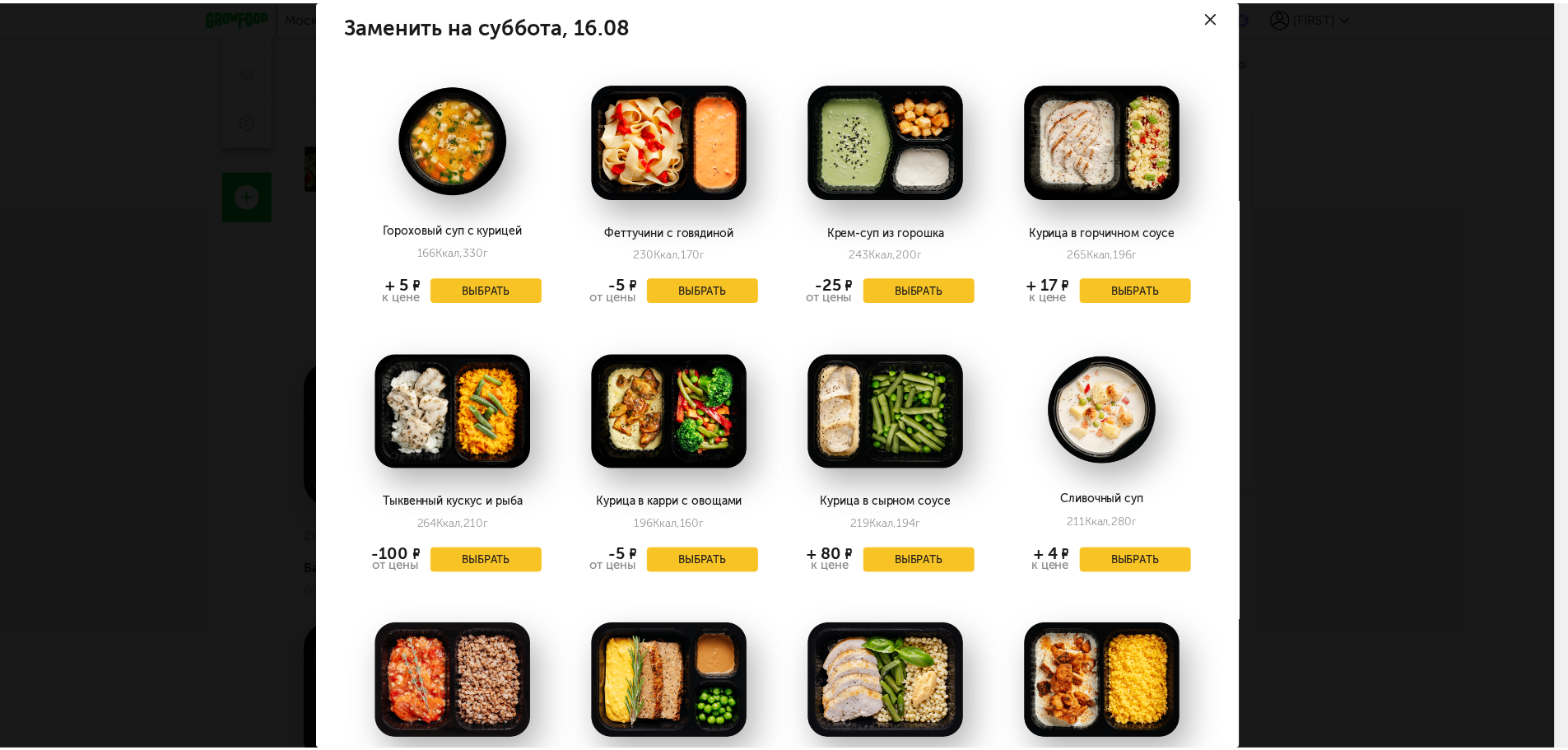 scroll, scrollTop: 0, scrollLeft: 0, axis: both 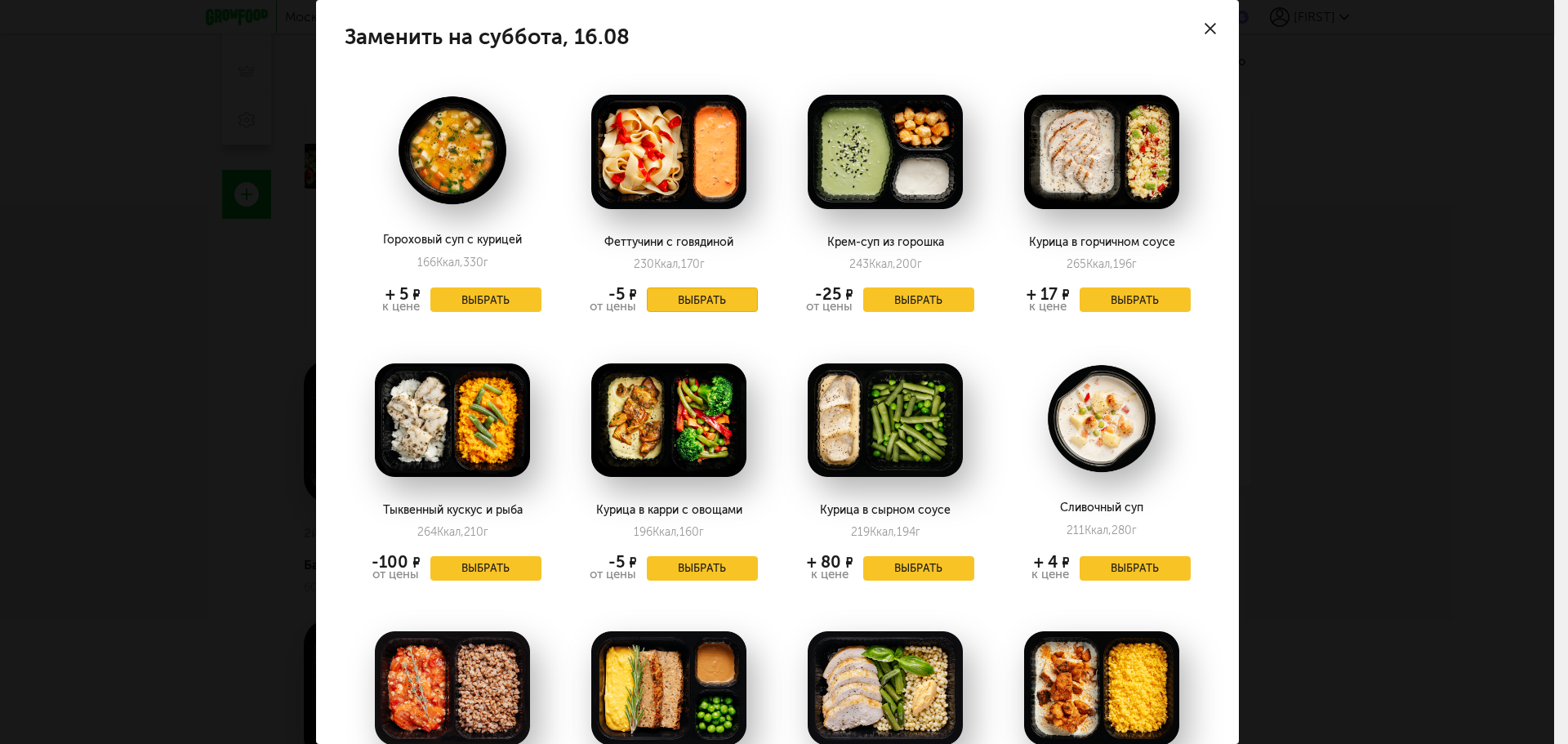 click on "Выбрать" at bounding box center [702, 300] 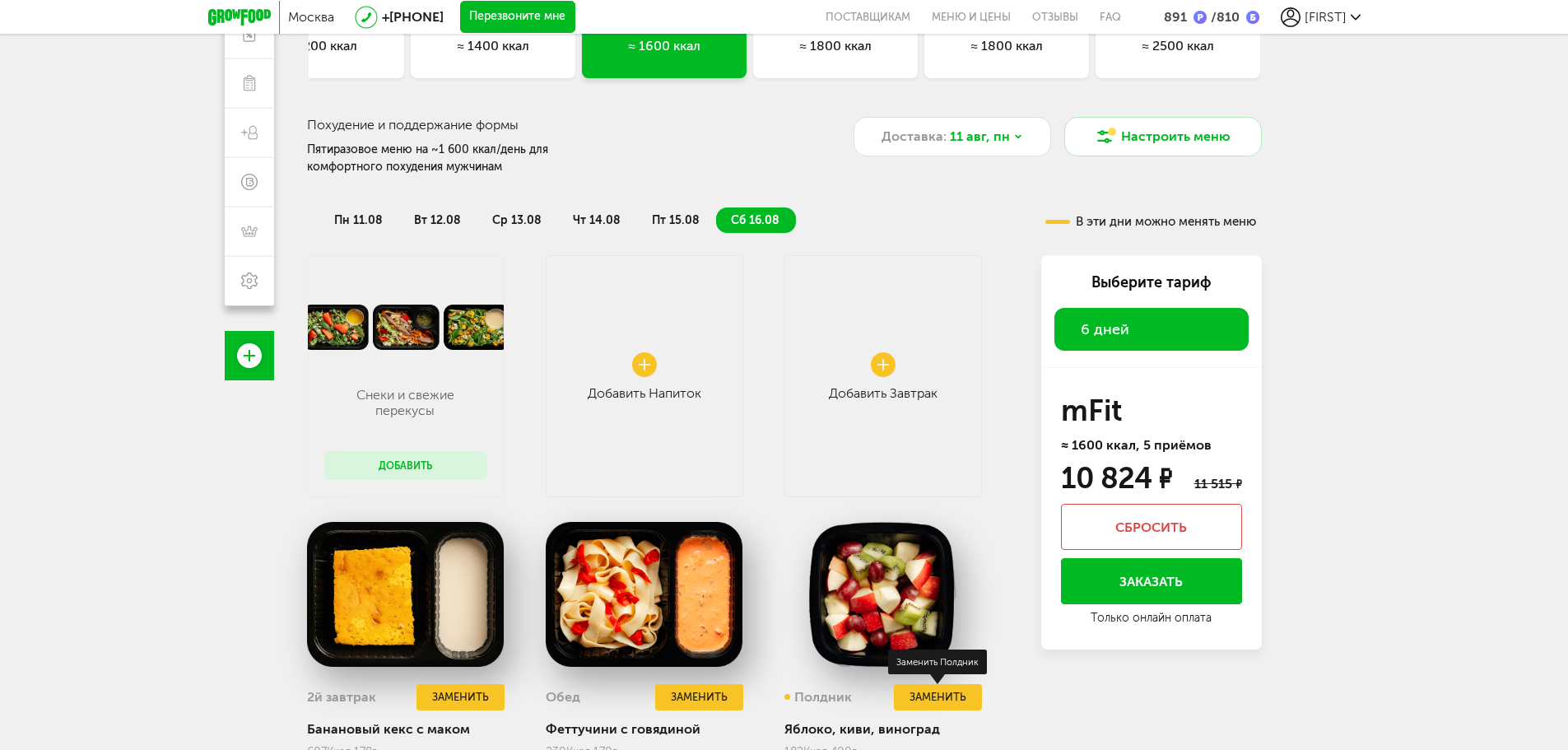 scroll, scrollTop: 197, scrollLeft: 0, axis: vertical 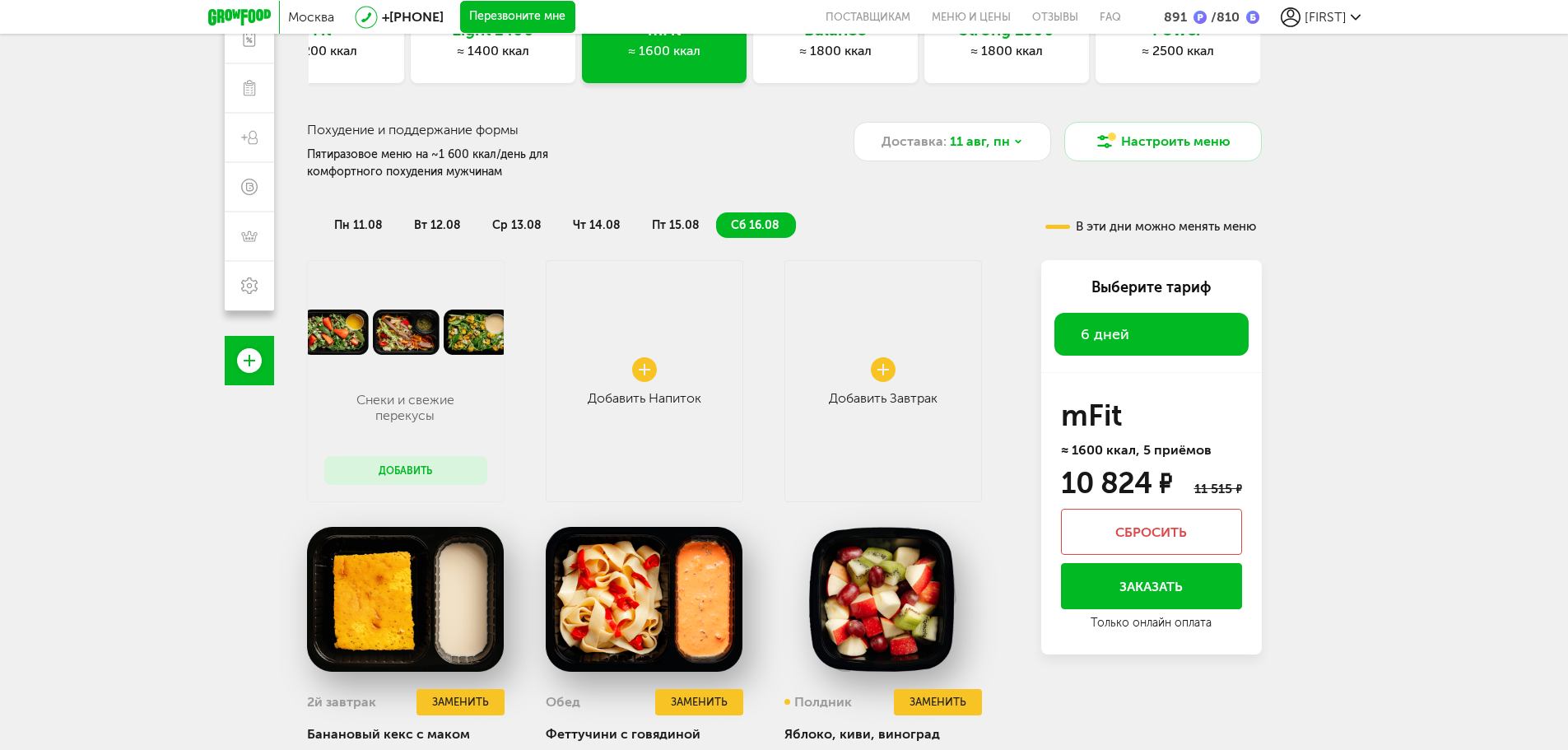 click on "пт 15.08" at bounding box center (676, 225) 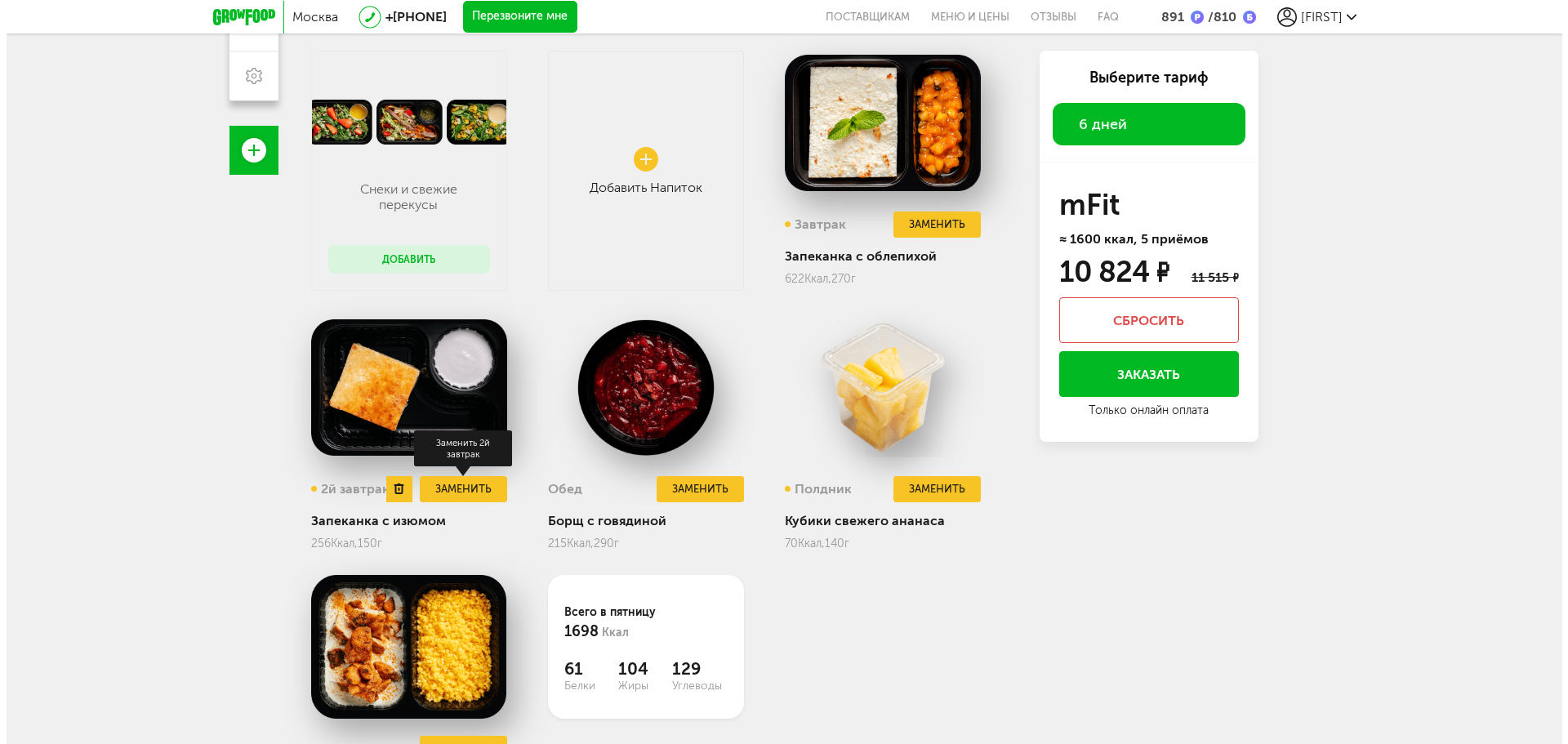scroll, scrollTop: 440, scrollLeft: 0, axis: vertical 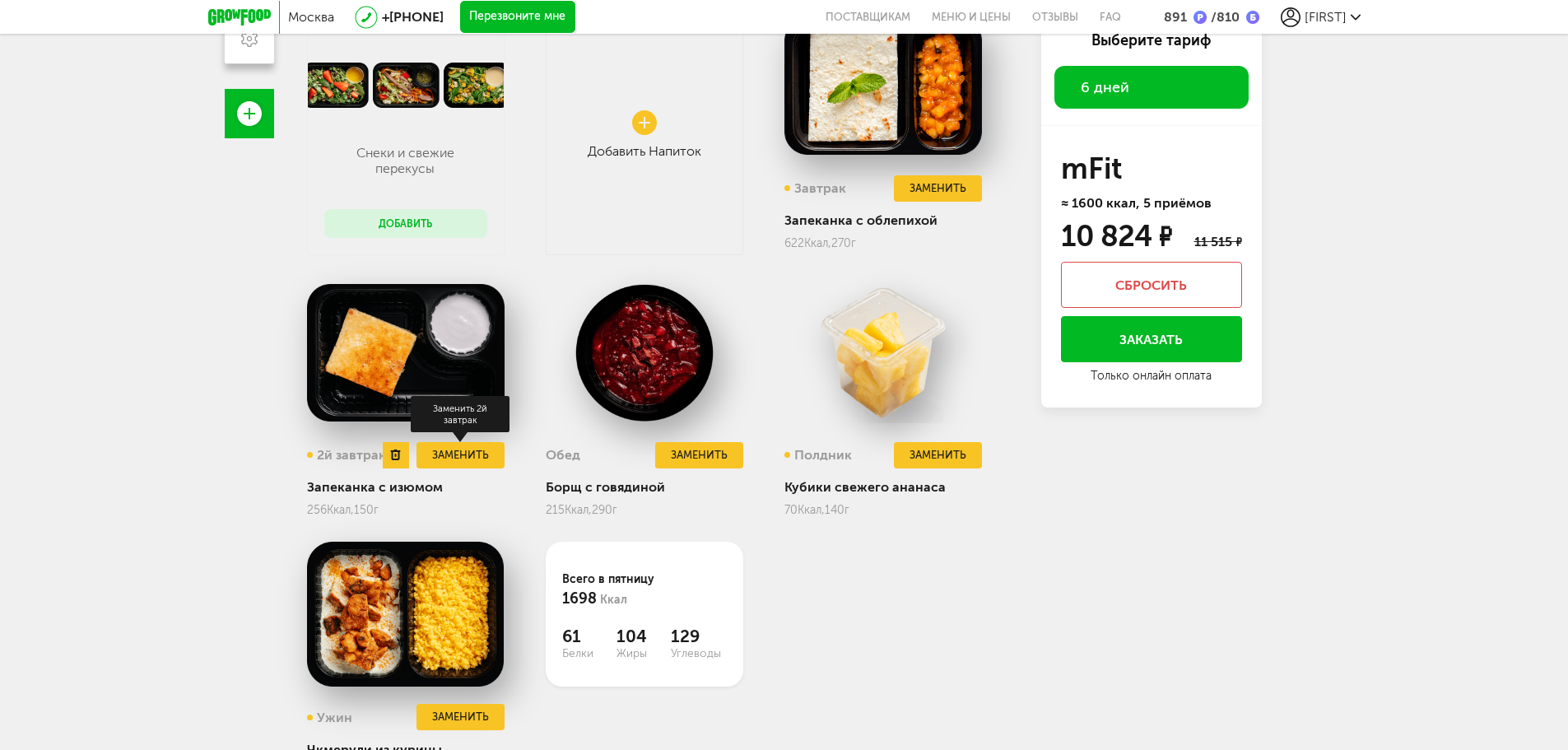 click on "Заменить" at bounding box center [460, 455] 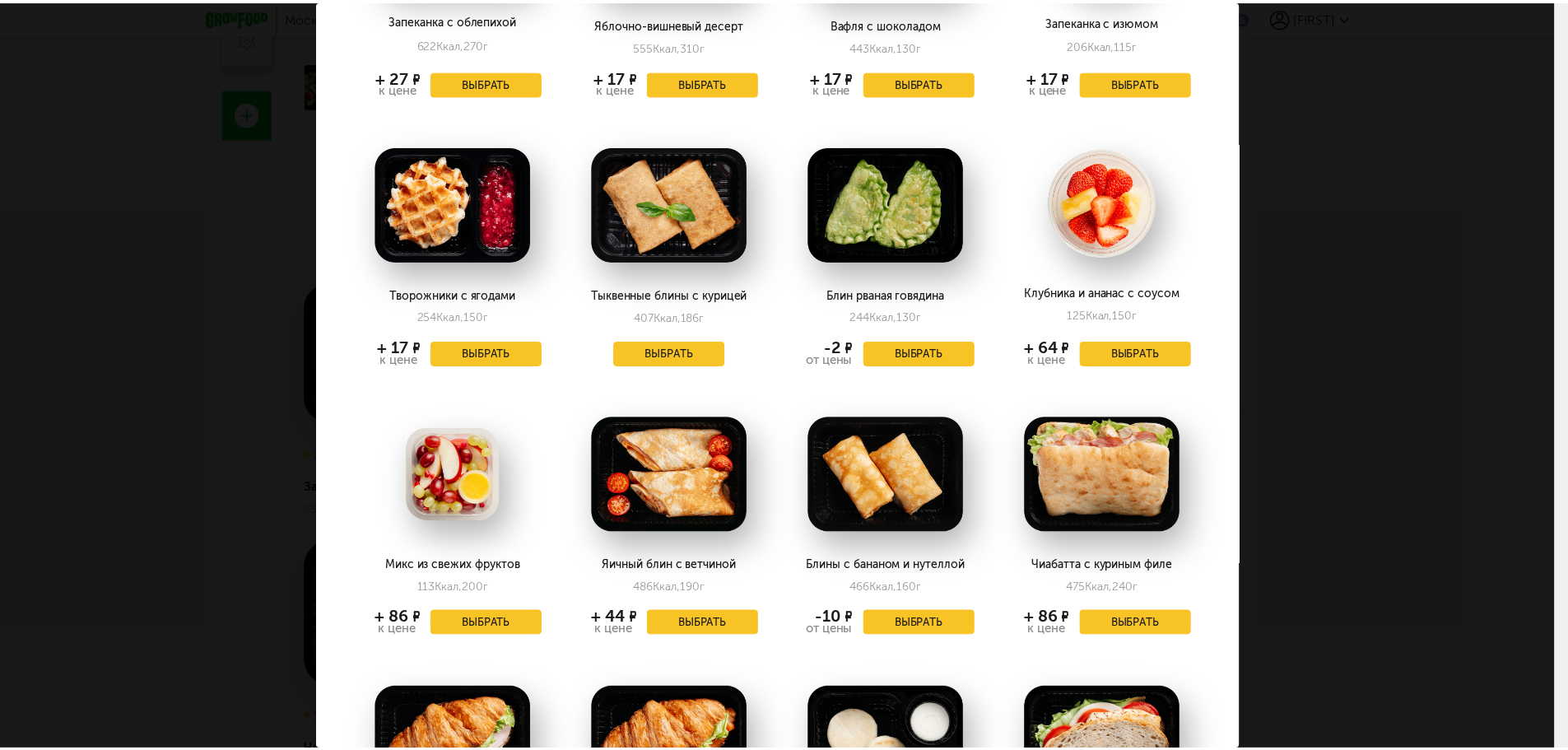 scroll, scrollTop: 494, scrollLeft: 0, axis: vertical 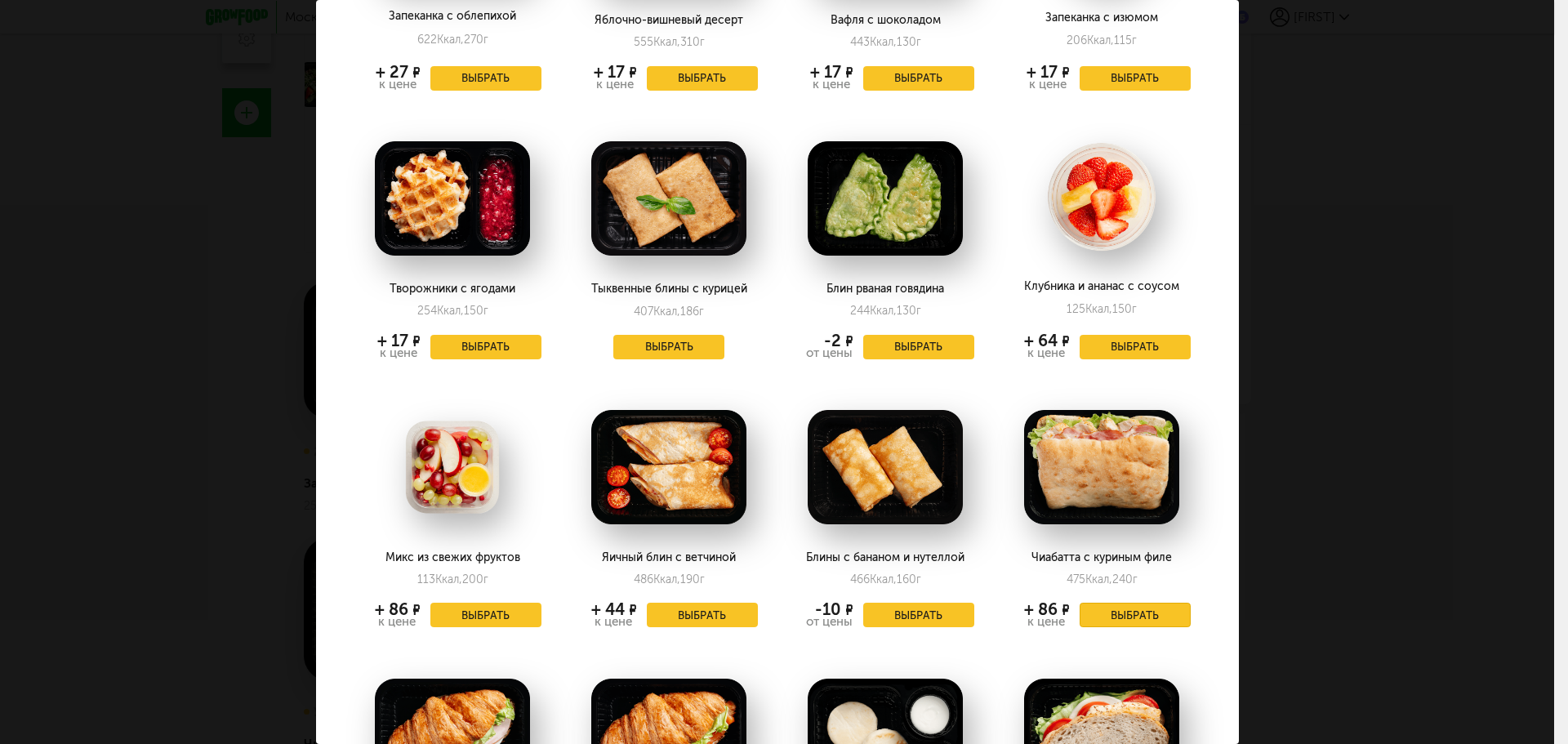 click on "Выбрать" at bounding box center (1135, 615) 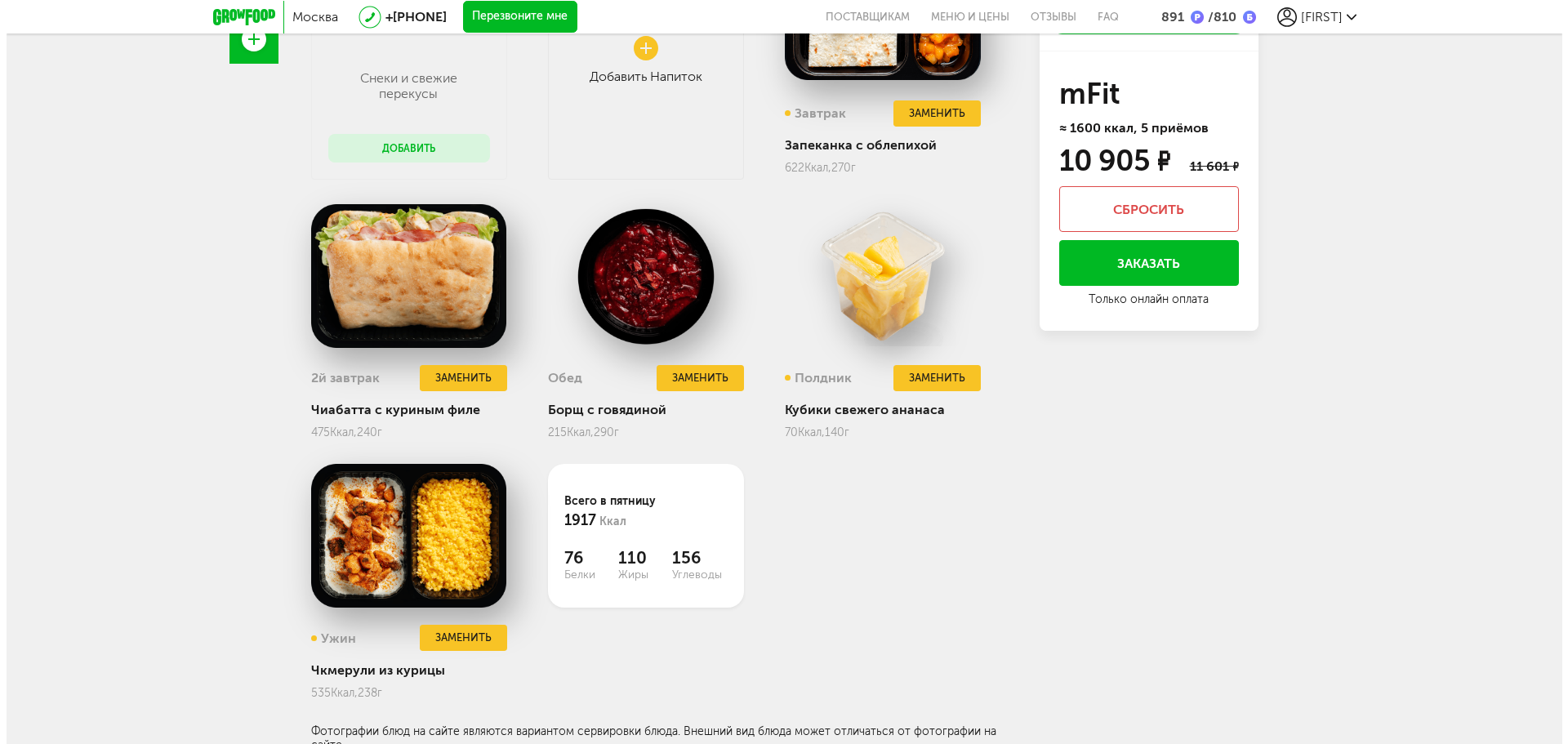 scroll, scrollTop: 522, scrollLeft: 0, axis: vertical 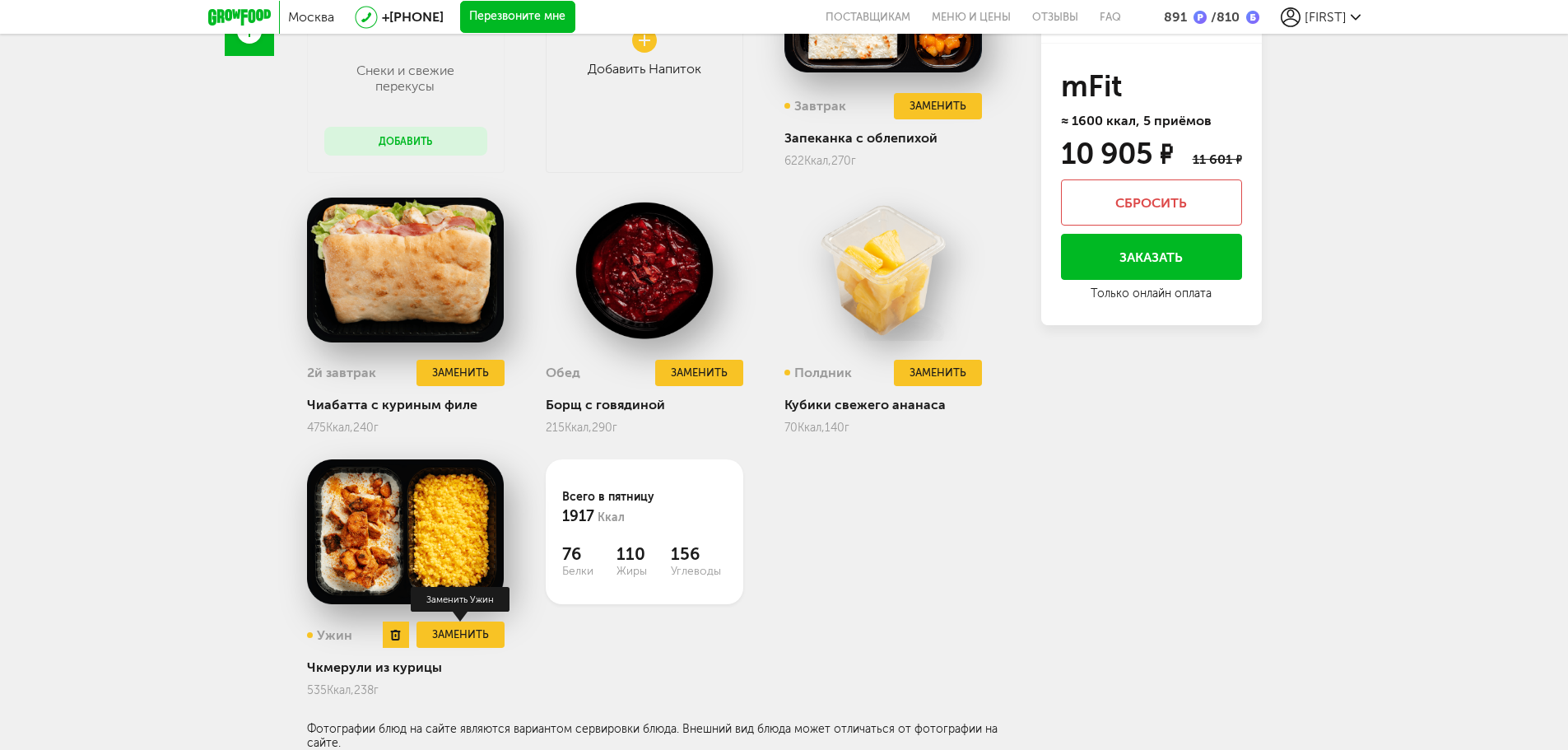 click on "Заменить" at bounding box center [460, 635] 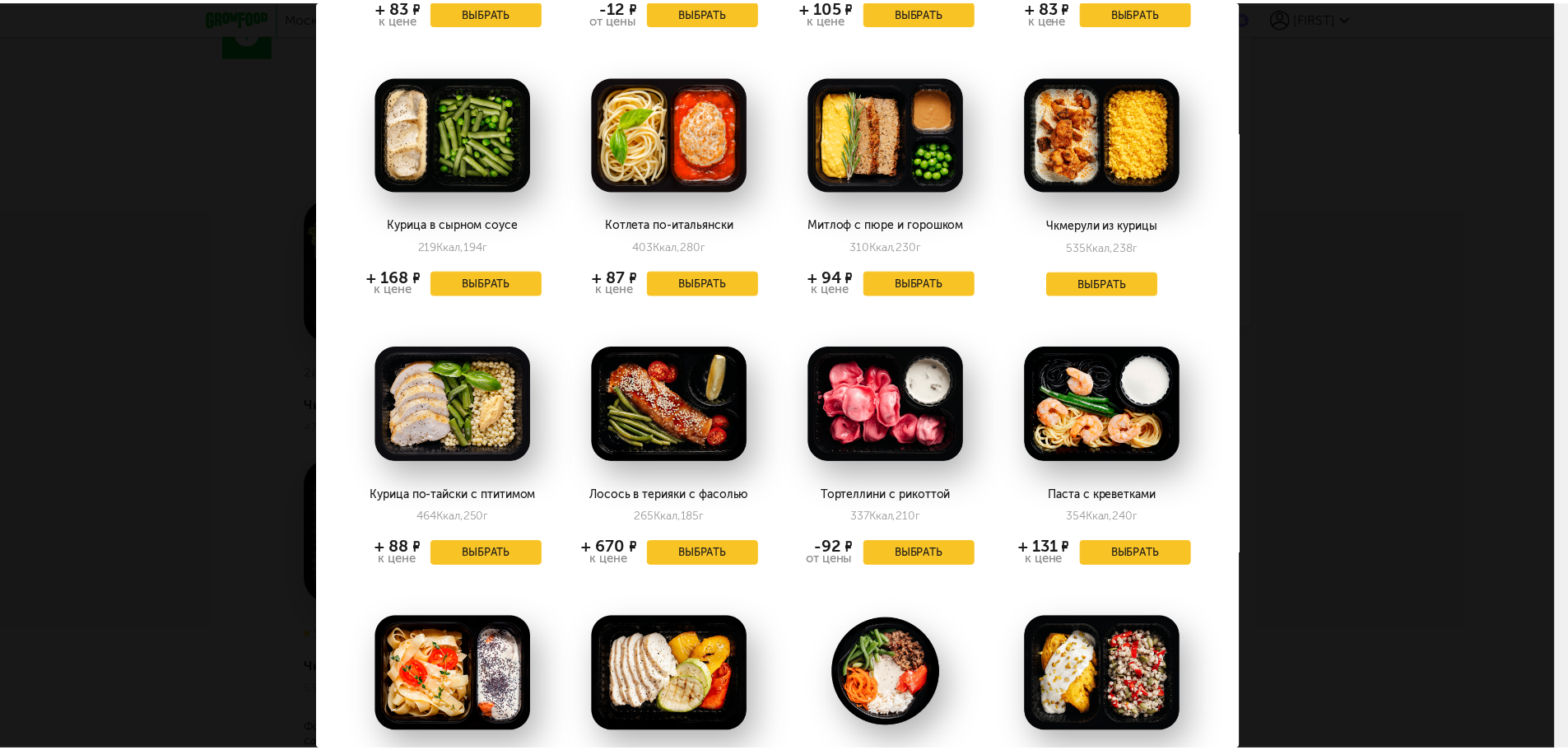 scroll, scrollTop: 0, scrollLeft: 0, axis: both 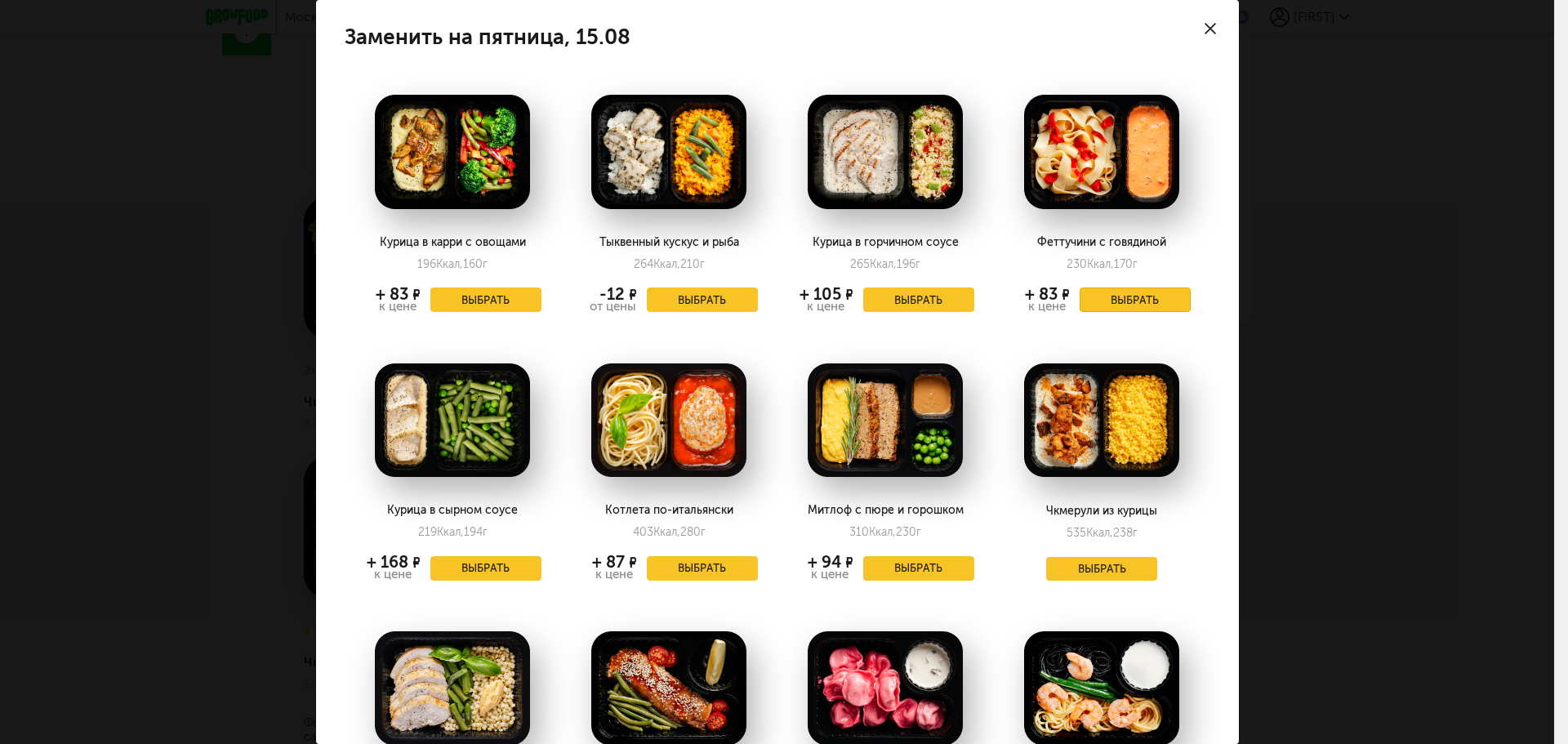 click on "Выбрать" at bounding box center (1135, 300) 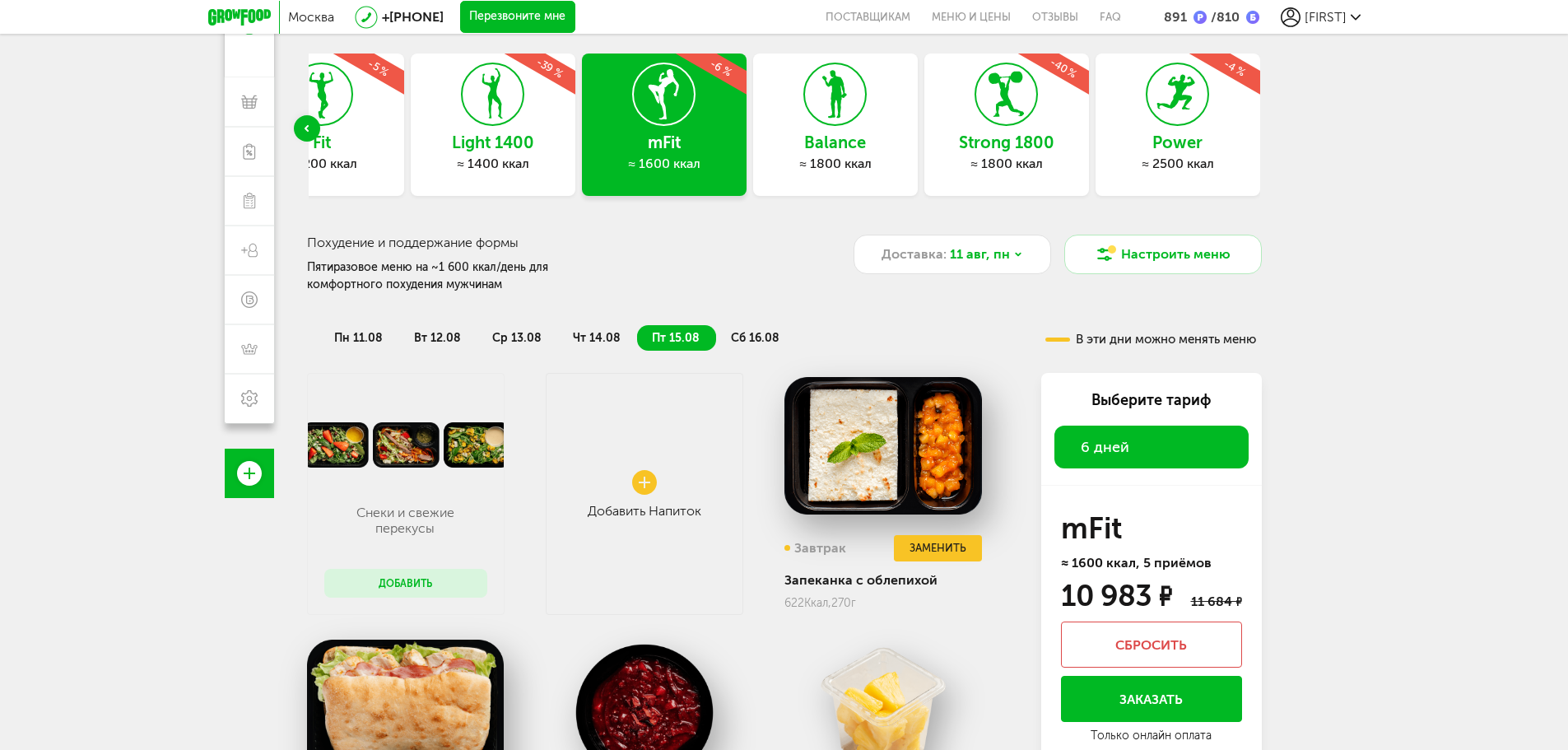 scroll, scrollTop: 0, scrollLeft: 0, axis: both 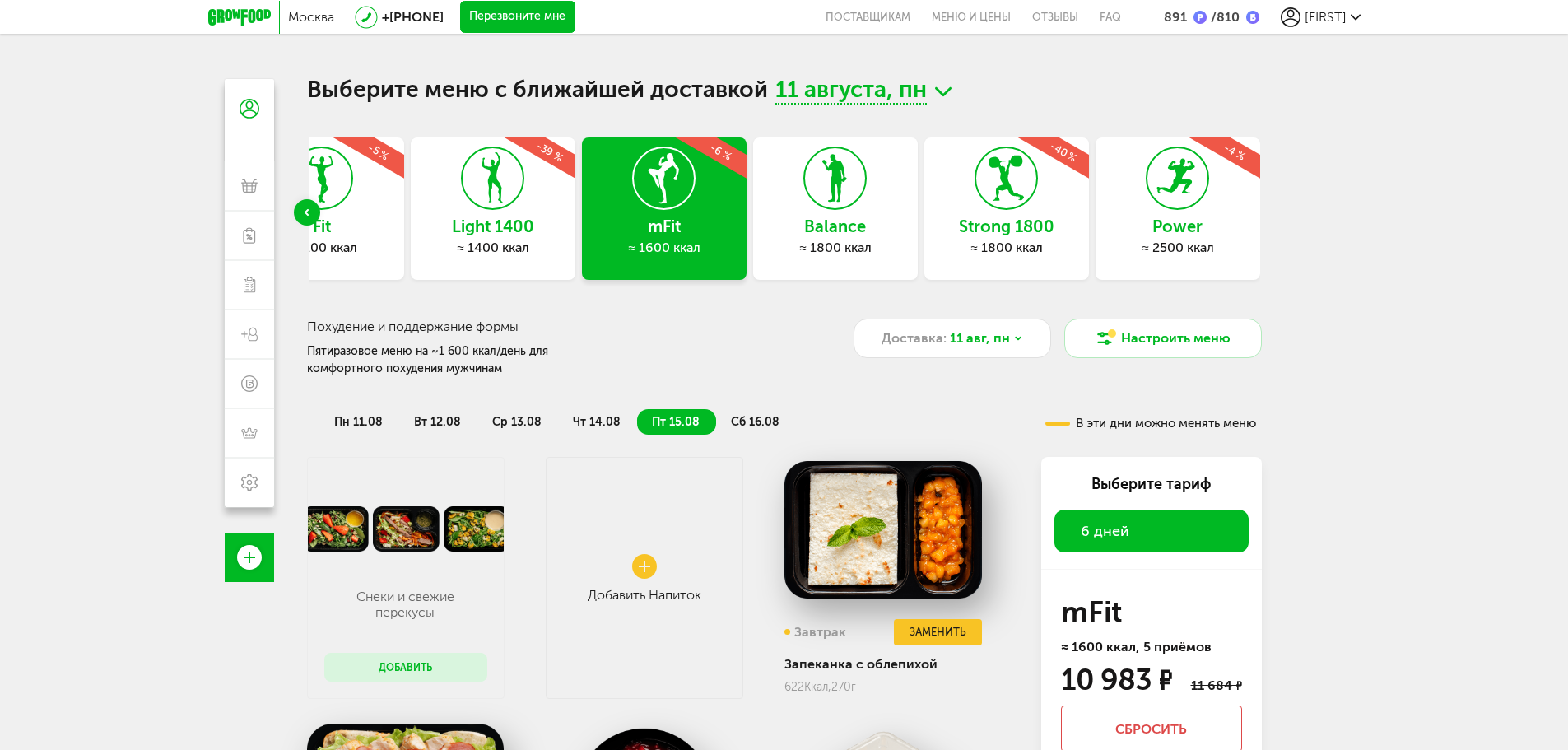 click on "сб 16.08" at bounding box center [755, 422] 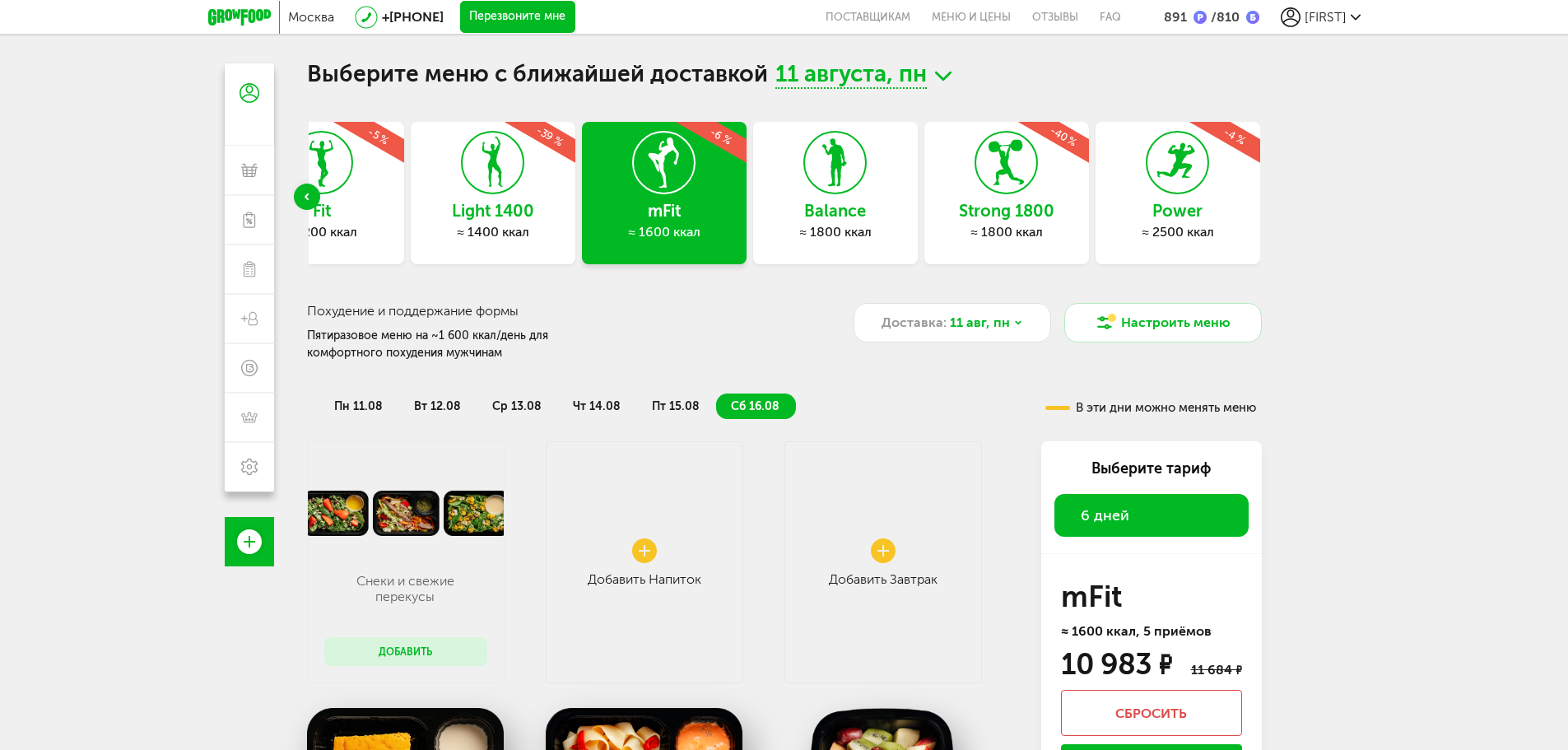 scroll, scrollTop: 0, scrollLeft: 0, axis: both 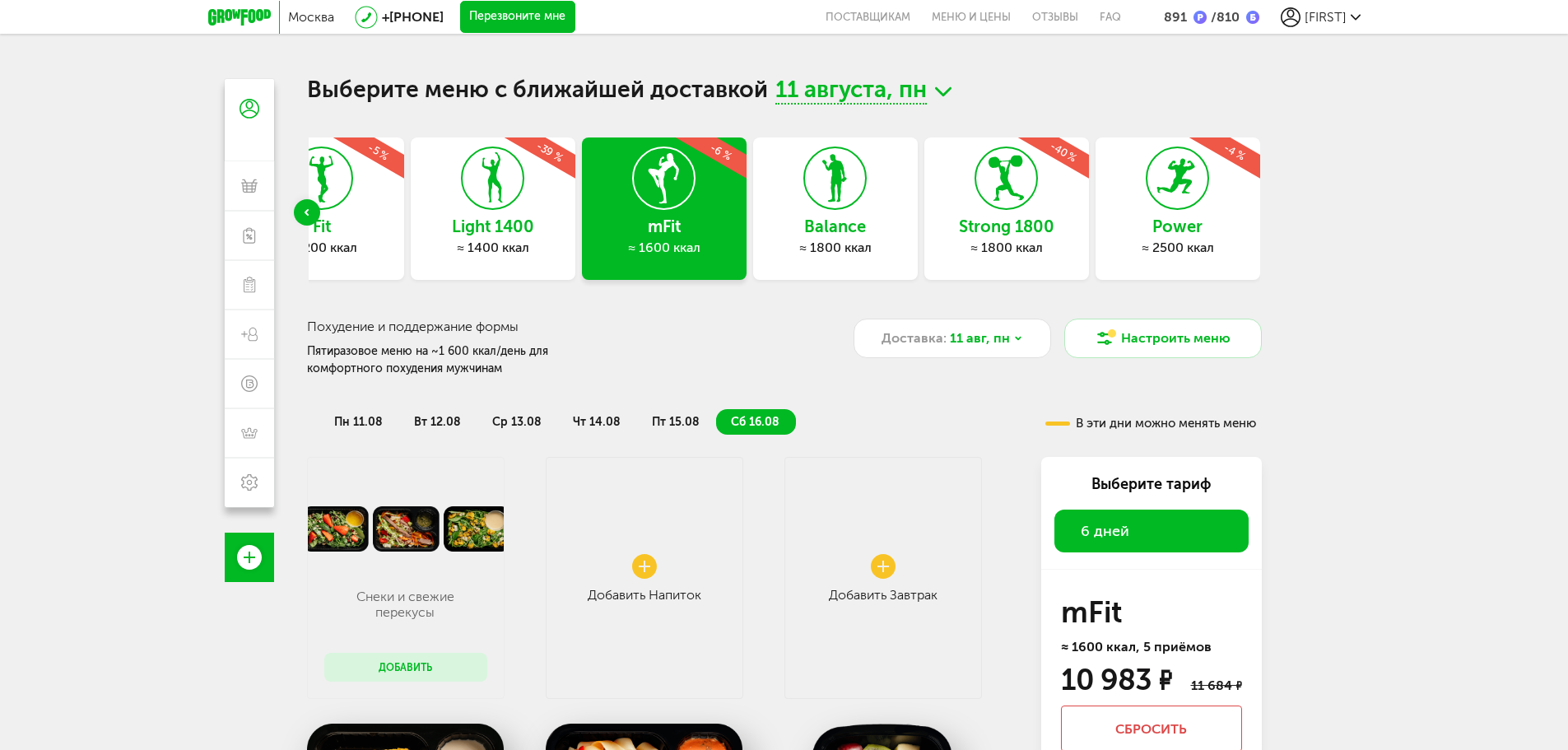 click on "пт 15.08" at bounding box center (676, 422) 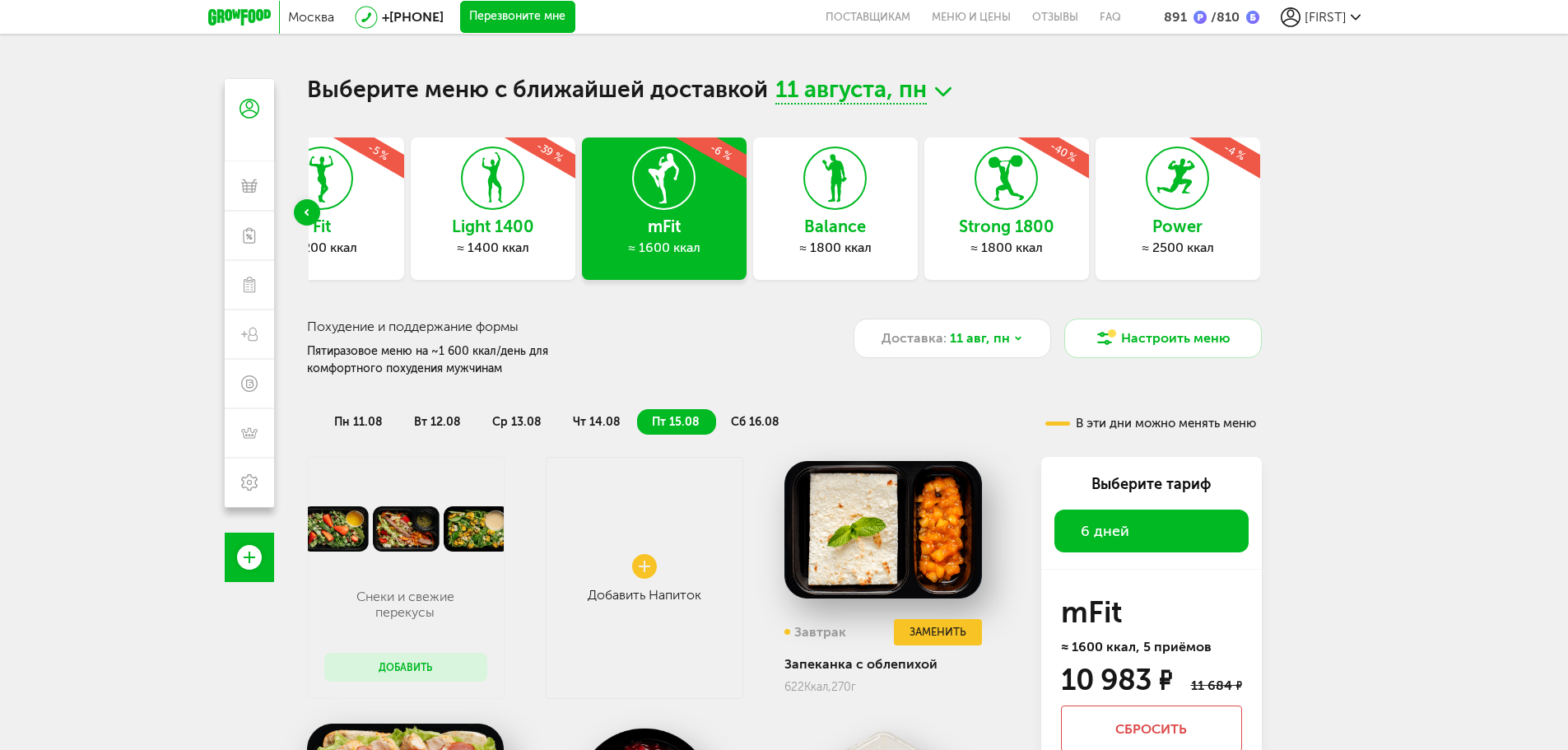 click on "чт 14.08" at bounding box center [598, 422] 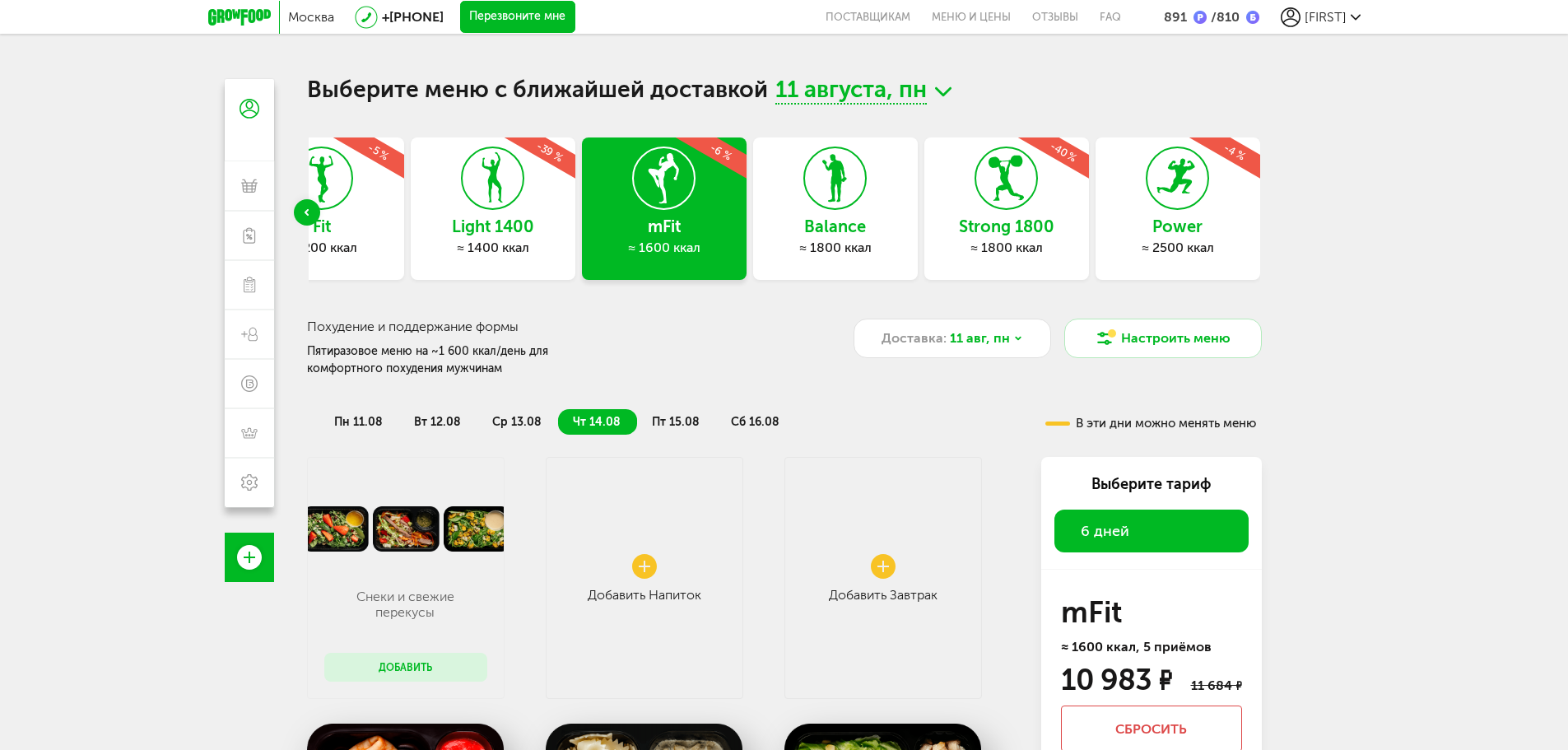 click on "чт 14.08" at bounding box center [597, 422] 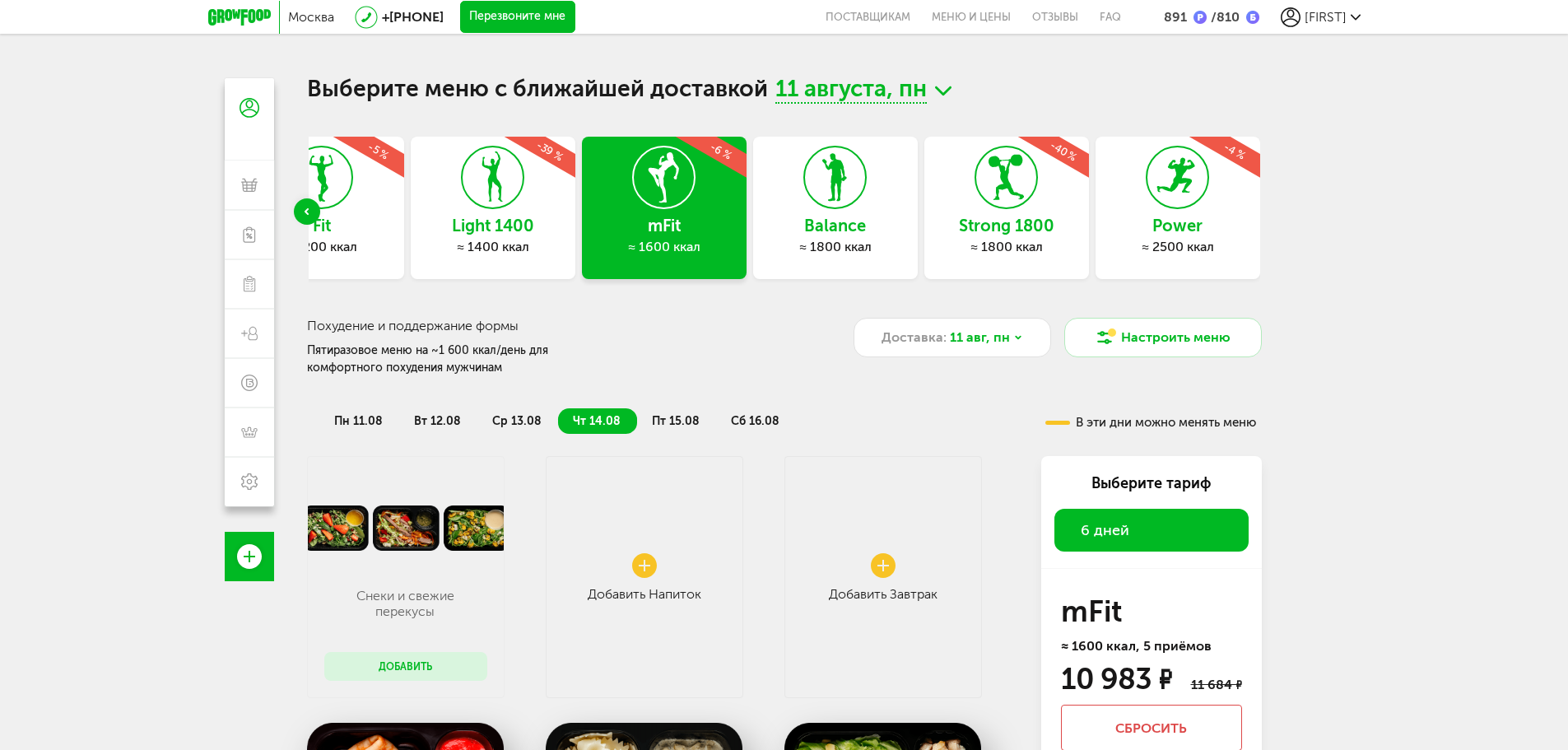 scroll, scrollTop: 0, scrollLeft: 0, axis: both 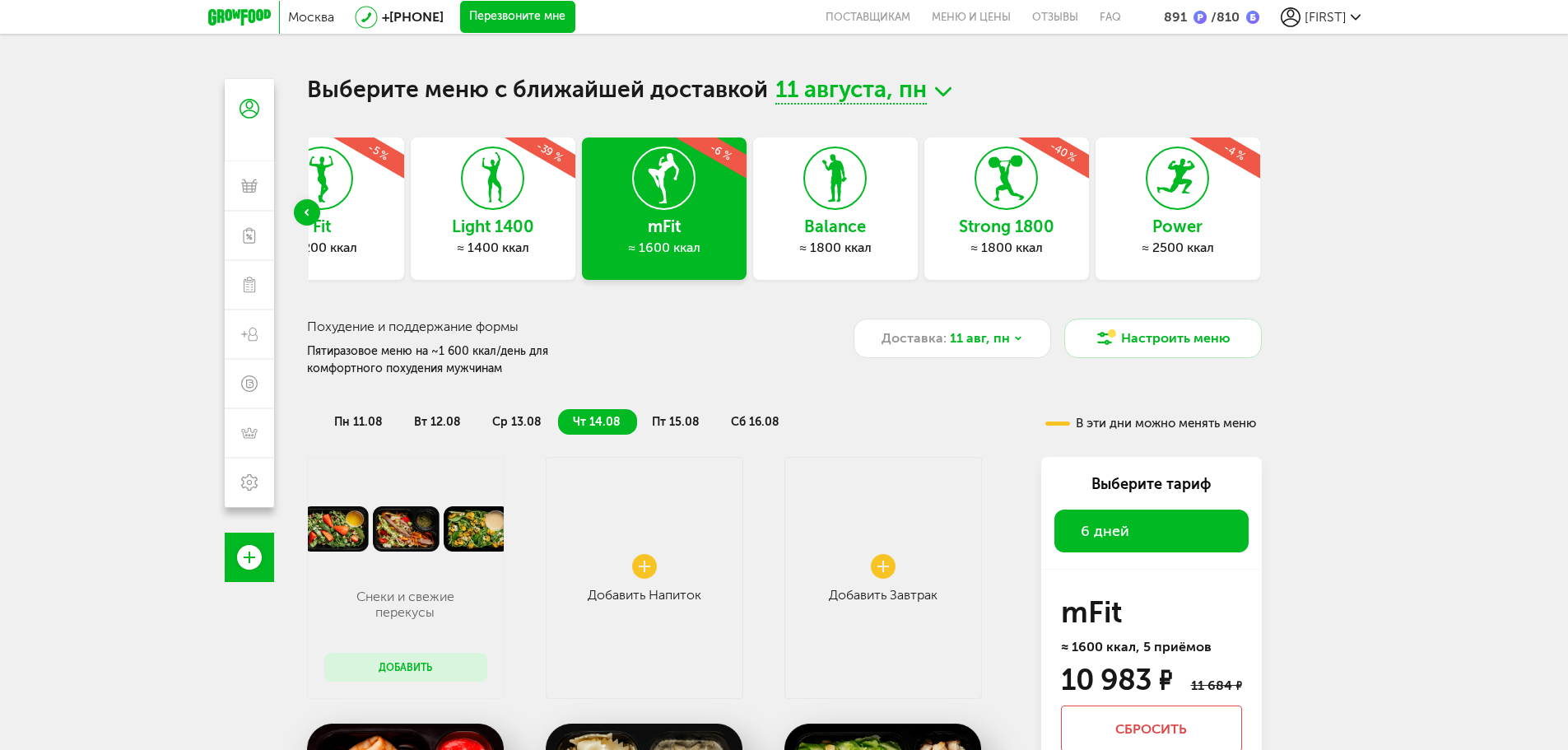 click on "ср 13.08" at bounding box center [517, 422] 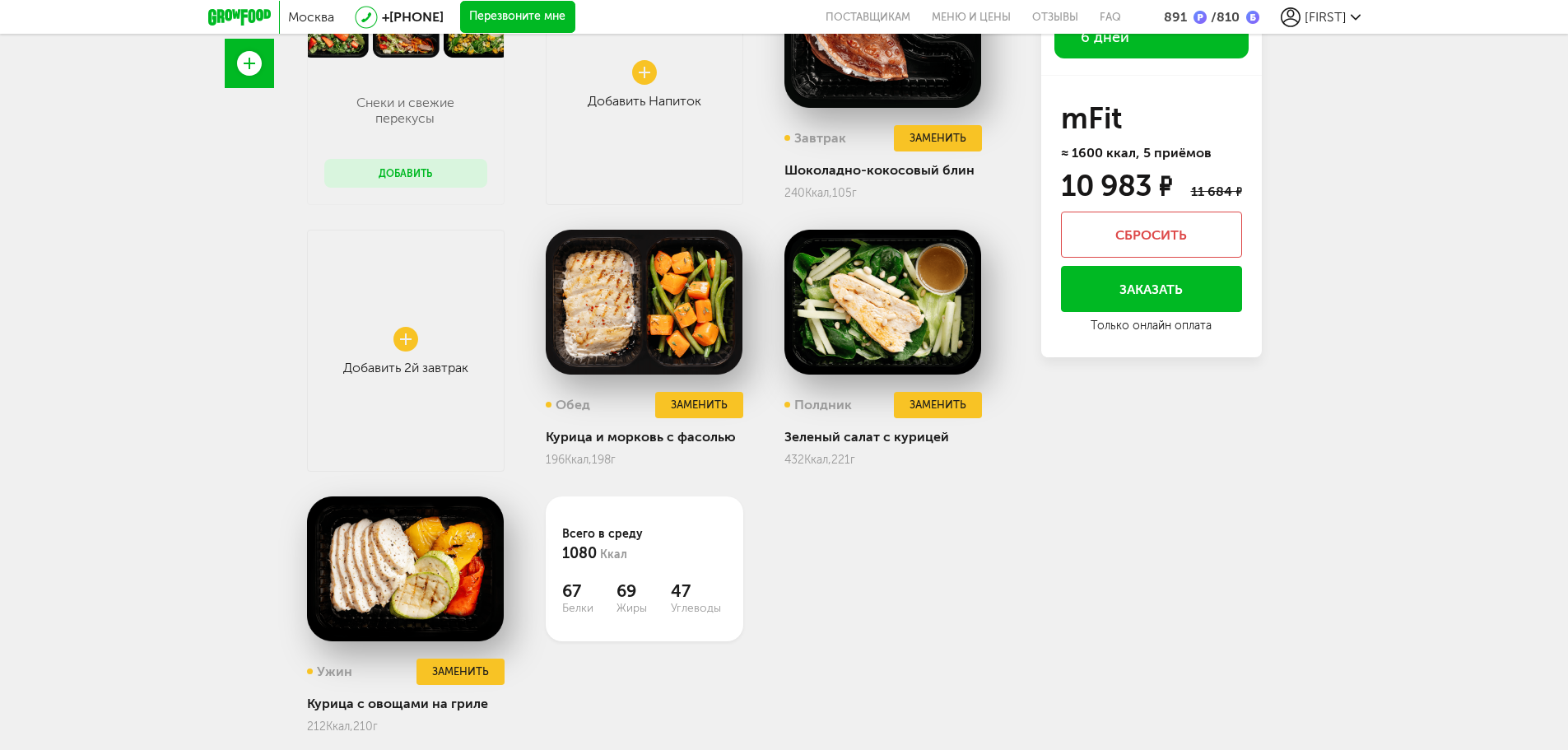 scroll, scrollTop: 82, scrollLeft: 0, axis: vertical 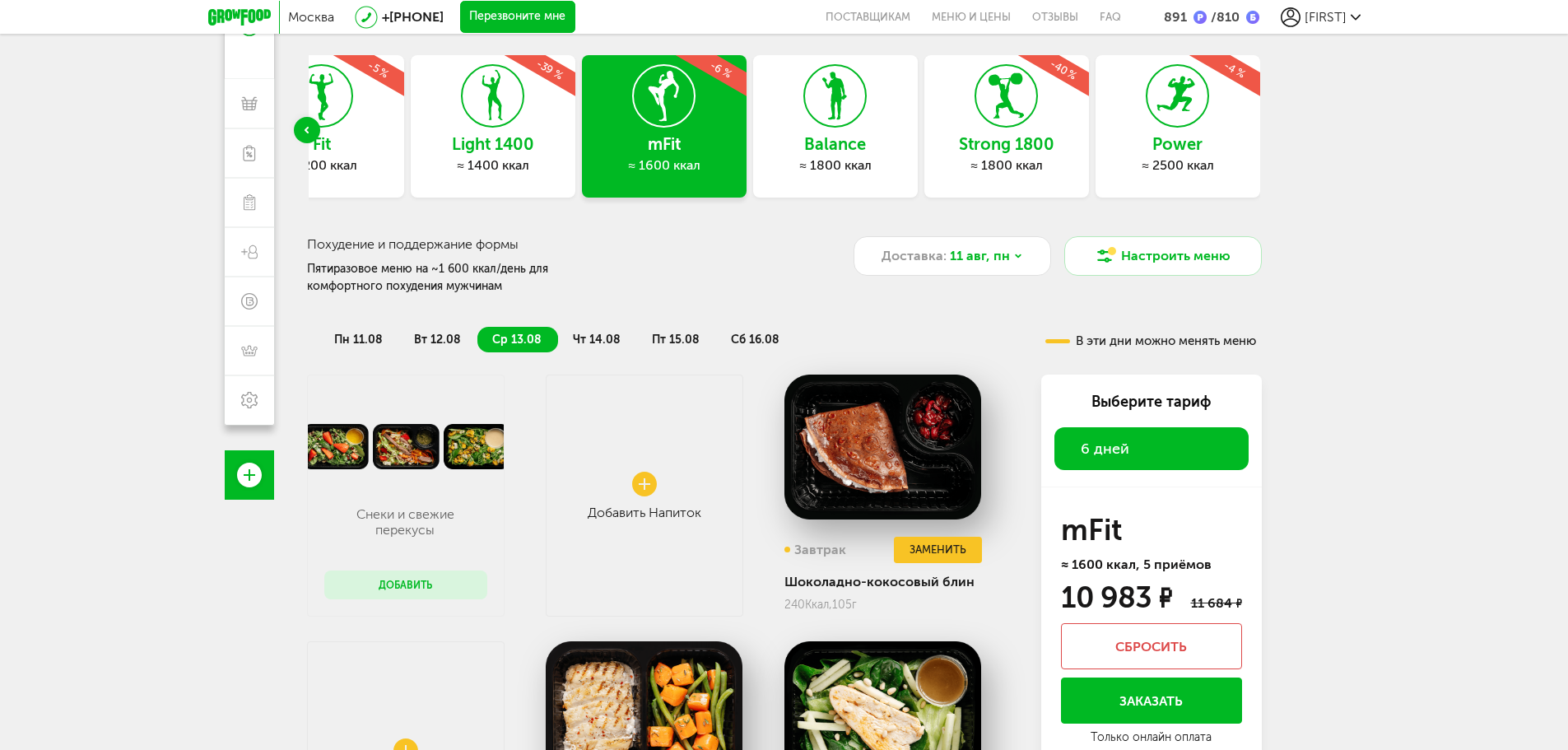 click on "вт 12.08" at bounding box center [437, 339] 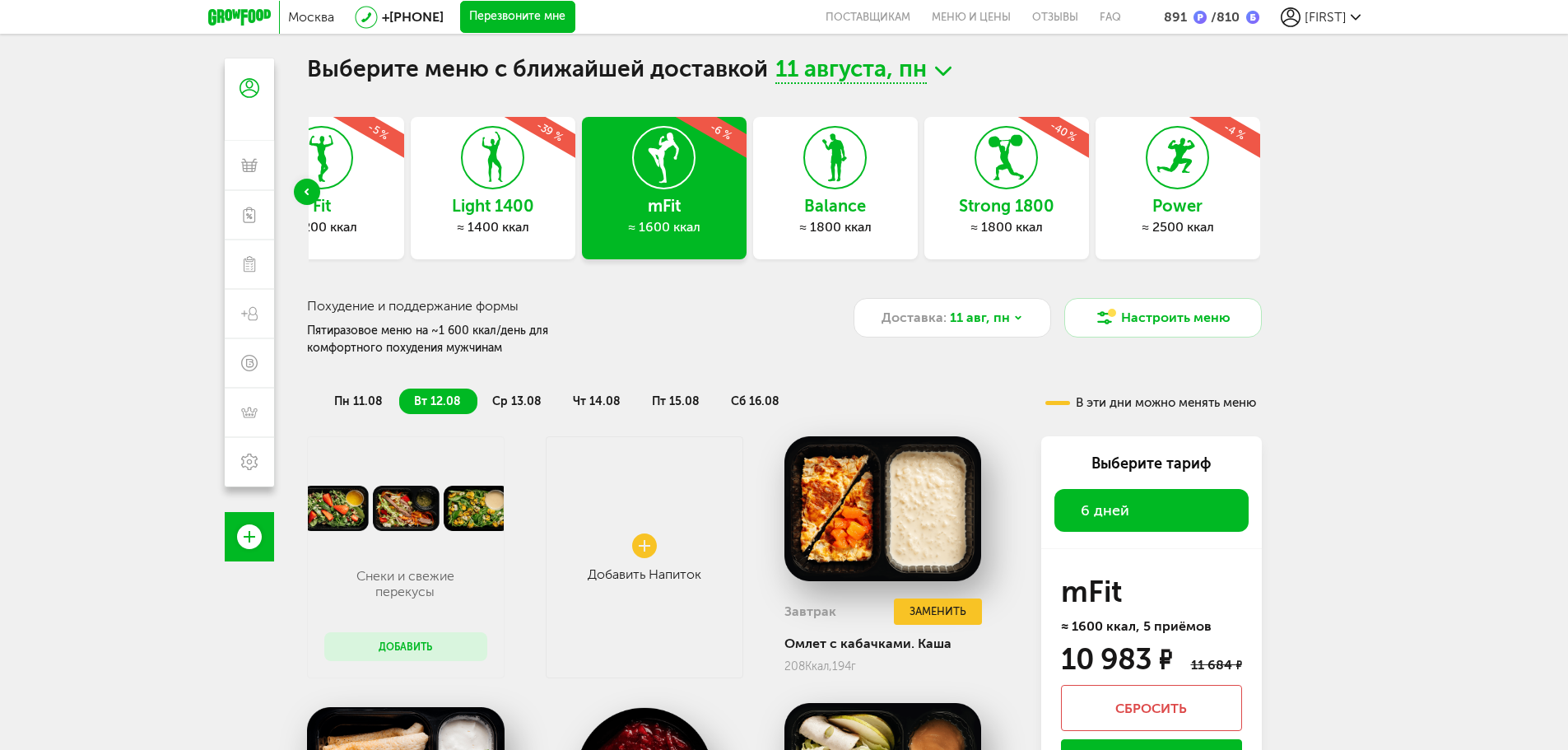 scroll, scrollTop: 0, scrollLeft: 0, axis: both 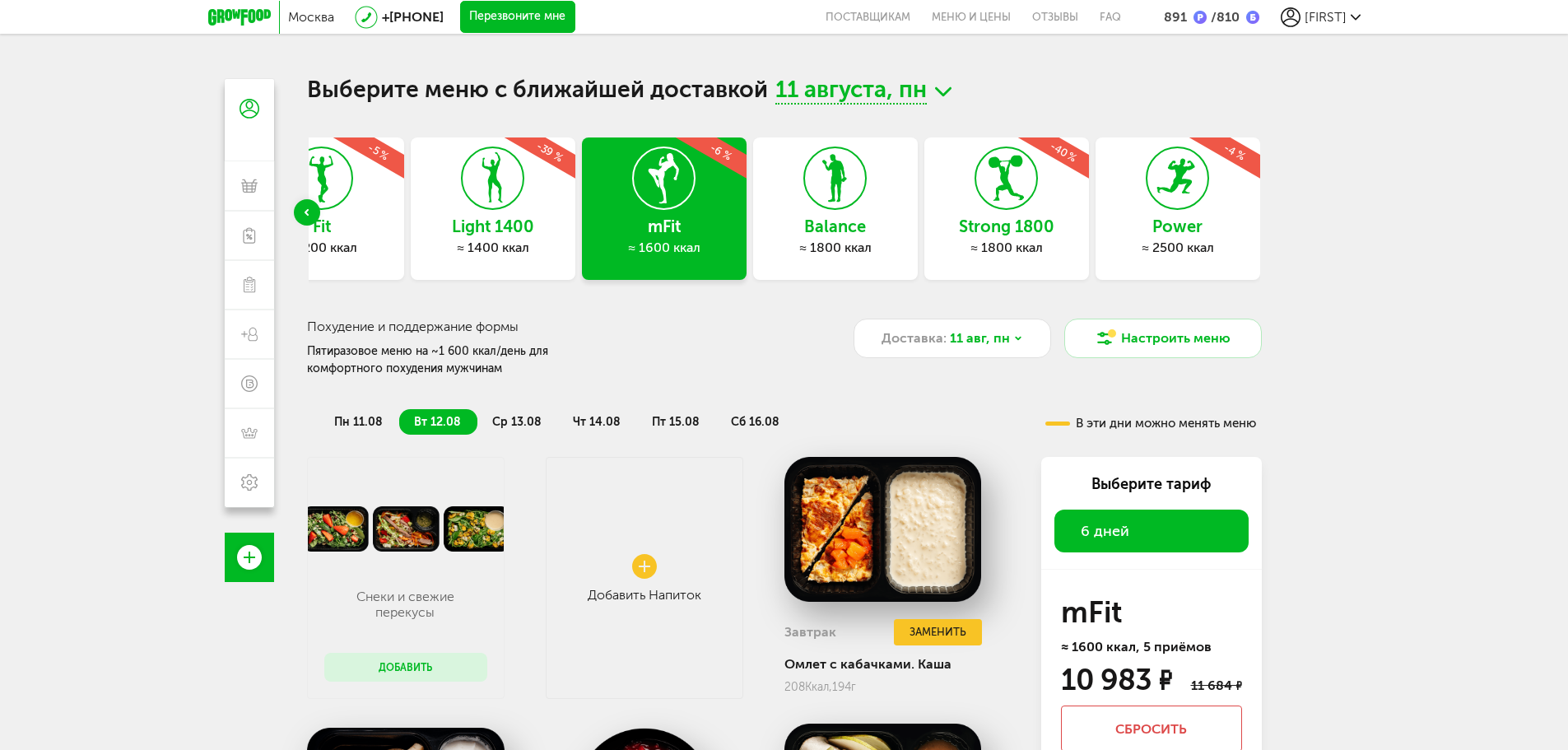 click on "пн 11.08" at bounding box center [358, 422] 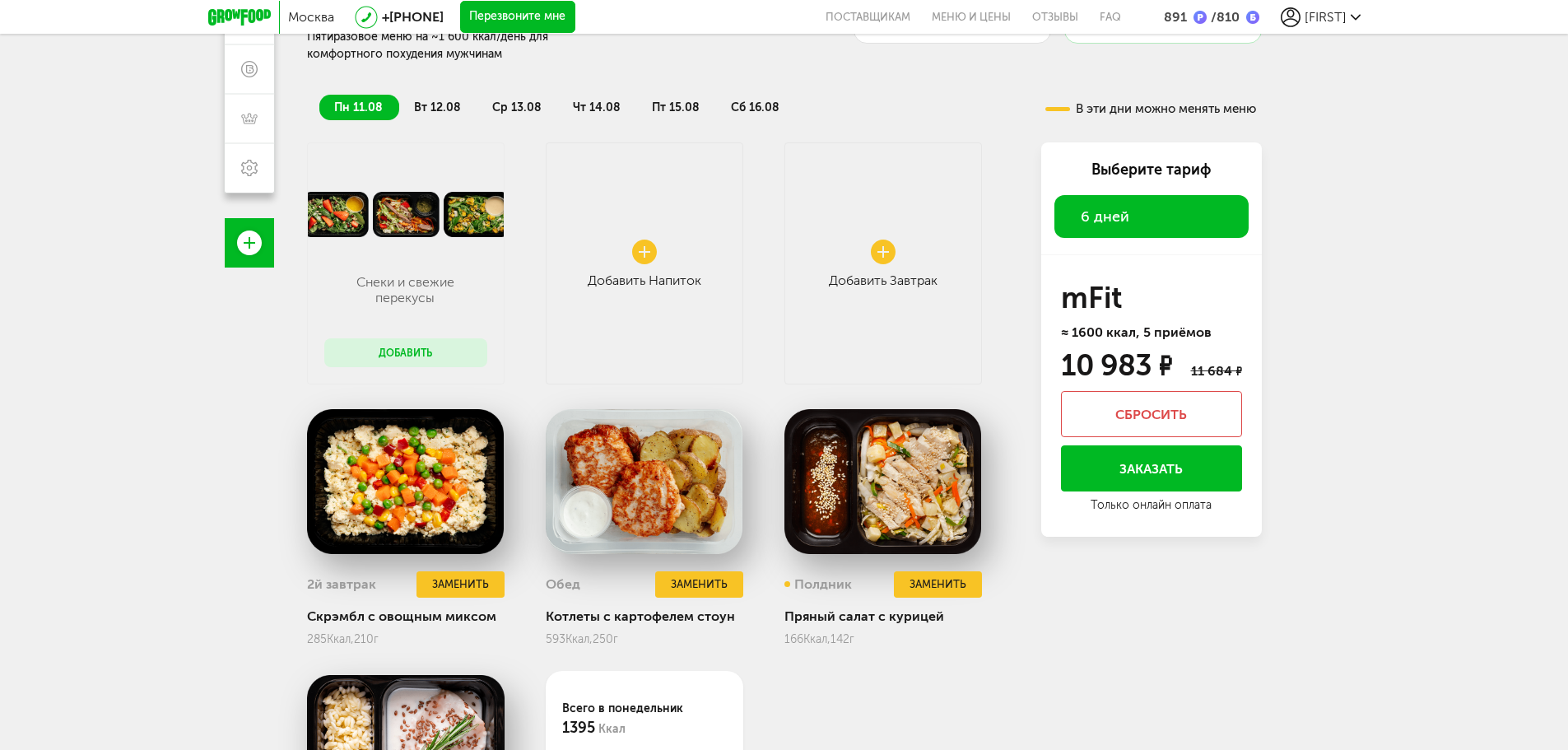 scroll, scrollTop: 361, scrollLeft: 0, axis: vertical 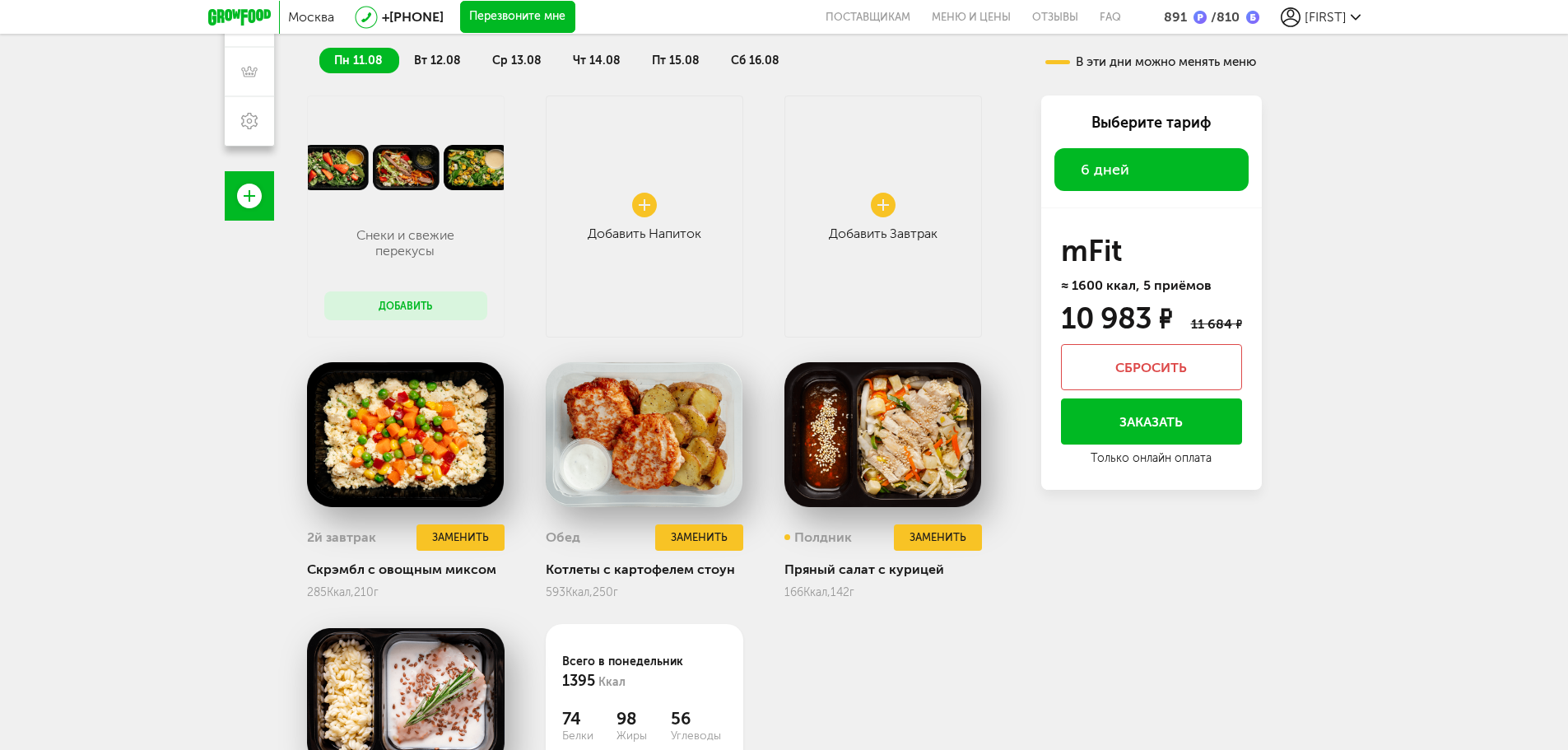 click on "Заказать" at bounding box center [1152, 422] 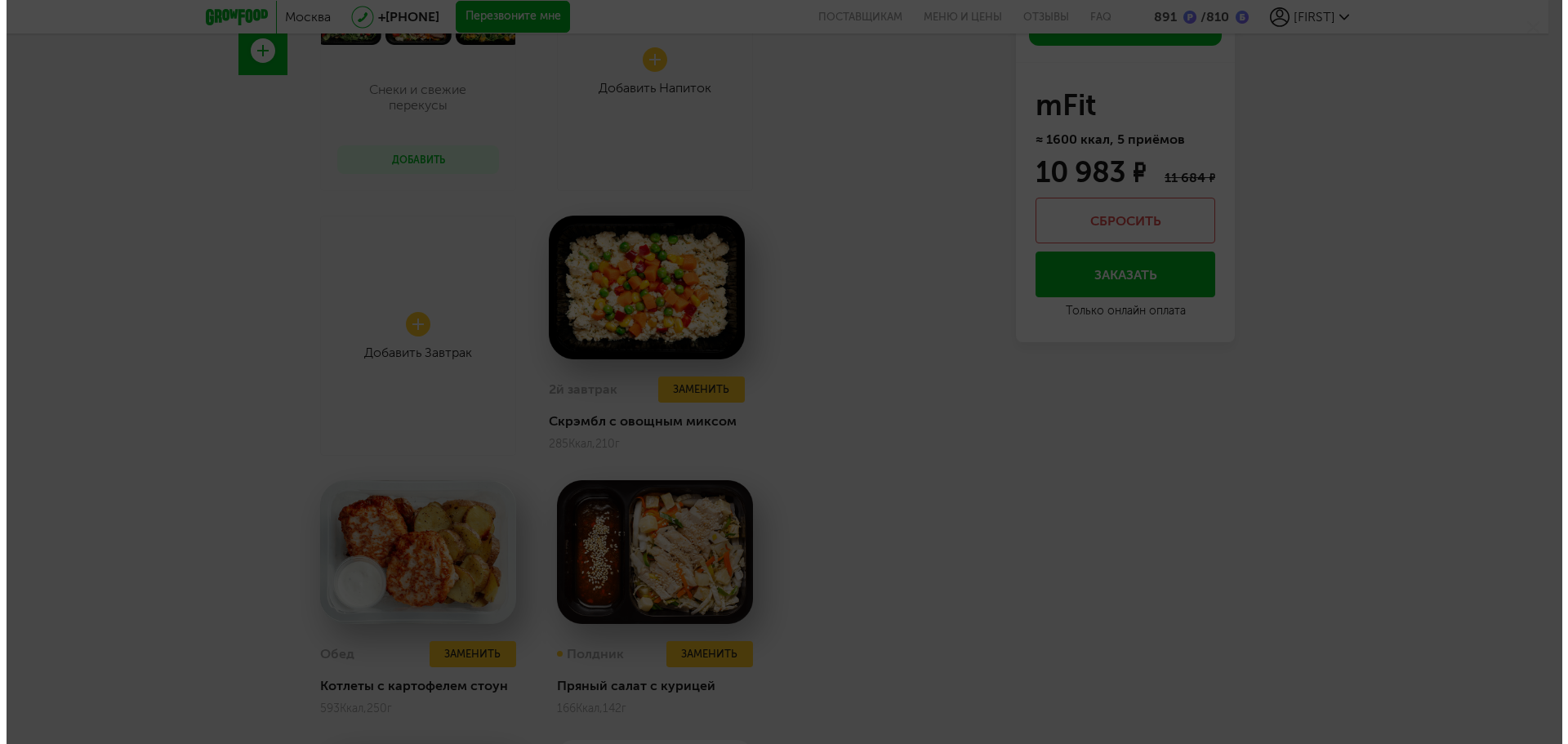 scroll, scrollTop: 144, scrollLeft: 0, axis: vertical 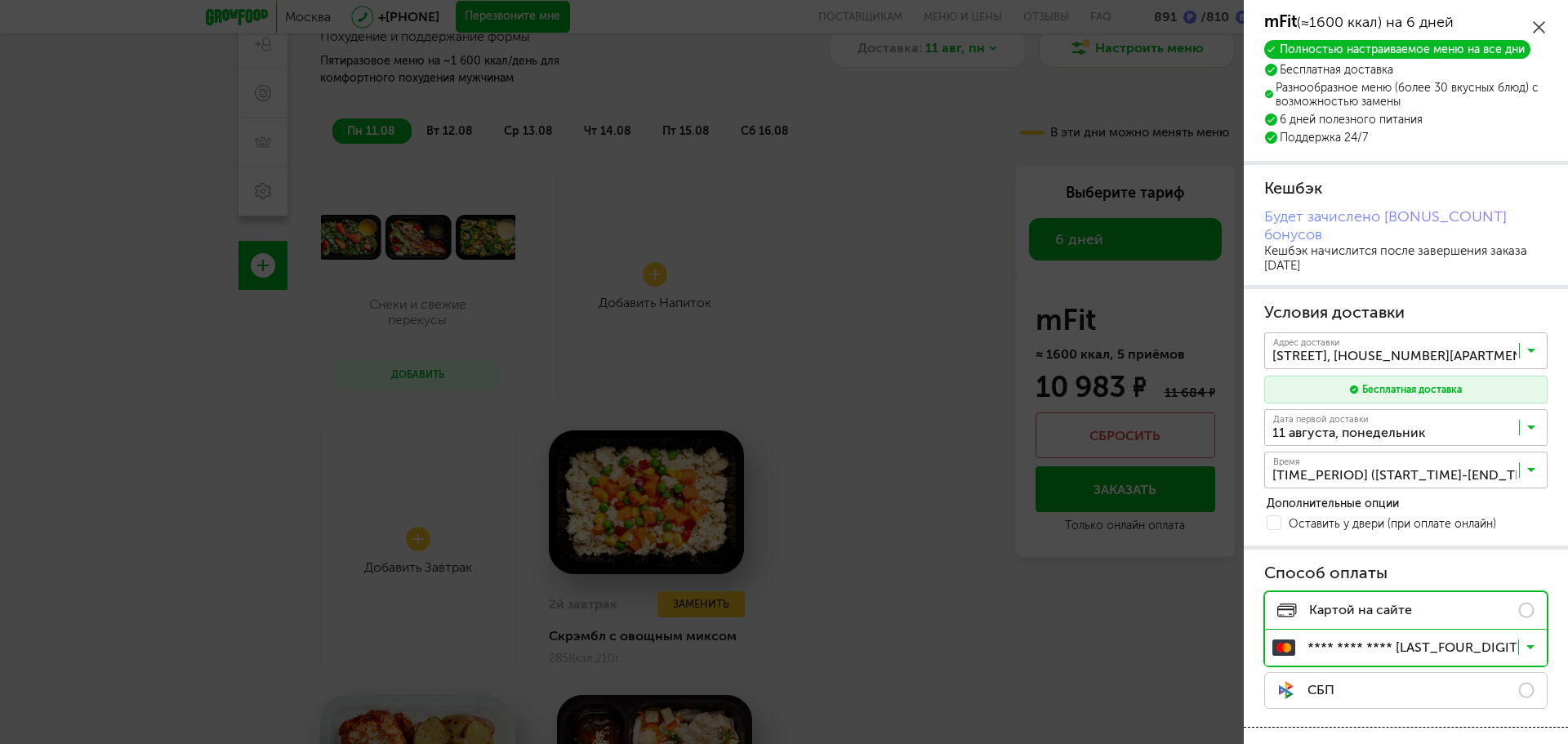 click at bounding box center (1531, 474) 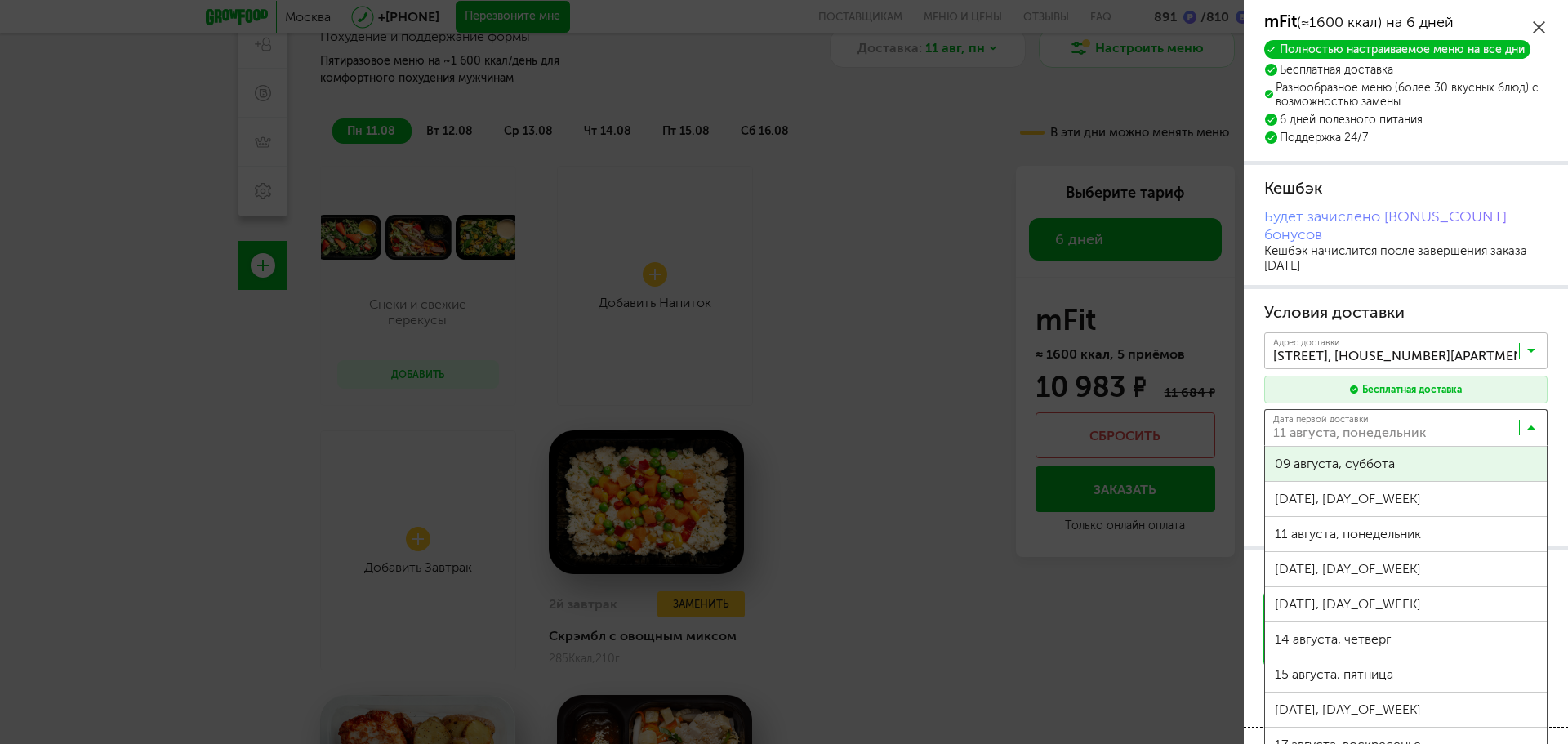 click at bounding box center (1410, 431) 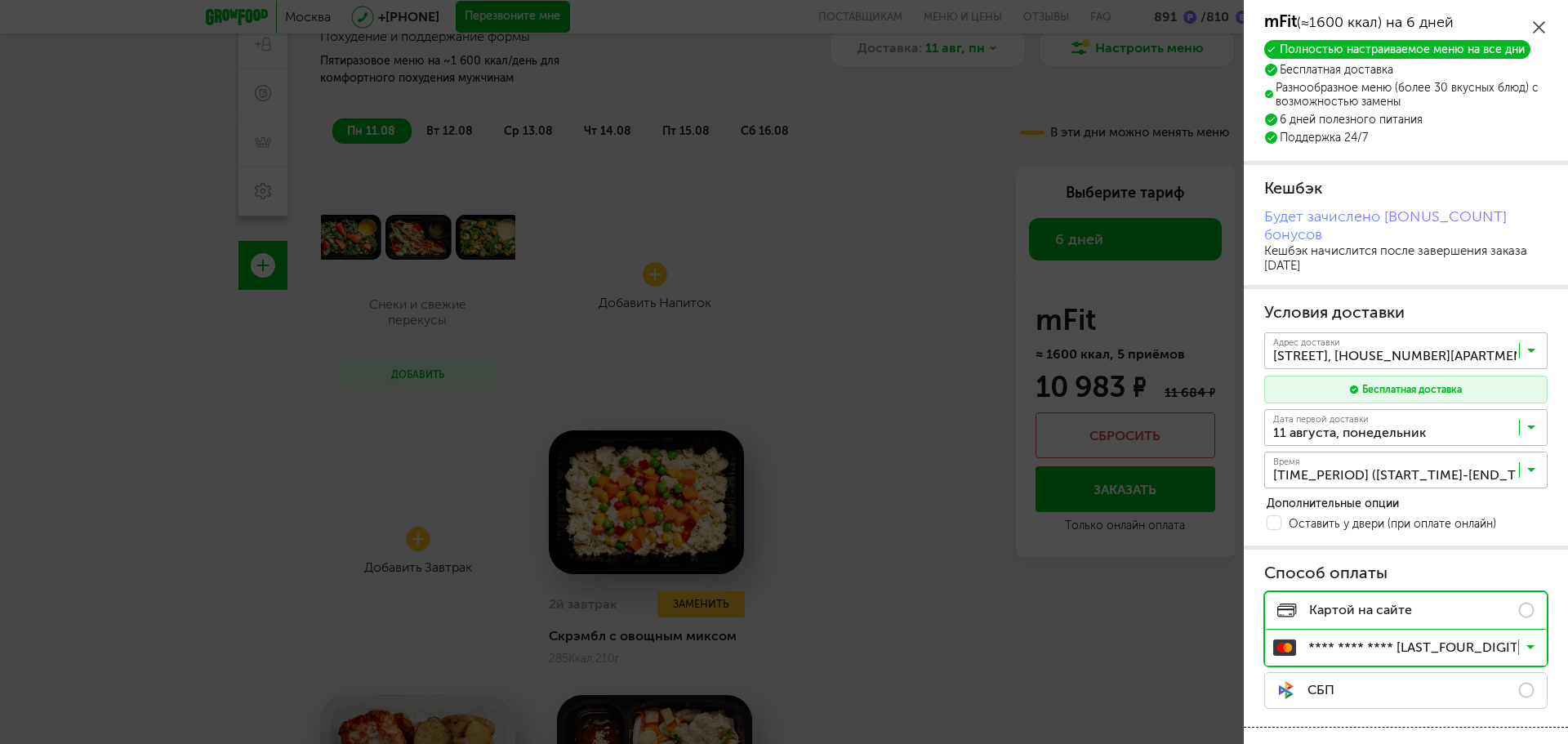 click at bounding box center (1410, 474) 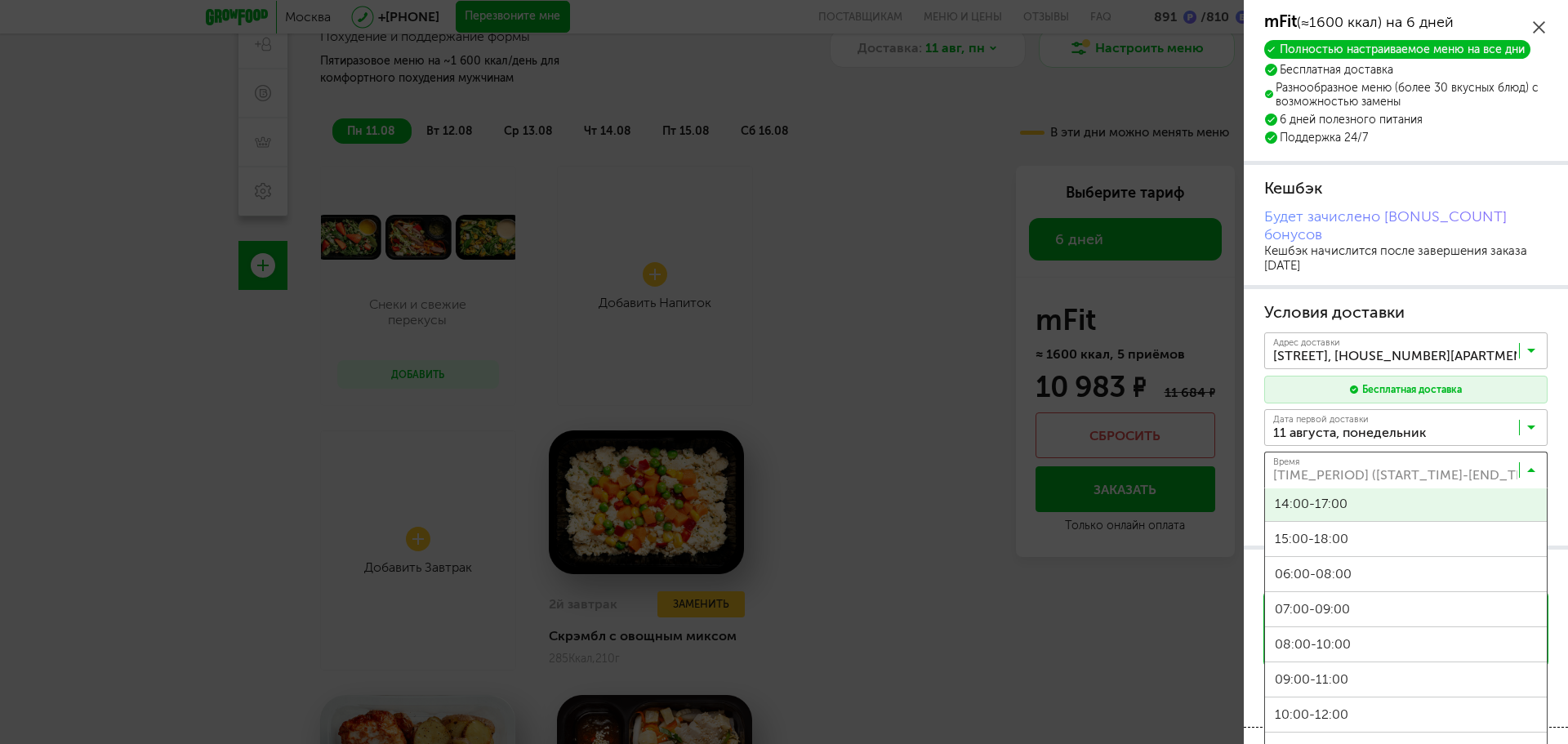 scroll, scrollTop: 108, scrollLeft: 0, axis: vertical 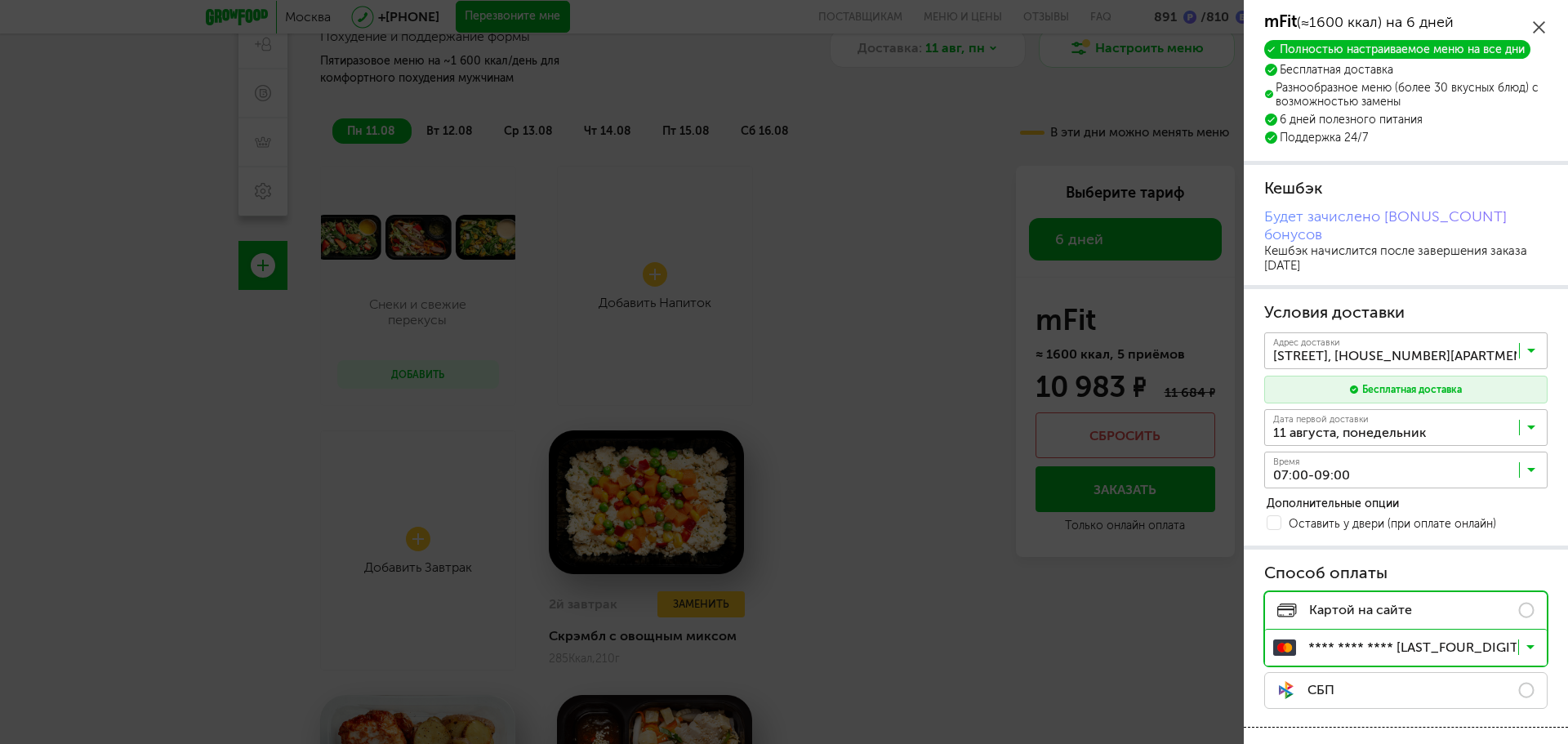 click on "07:00-09:00" at bounding box center [1405, 644] 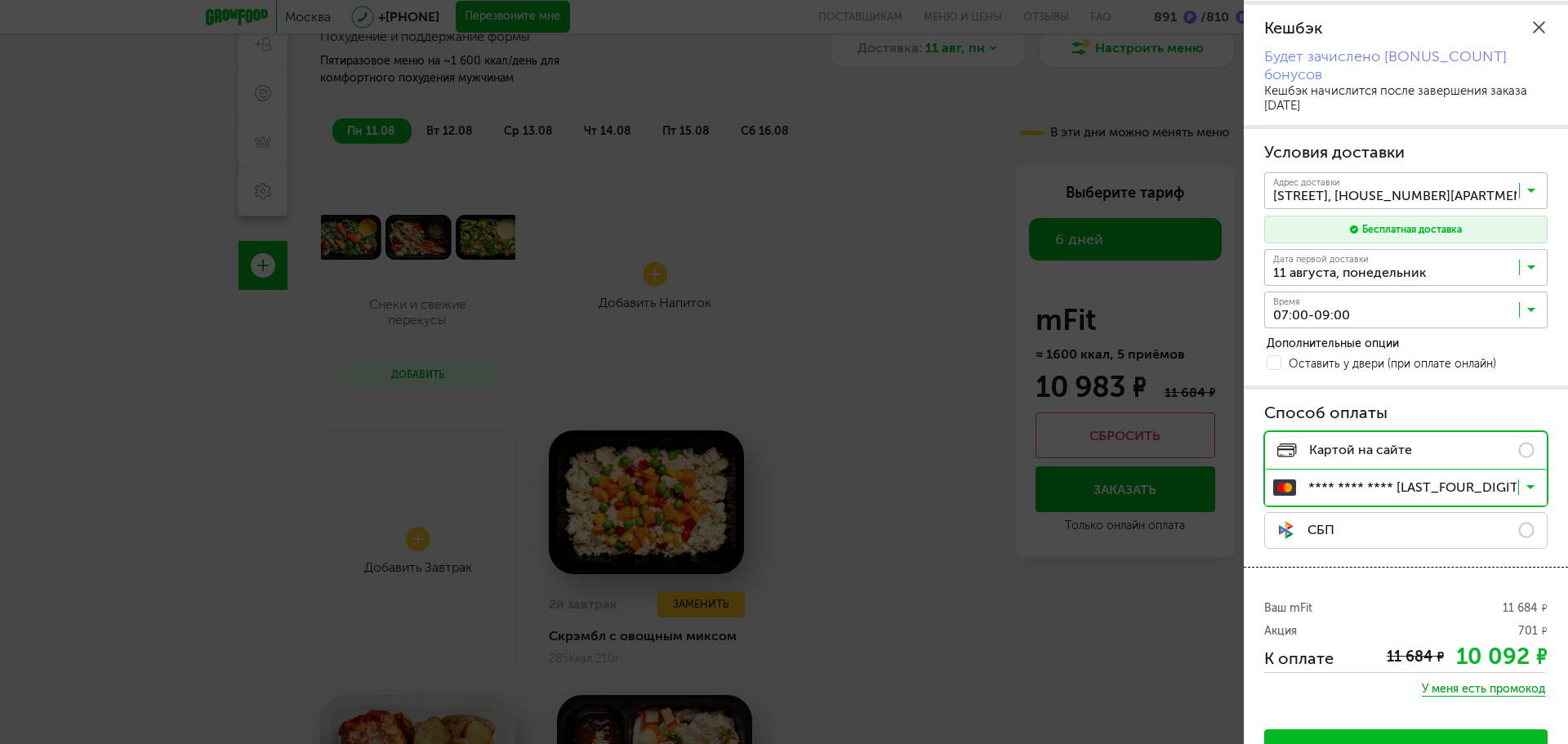 scroll, scrollTop: 193, scrollLeft: 0, axis: vertical 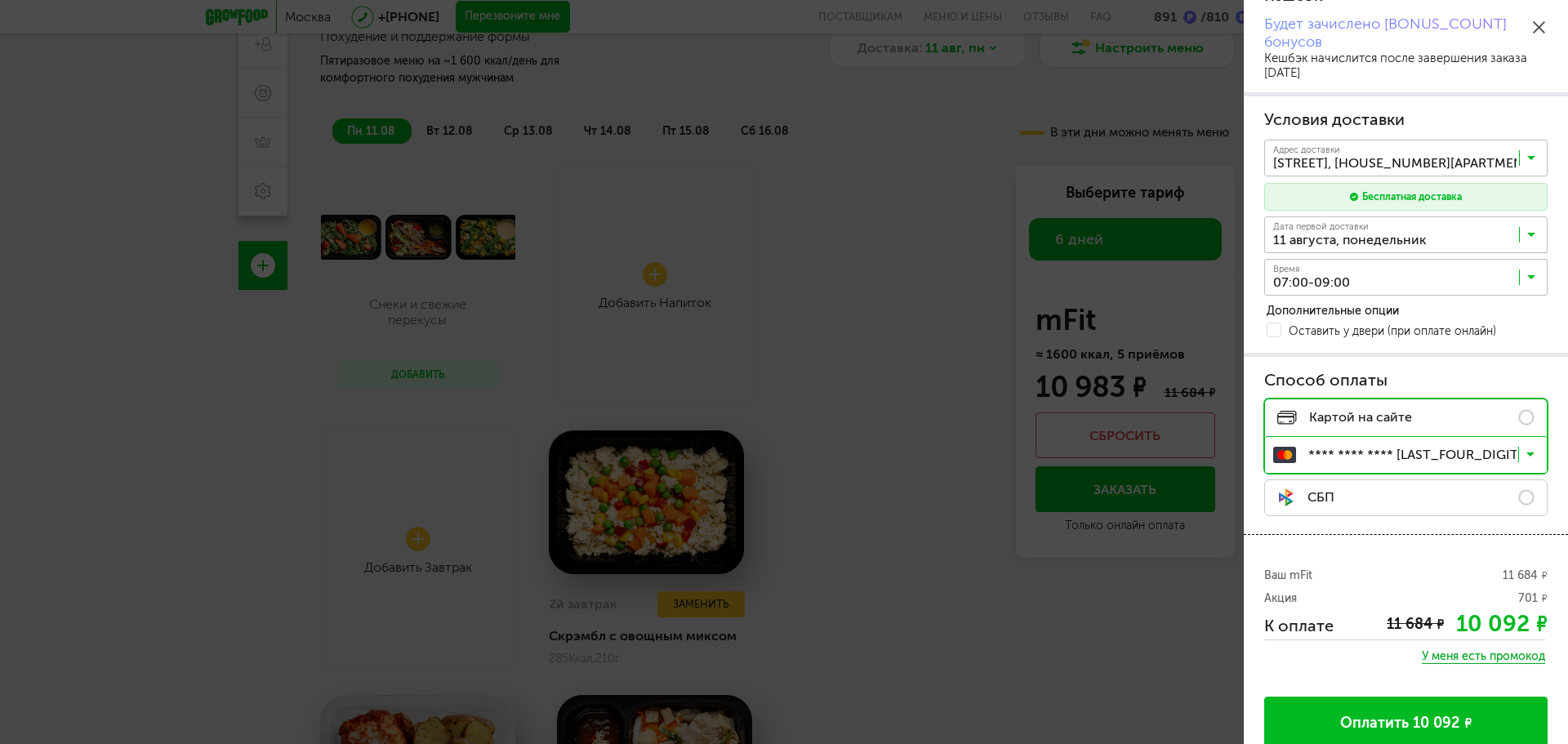 click on "Оплатить 10 092 ₽" at bounding box center (1405, 723) 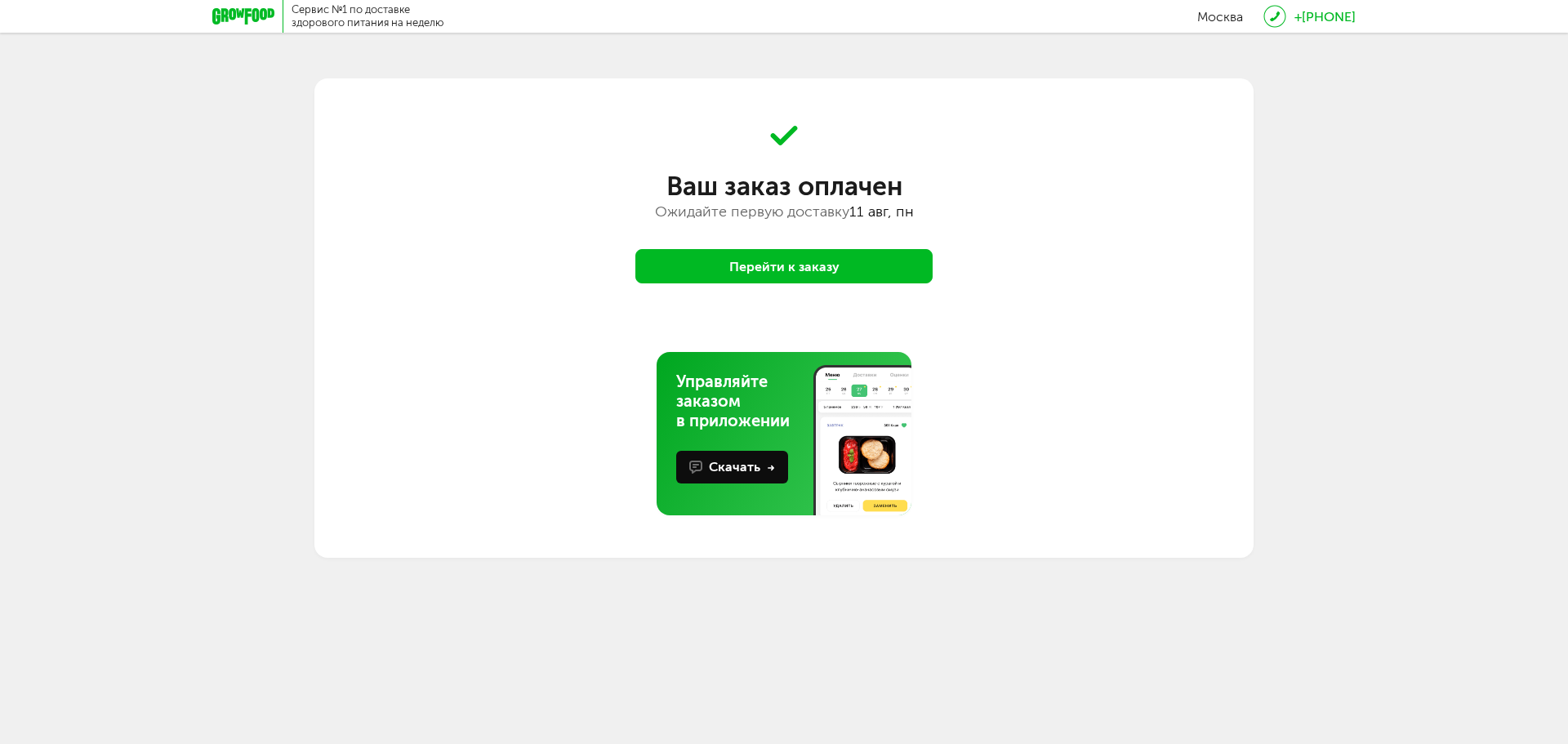 scroll, scrollTop: 0, scrollLeft: 0, axis: both 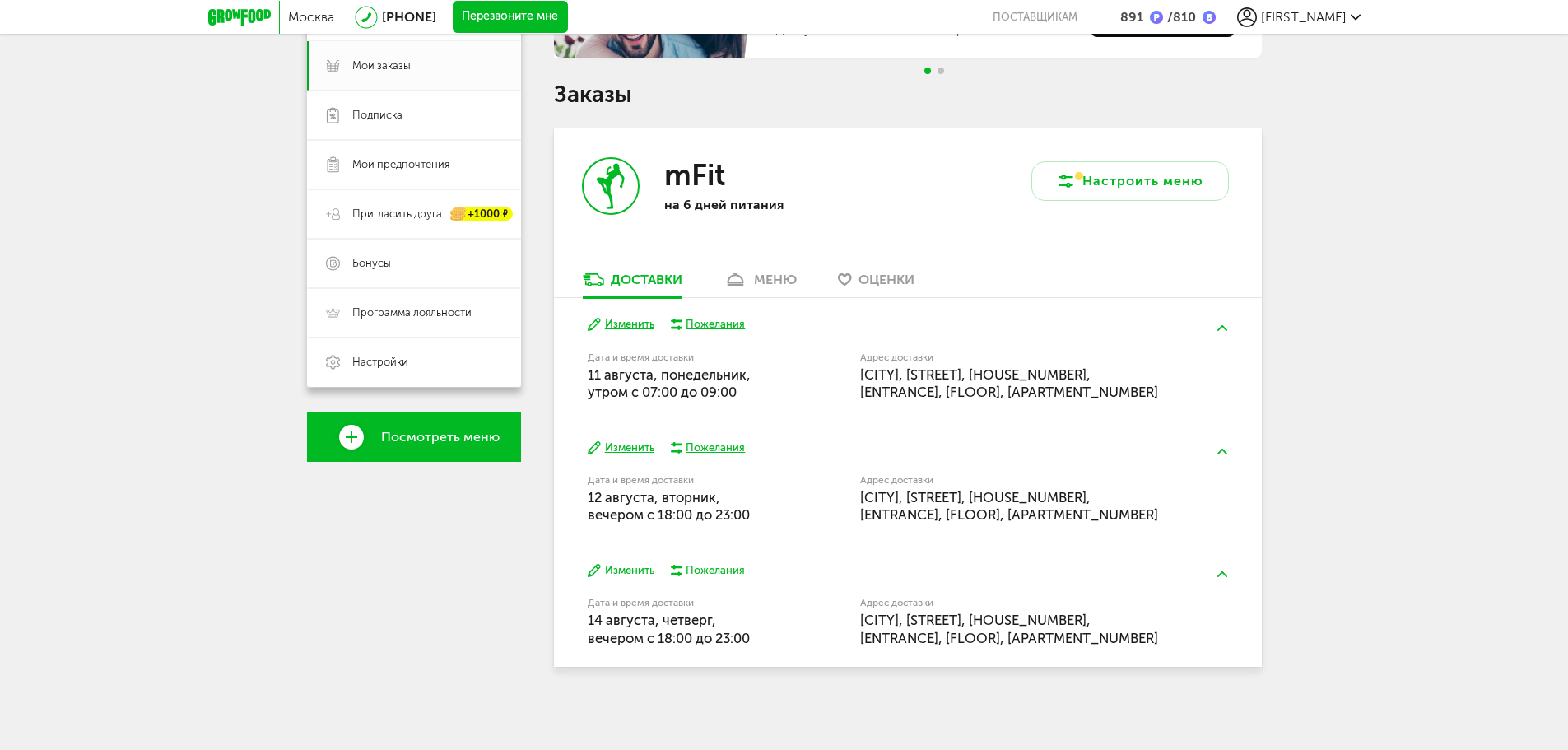 click on "Изменить
Пожелания
Дата и время доставки   [DATE], [DAY_OF_WEEK],  вечером [TIME_RANGE]     Адрес доставки   [CITY], [STREET], [HOUSE_NUMBER], [ENTRANCE], [FLOOR], [APARTMENT_NUMBER]" at bounding box center [908, 604] 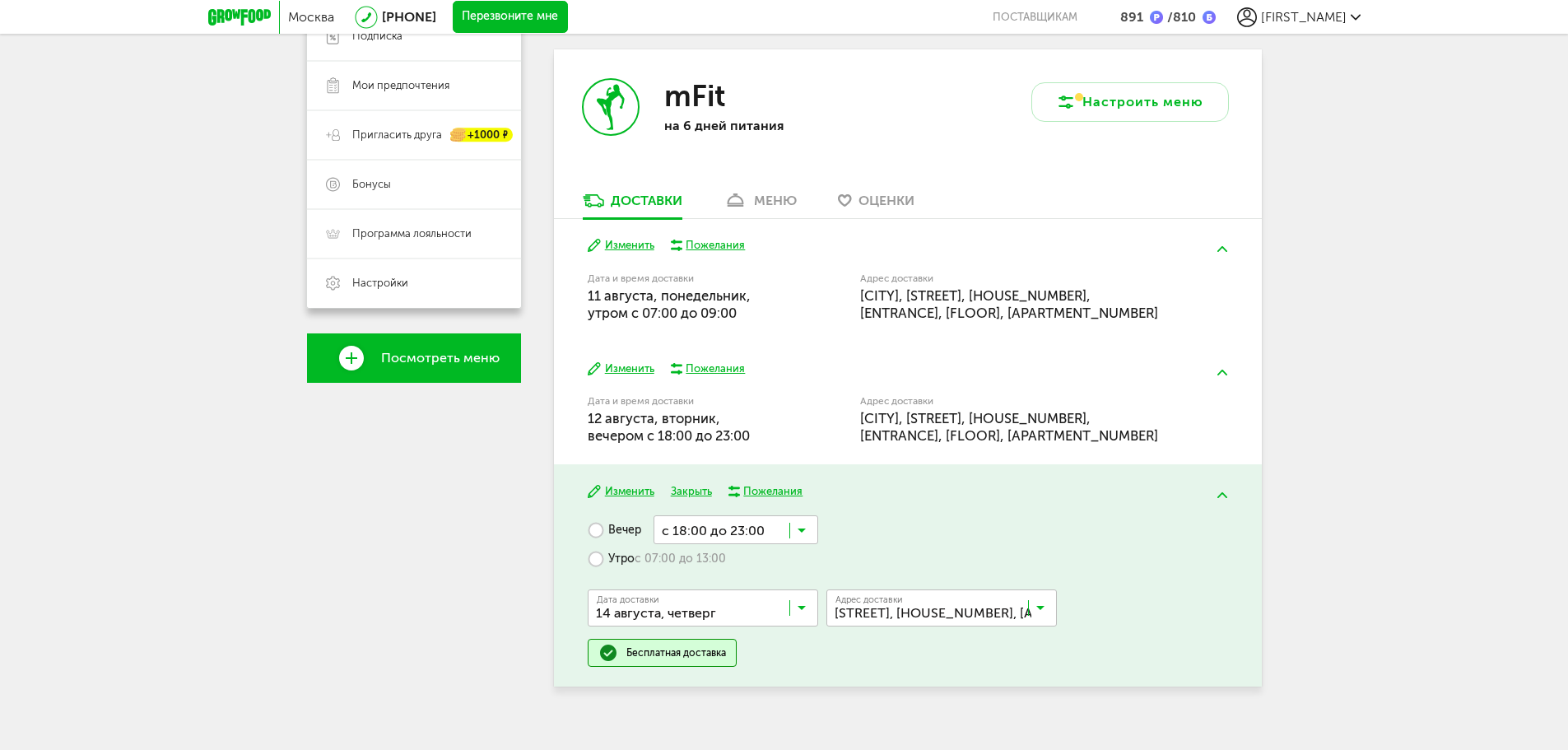 scroll, scrollTop: 203, scrollLeft: 0, axis: vertical 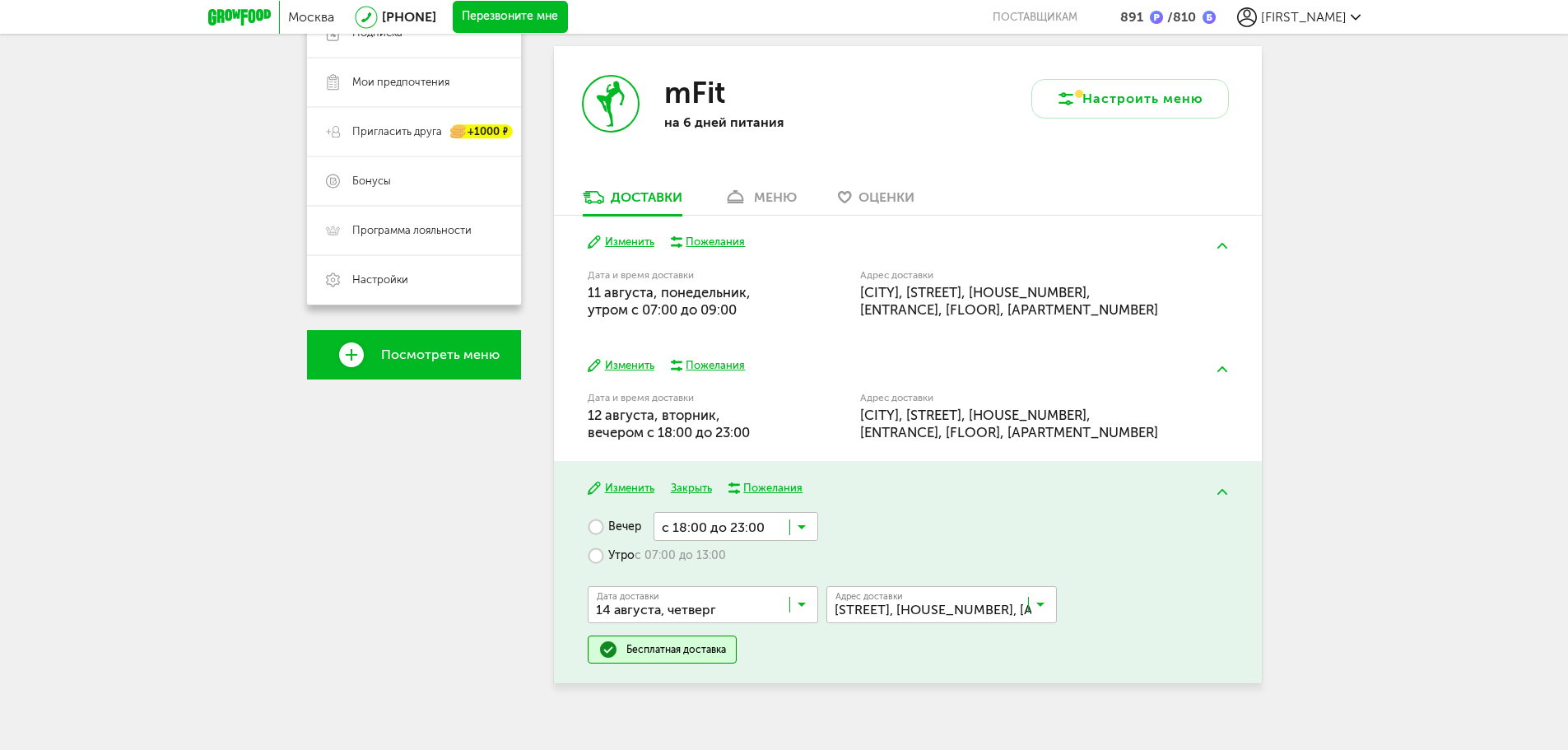 click on "Светлана   +7 (968) 078-62-96       Мои заказы       Подписка           Мои предпочтения     Пригласить друга     +1000 ₽       Бонусы     Программа лояльности     Настройки           Посмотреть меню" at bounding box center [414, 289] 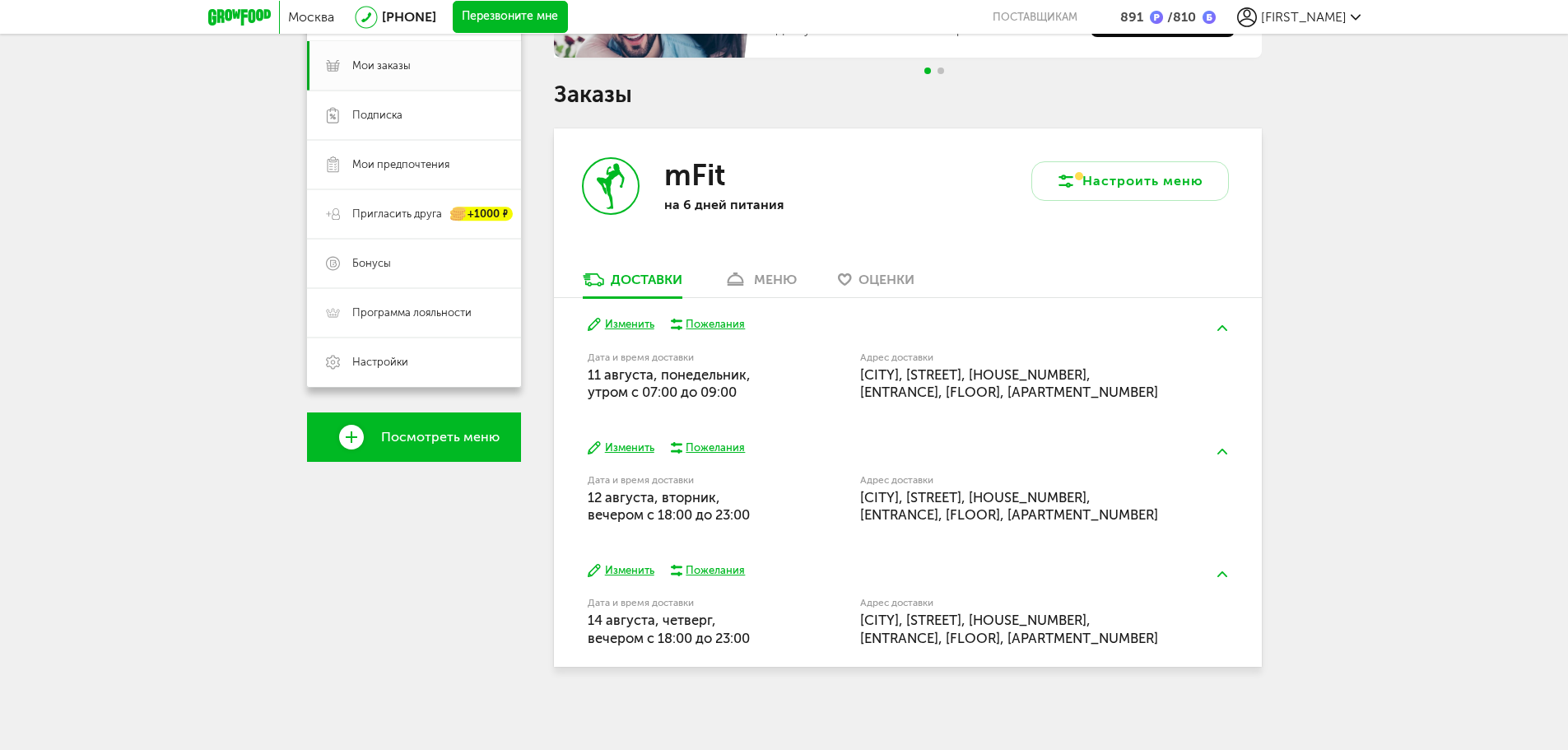 scroll, scrollTop: 120, scrollLeft: 0, axis: vertical 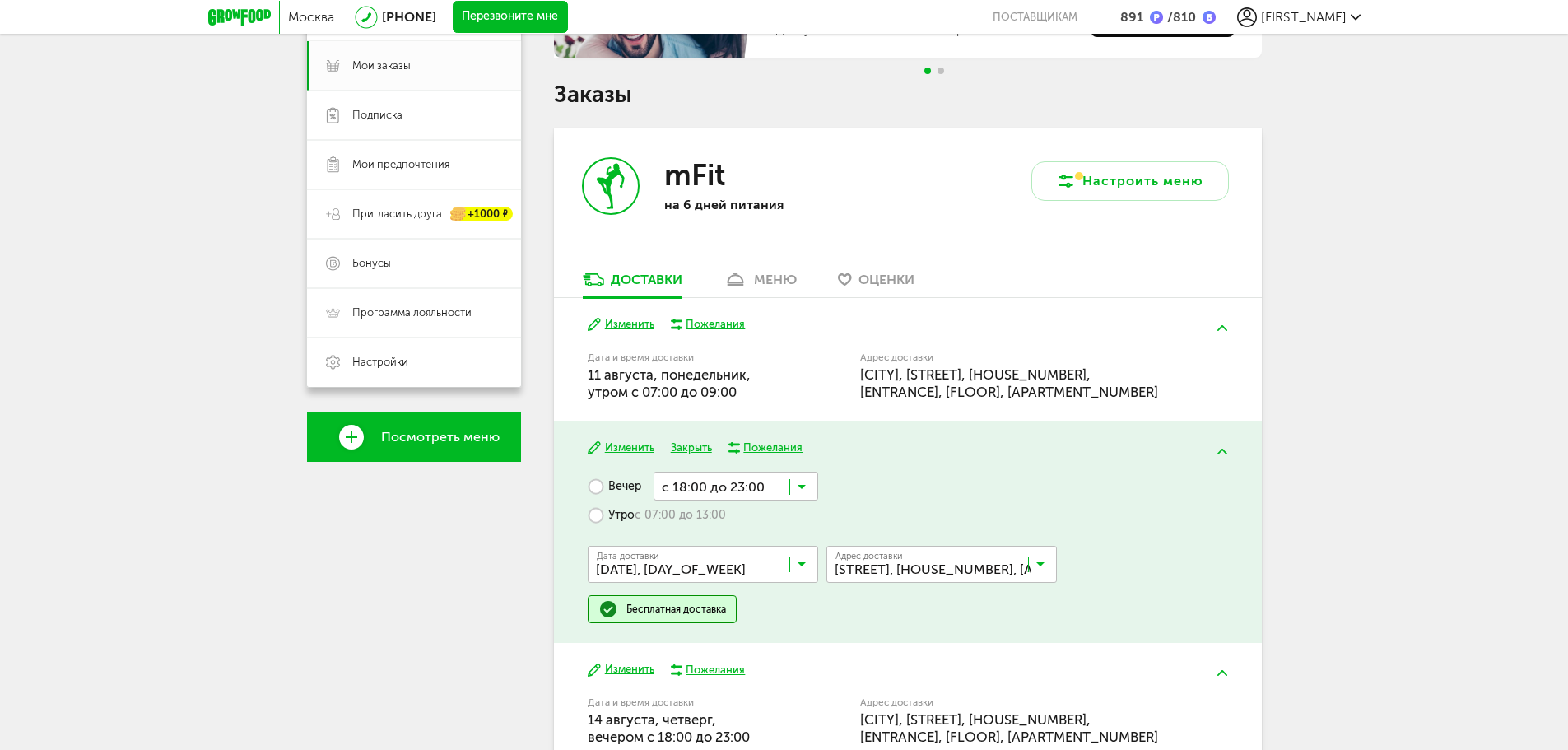 click at bounding box center (802, 568) 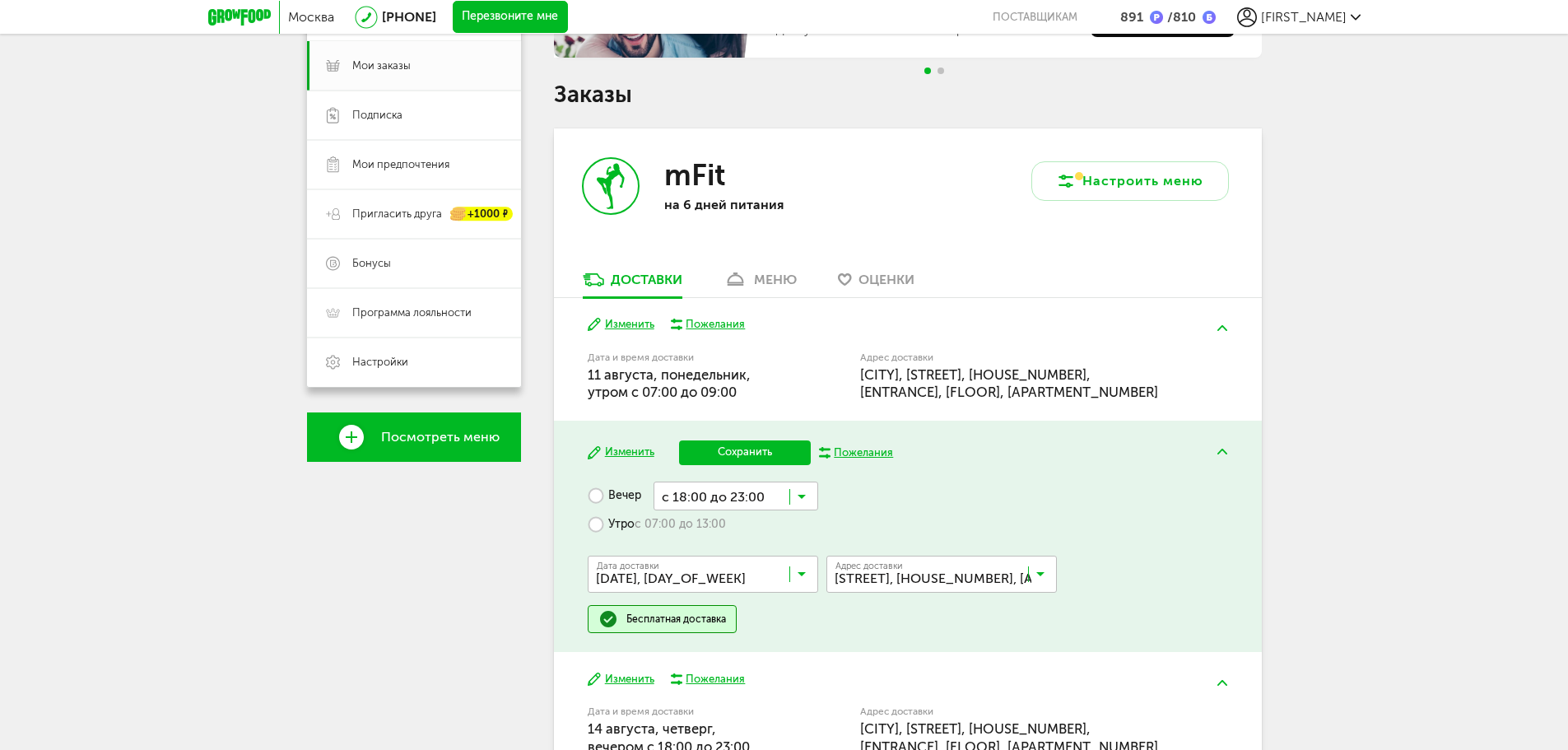 click on "[DATE], [DAY_OF_WEEK]" at bounding box center (703, 646) 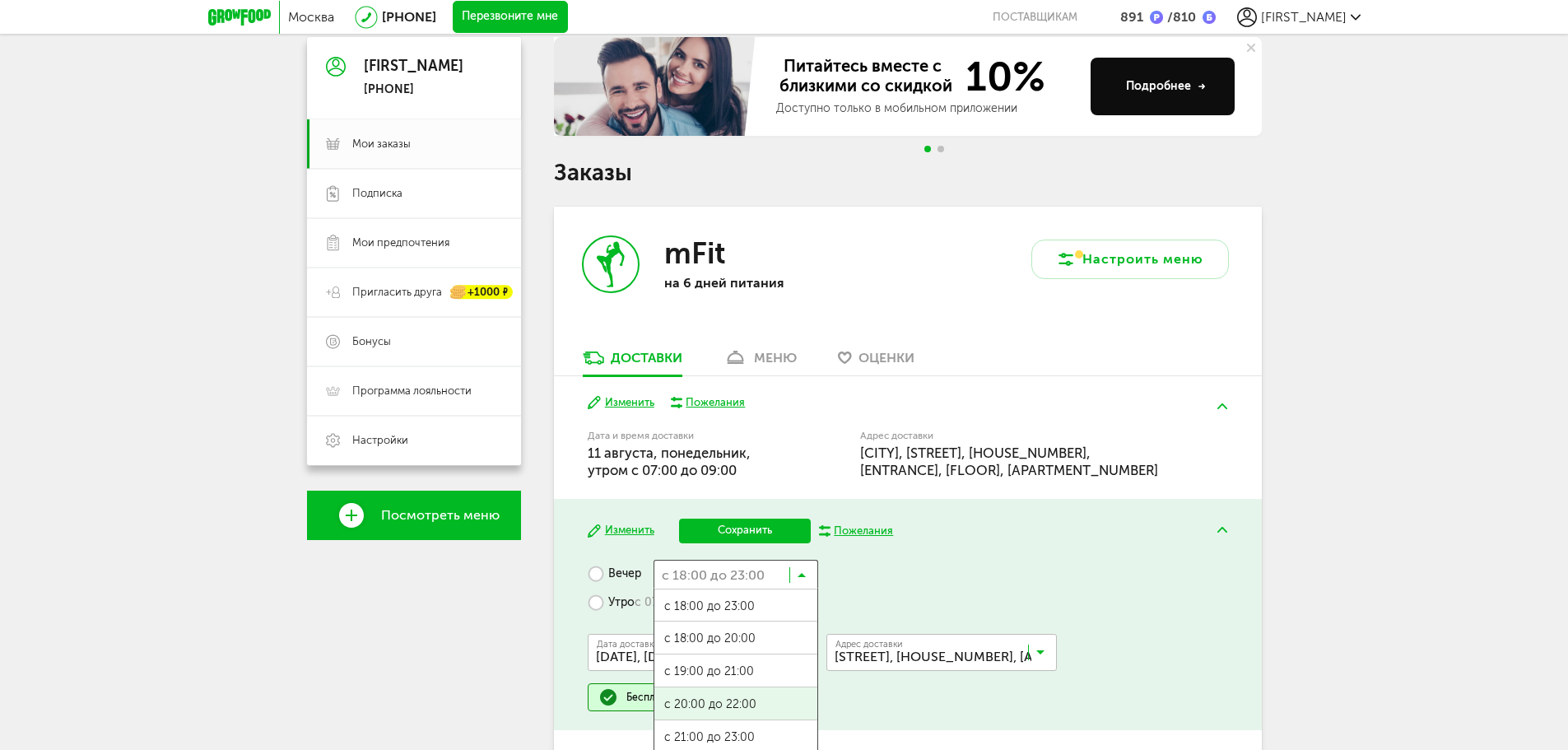 scroll, scrollTop: 38, scrollLeft: 0, axis: vertical 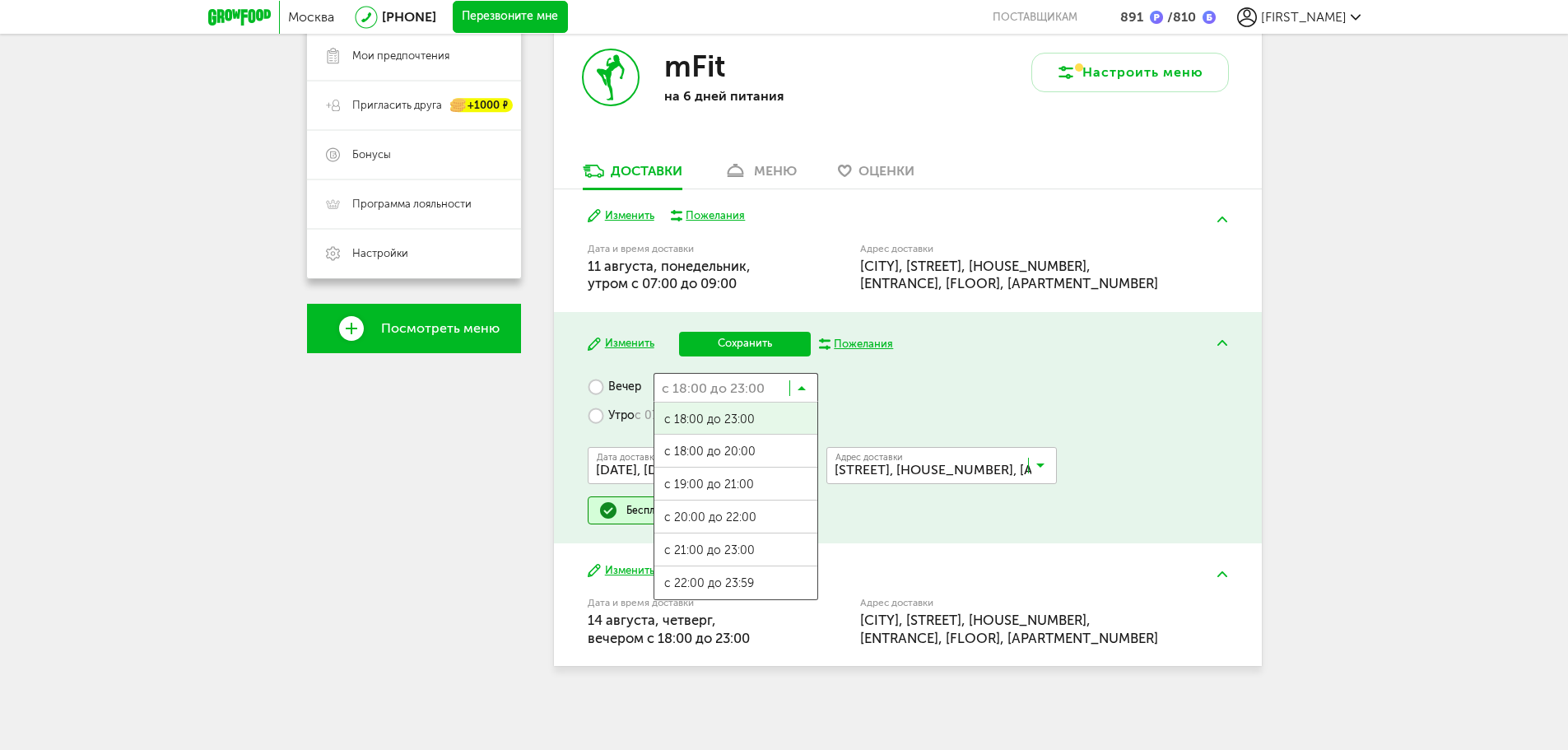 click on "с 07:00 до 13:00" at bounding box center [680, 416] 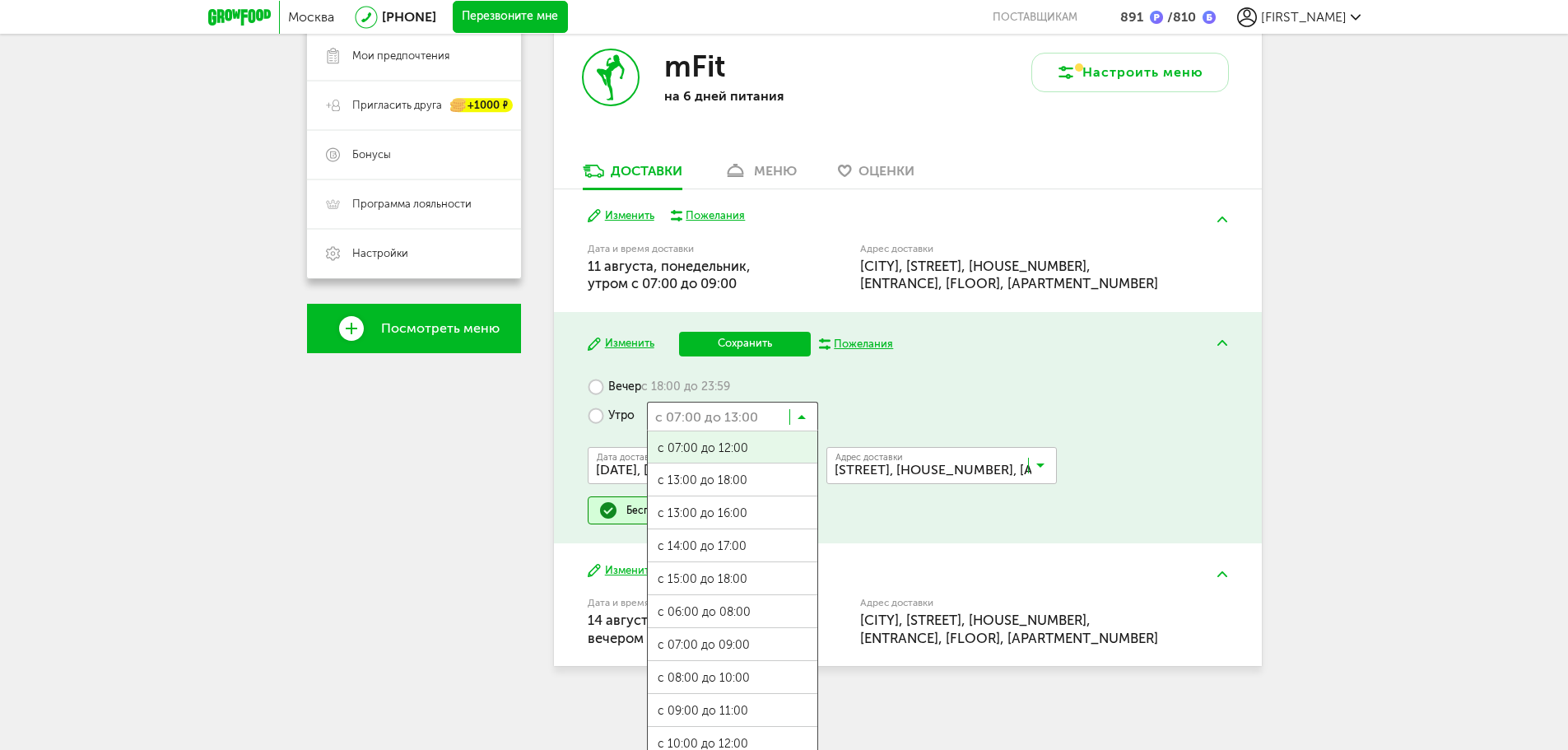 click at bounding box center [733, 416] 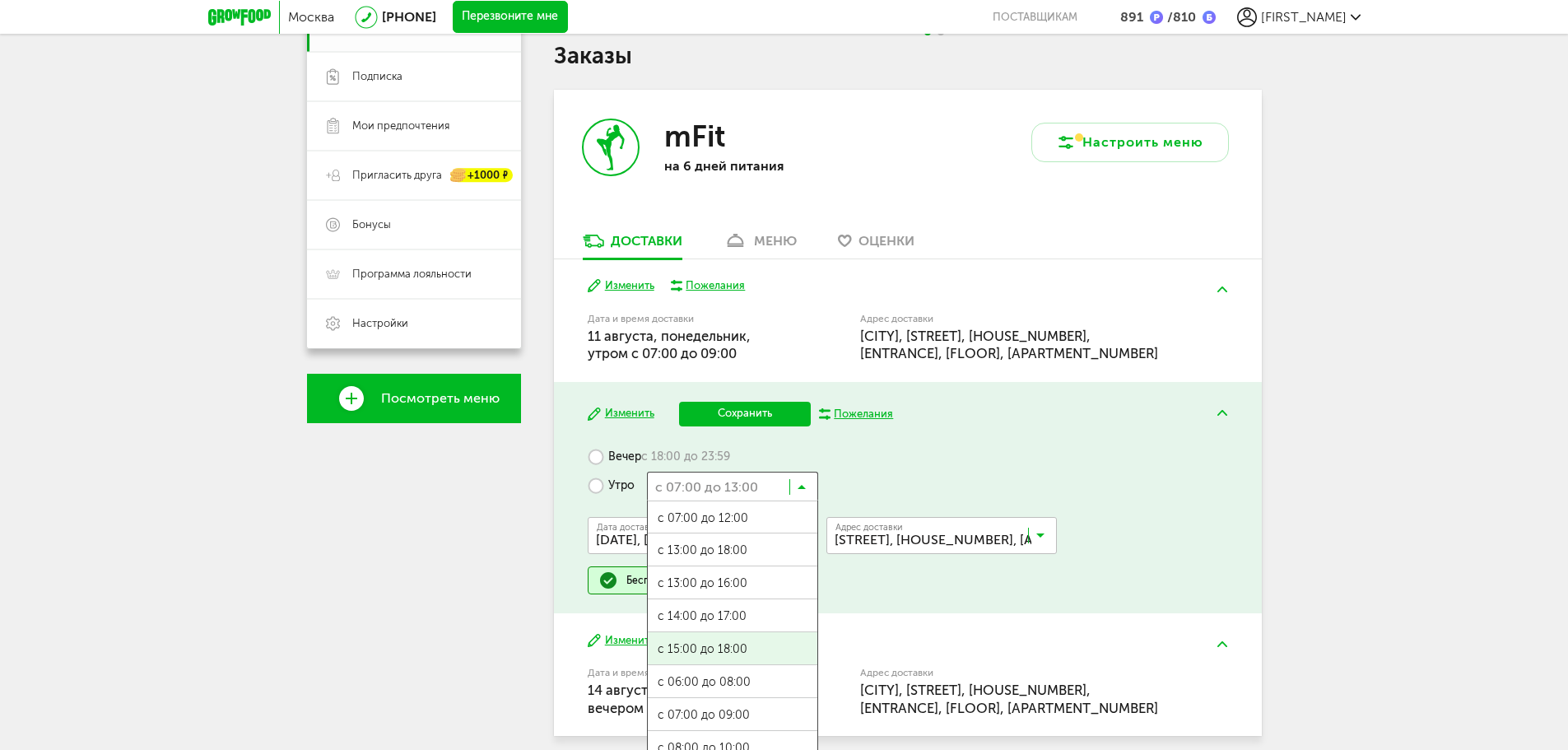 scroll, scrollTop: 147, scrollLeft: 0, axis: vertical 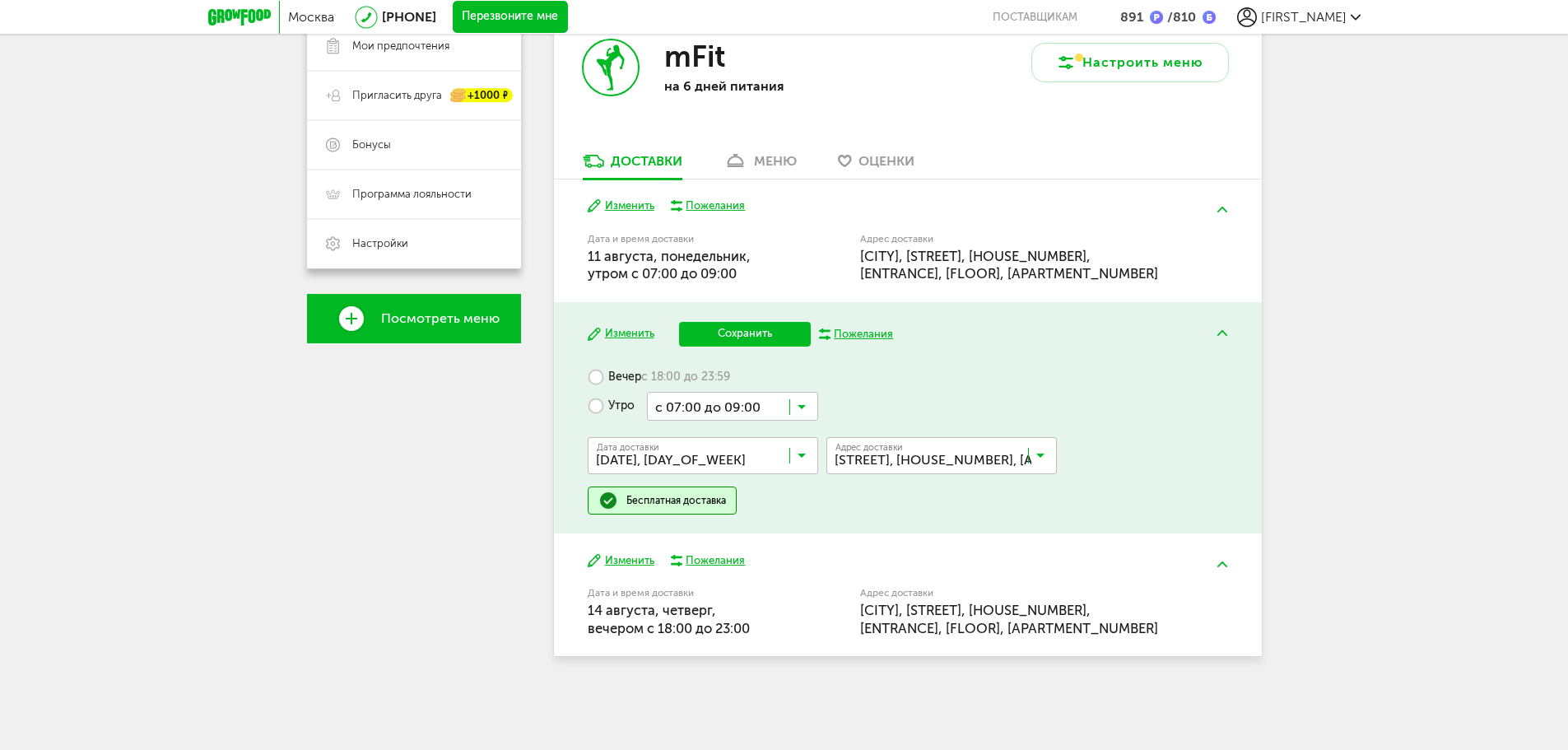 click on "с 07:00 до 12:00 с 13:00 до 18:00 с 13:00 до 16:00 с 14:00 до 17:00 с 15:00 до 18:00 с 06:00 до 08:00 с 07:00 до 09:00 с 08:00 до 10:00 с 09:00 до 11:00 с 10:00 до 12:00 с 11:00 до 13:00" at bounding box center (733, 585) 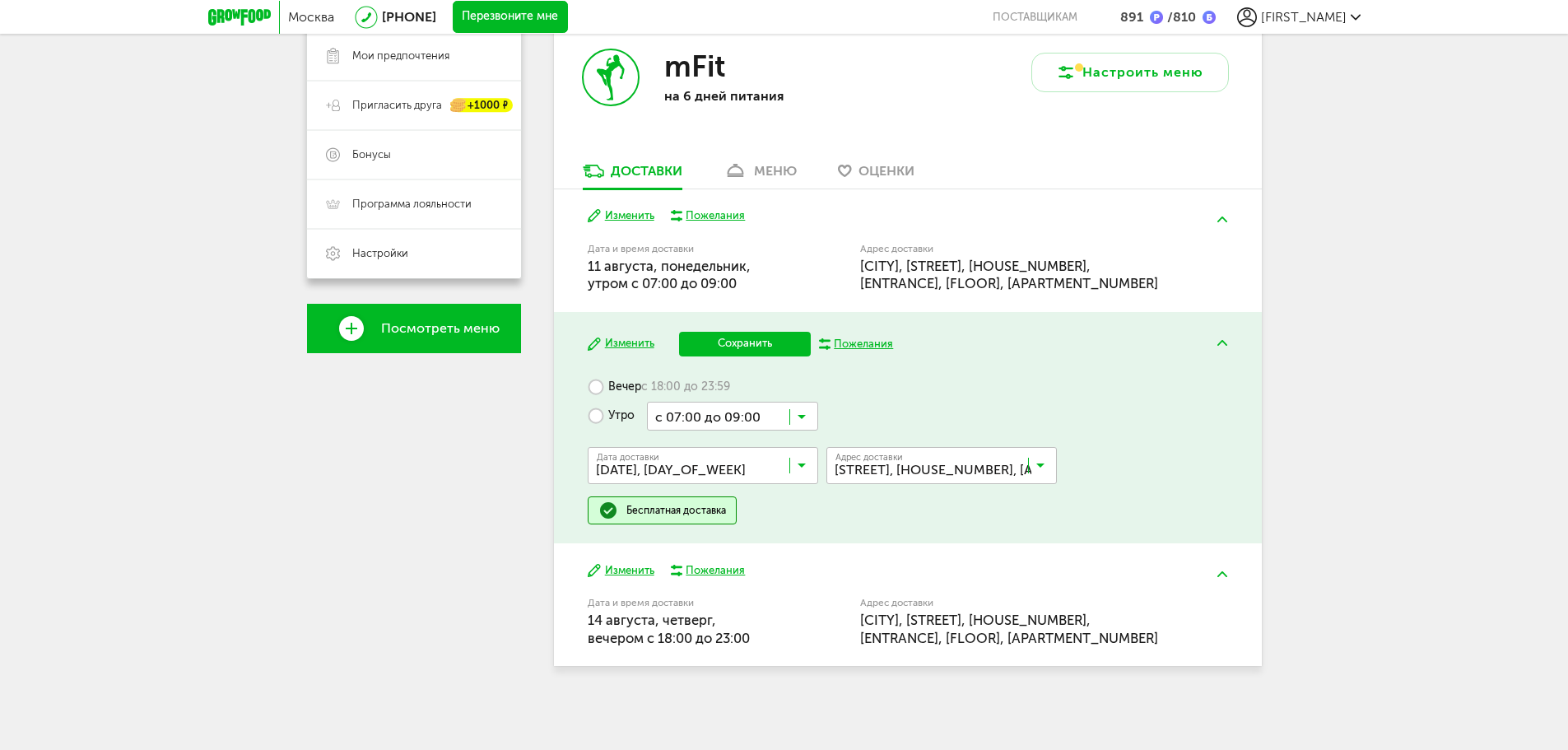 click on "Сохранить" at bounding box center [745, 344] 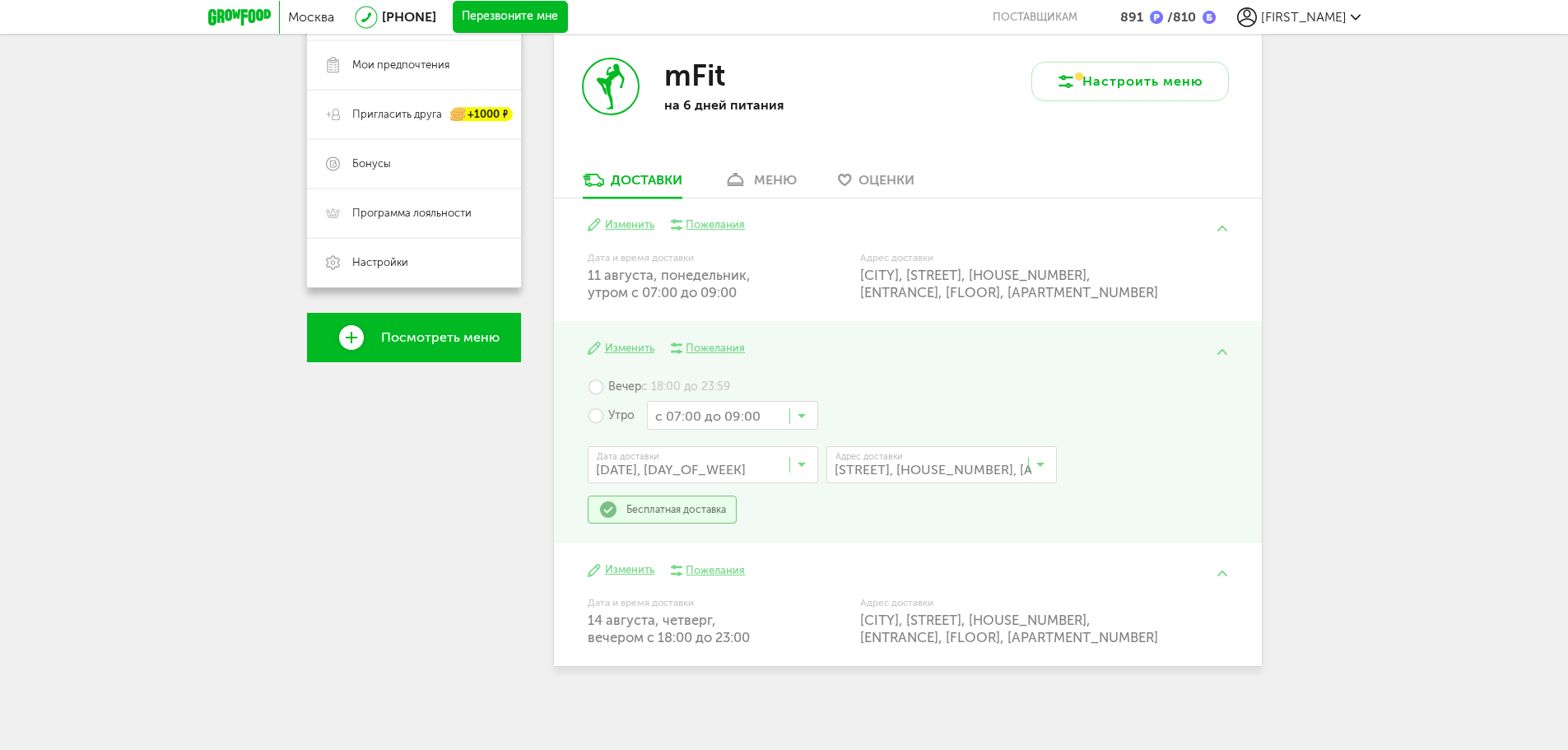 scroll, scrollTop: 120, scrollLeft: 0, axis: vertical 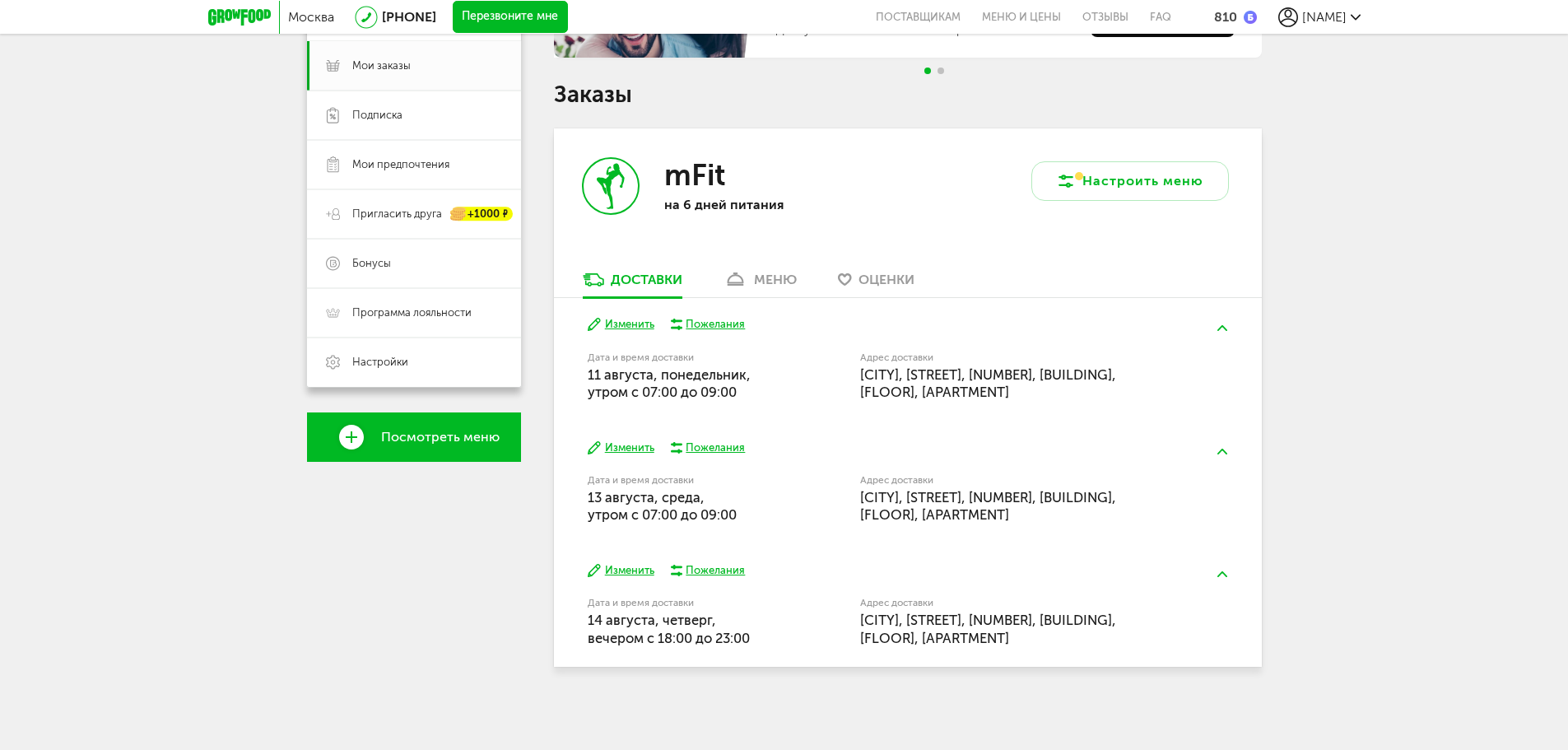 click on "Изменить" at bounding box center [621, 571] 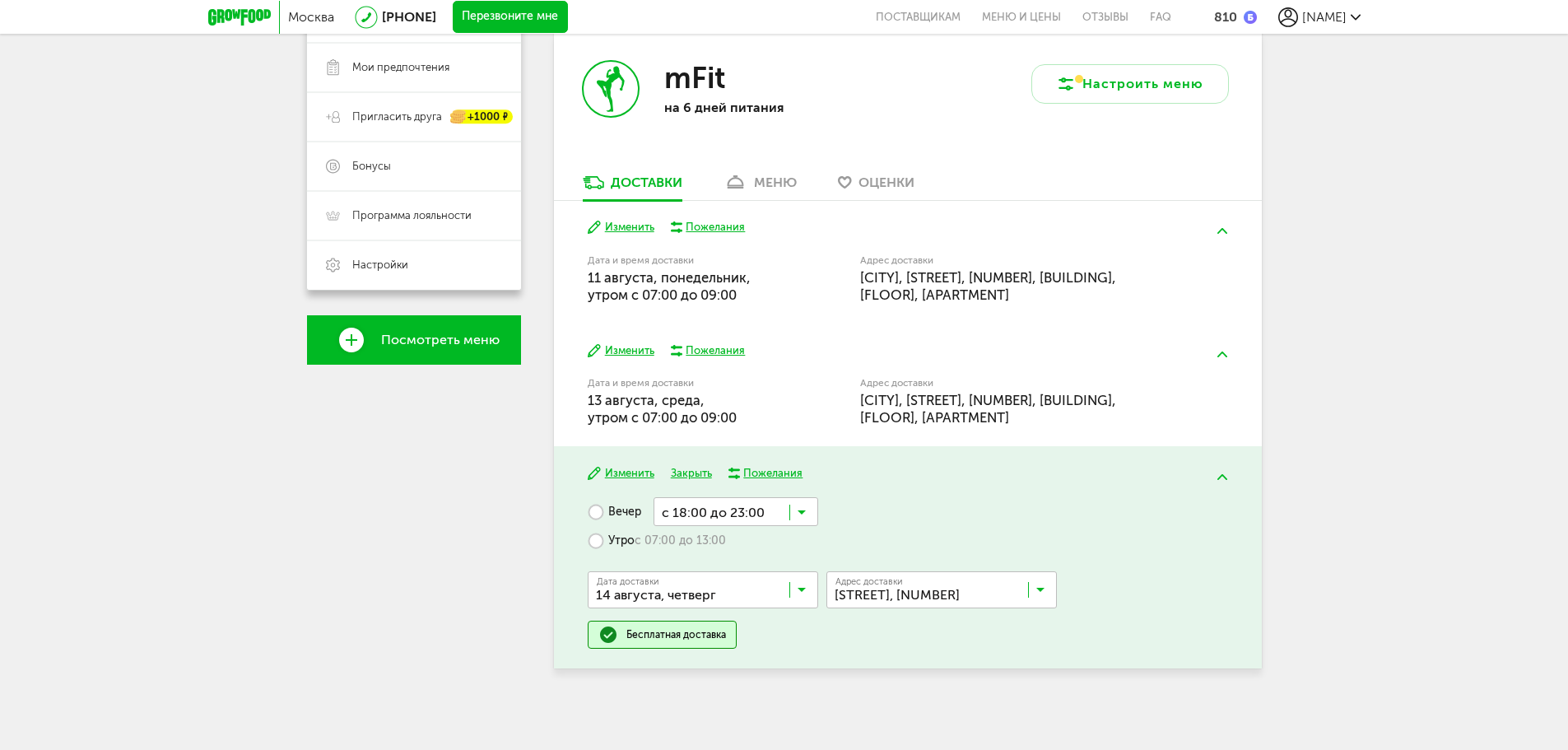scroll, scrollTop: 335, scrollLeft: 0, axis: vertical 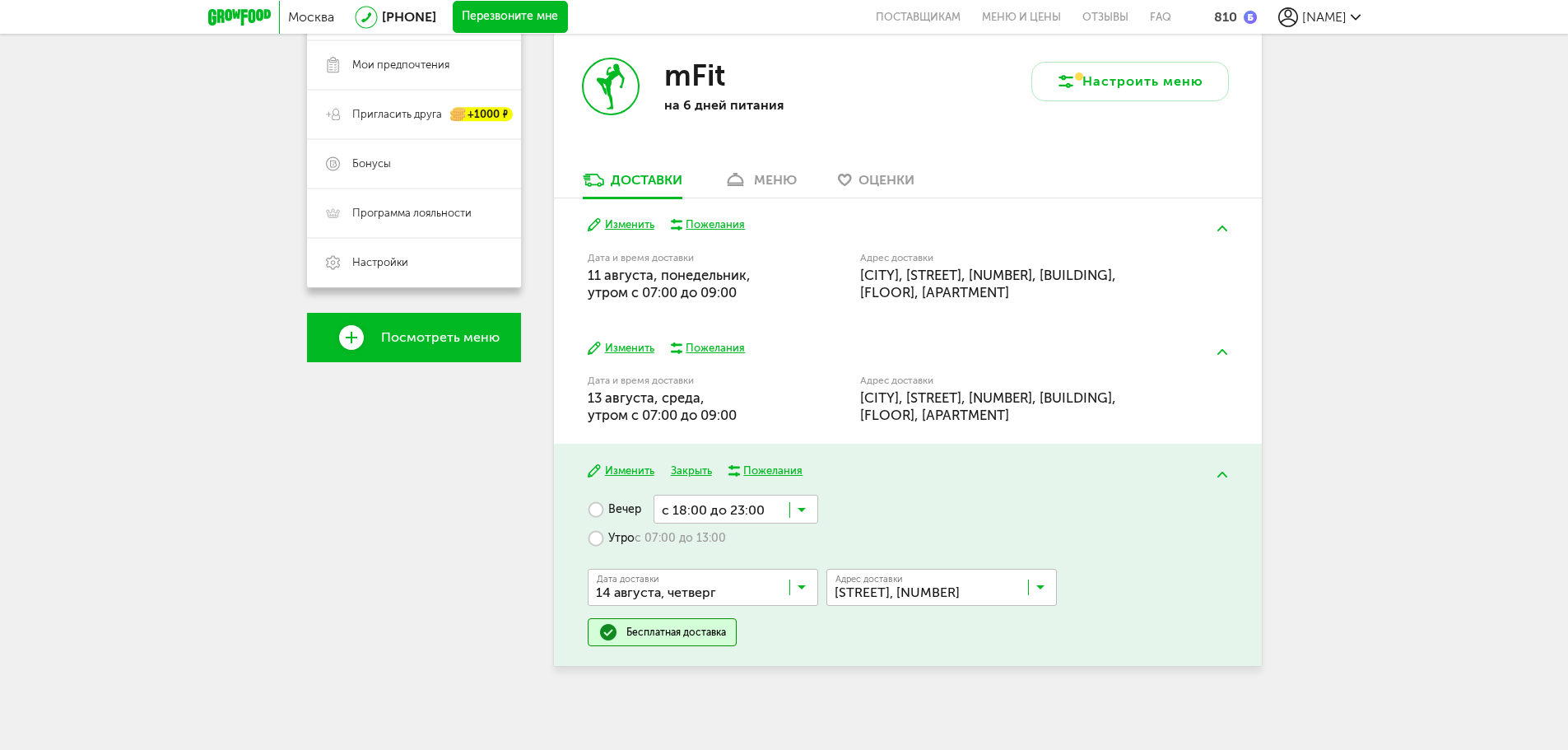 click at bounding box center [802, 591] 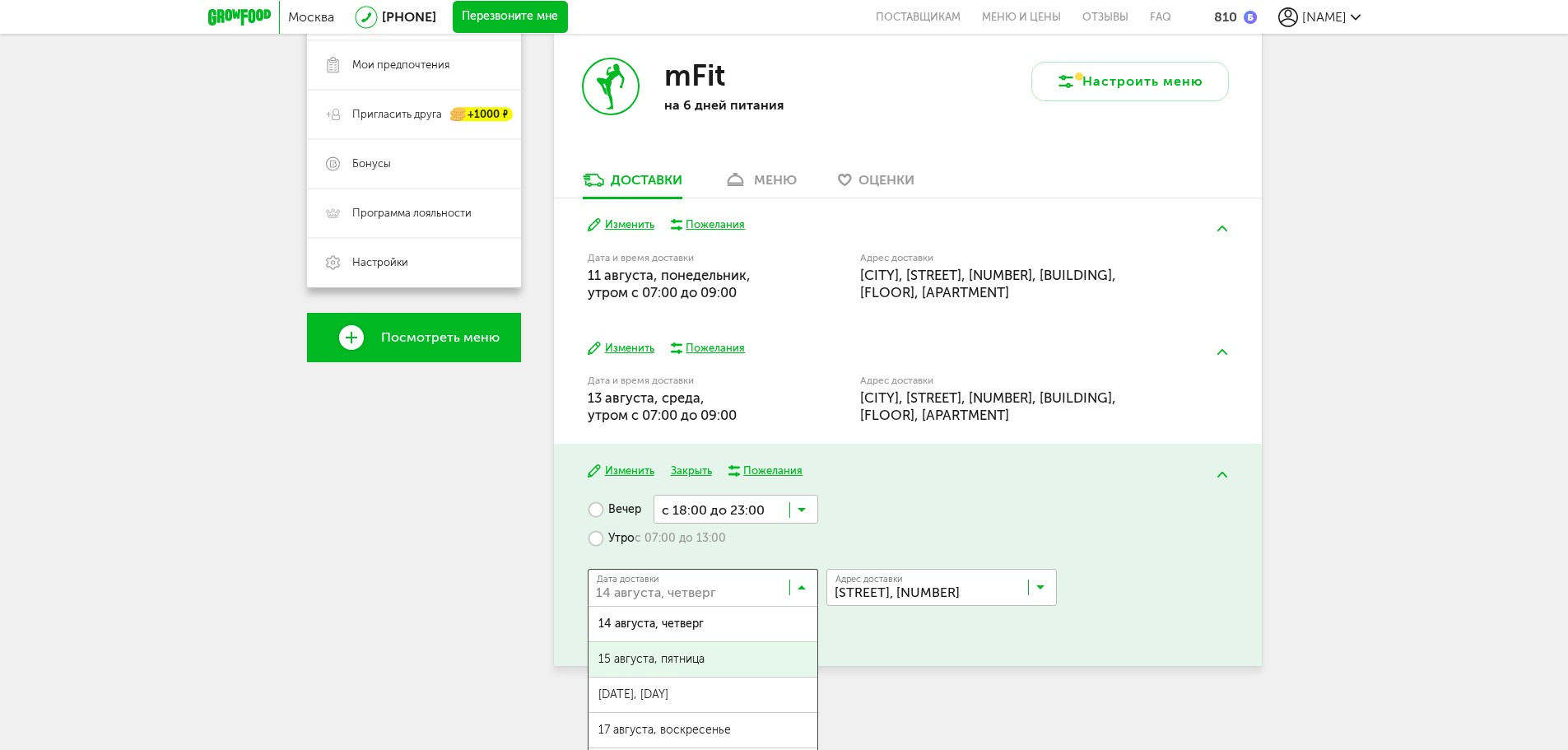 click on "15 августа, пятница" at bounding box center [703, 659] 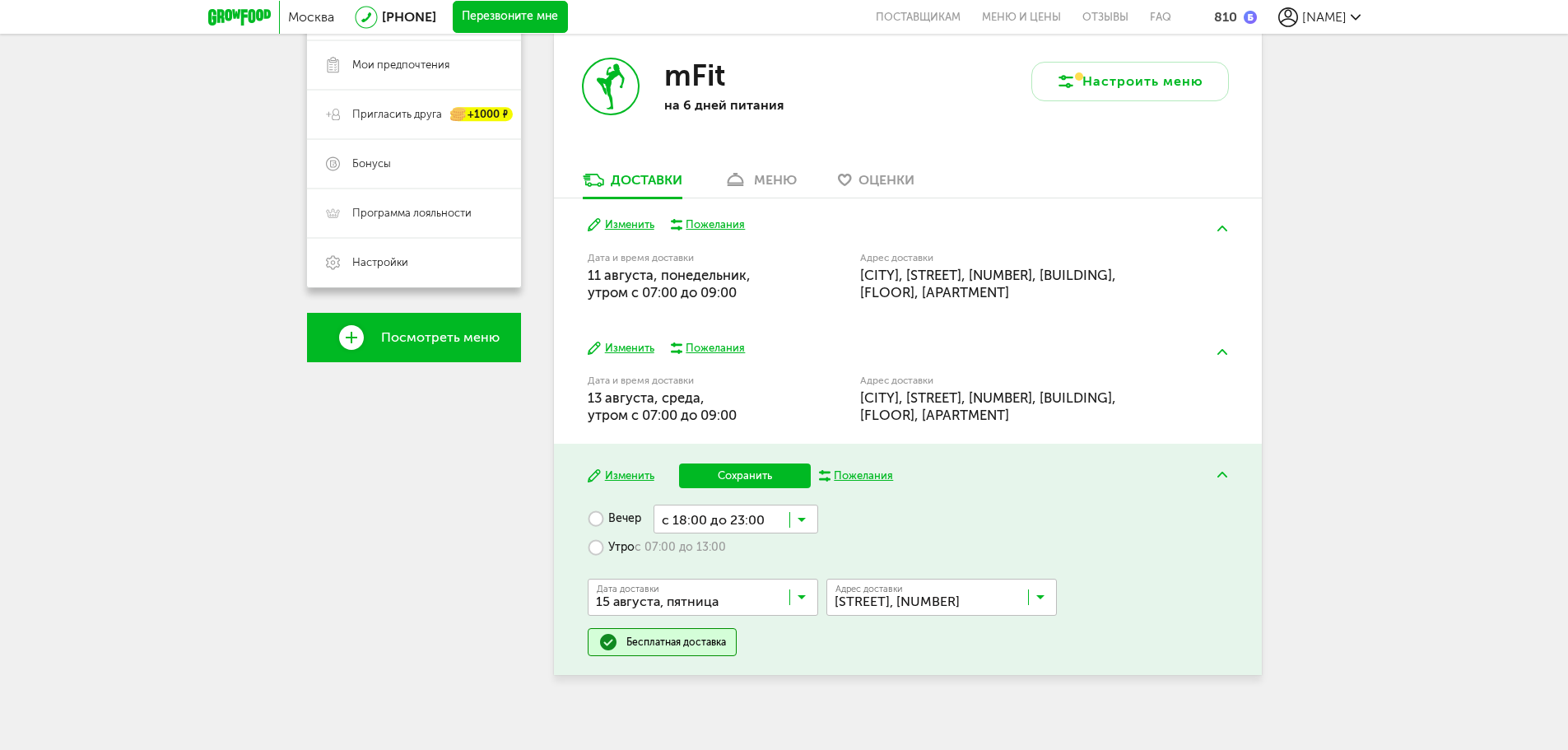 click on "Утро  с 07:00 до 13:00" at bounding box center (657, 547) 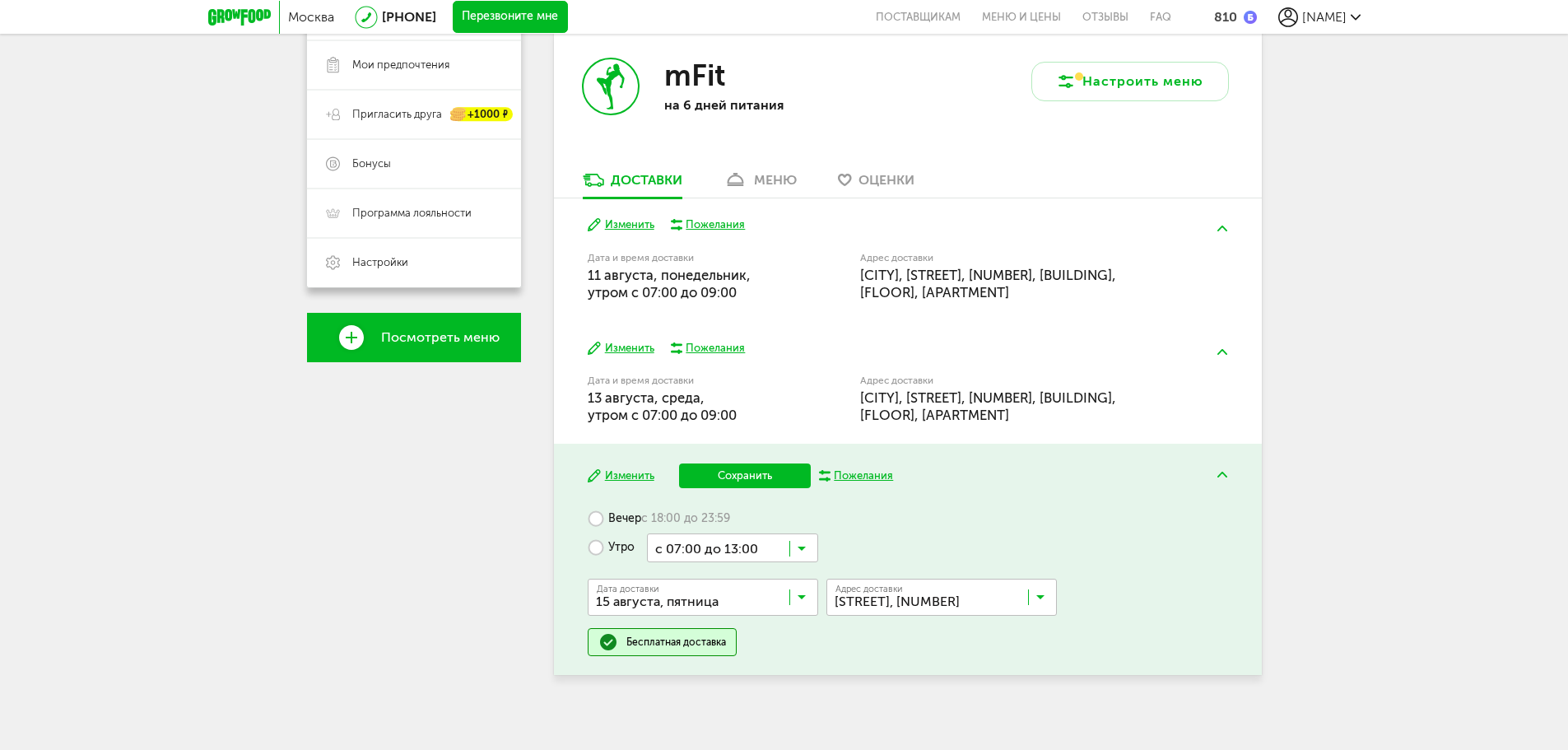 click at bounding box center (802, 552) 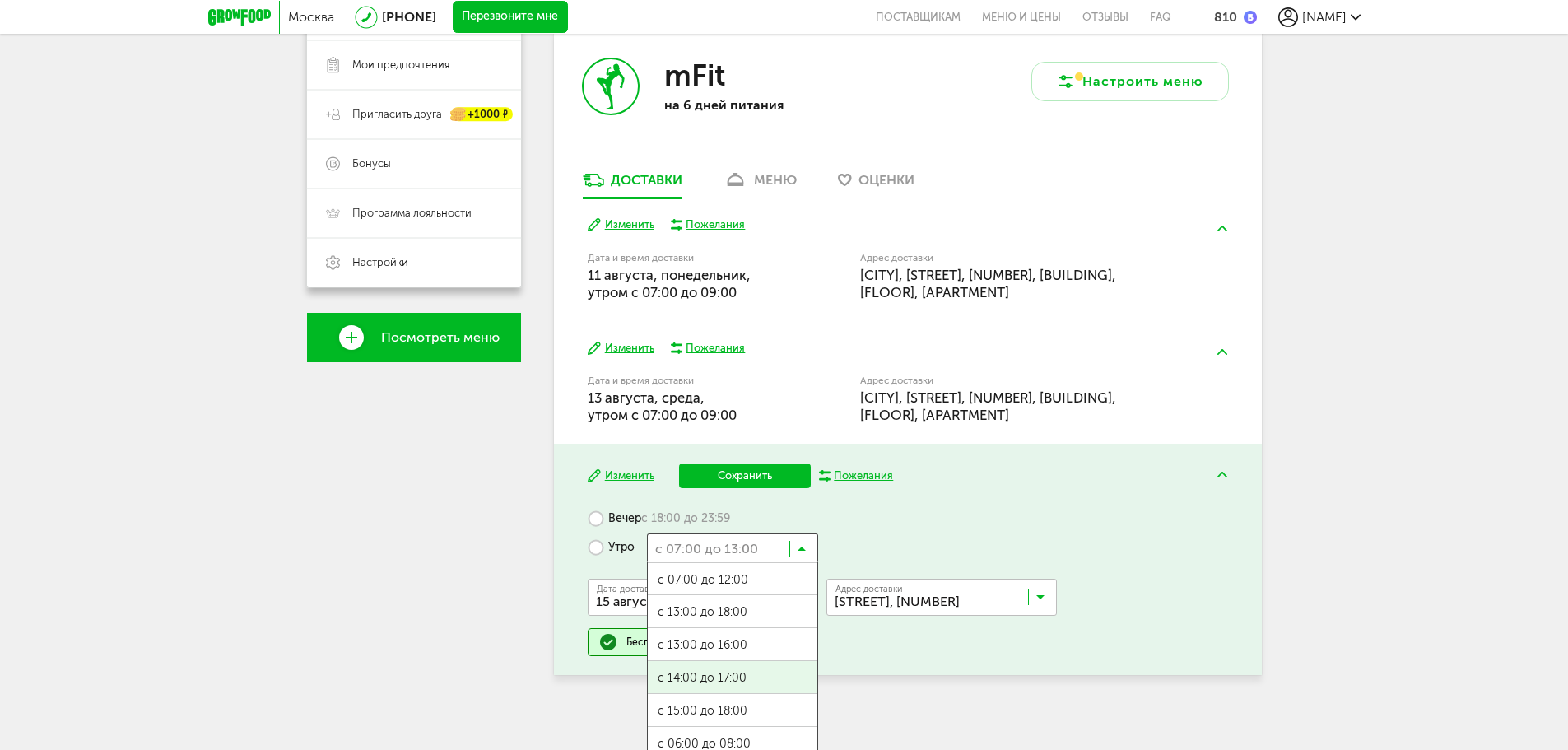 scroll, scrollTop: 35, scrollLeft: 0, axis: vertical 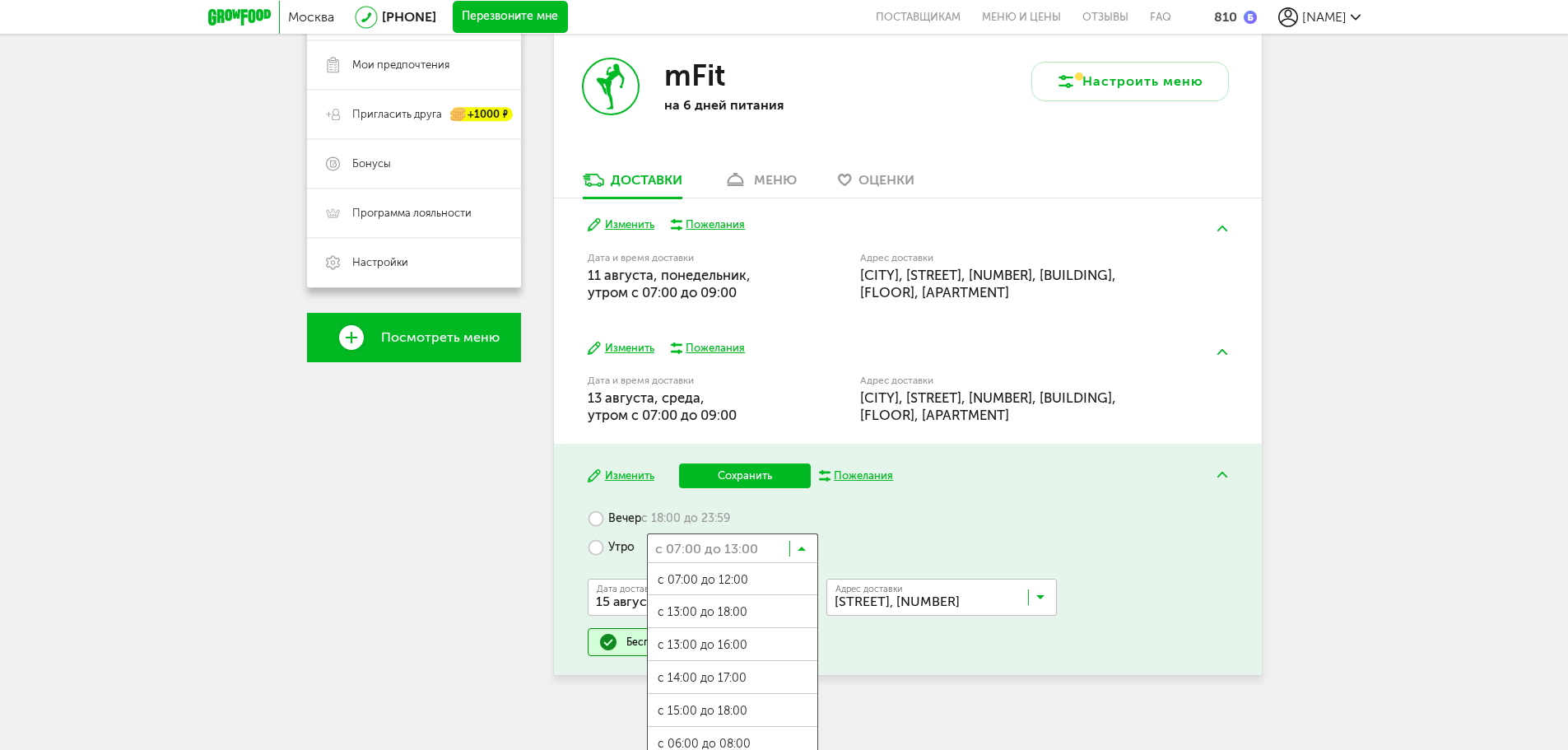 click on "с 07:00 до 12:00 с 13:00 до 18:00 с 13:00 до 16:00 с 14:00 до 17:00 с 15:00 до 18:00 с 06:00 до 08:00 с 07:00 до 09:00 с 08:00 до 10:00 с 09:00 до 11:00 с 10:00 до 12:00 с 11:00 до 13:00" at bounding box center (733, 727) 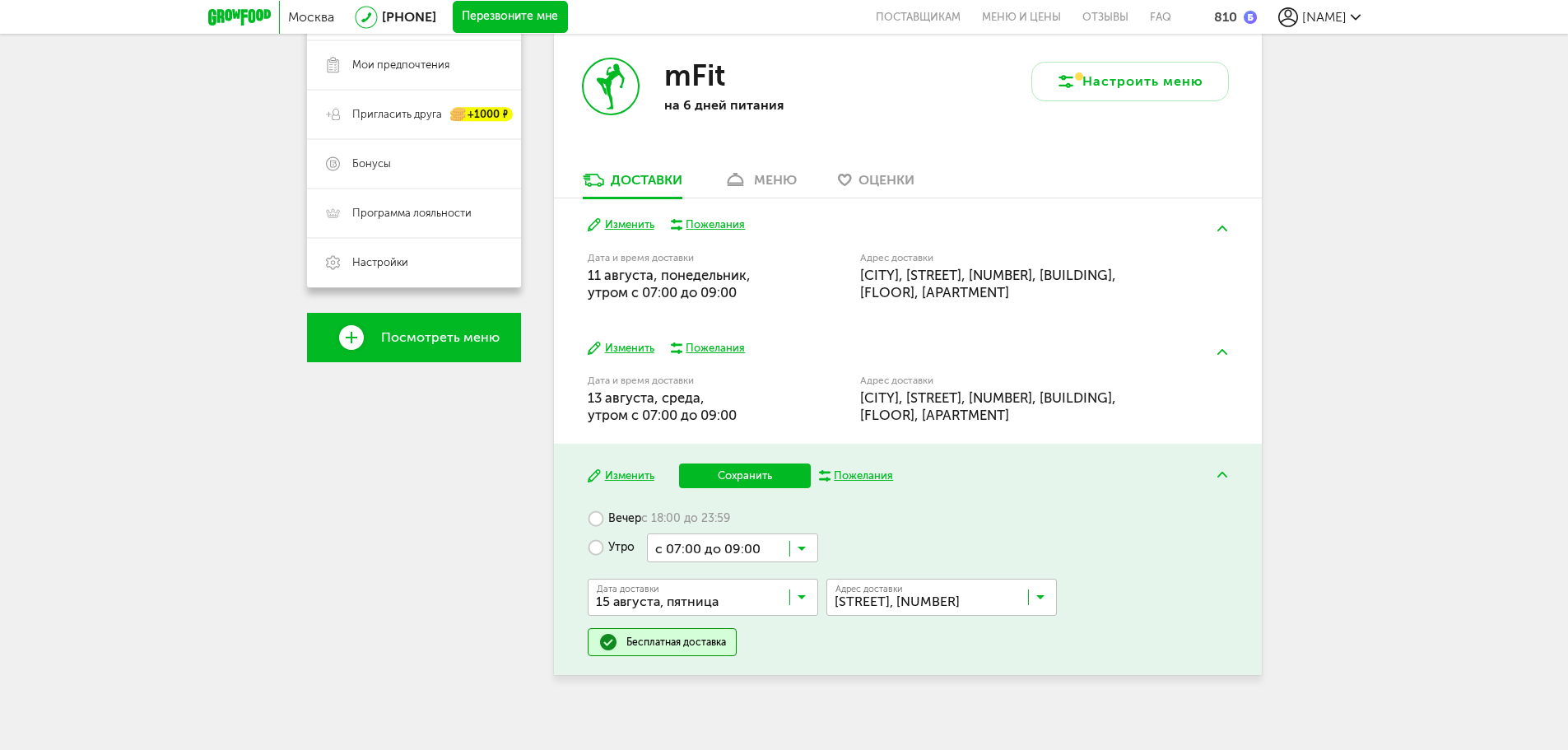 click on "Сохранить" at bounding box center (745, 476) 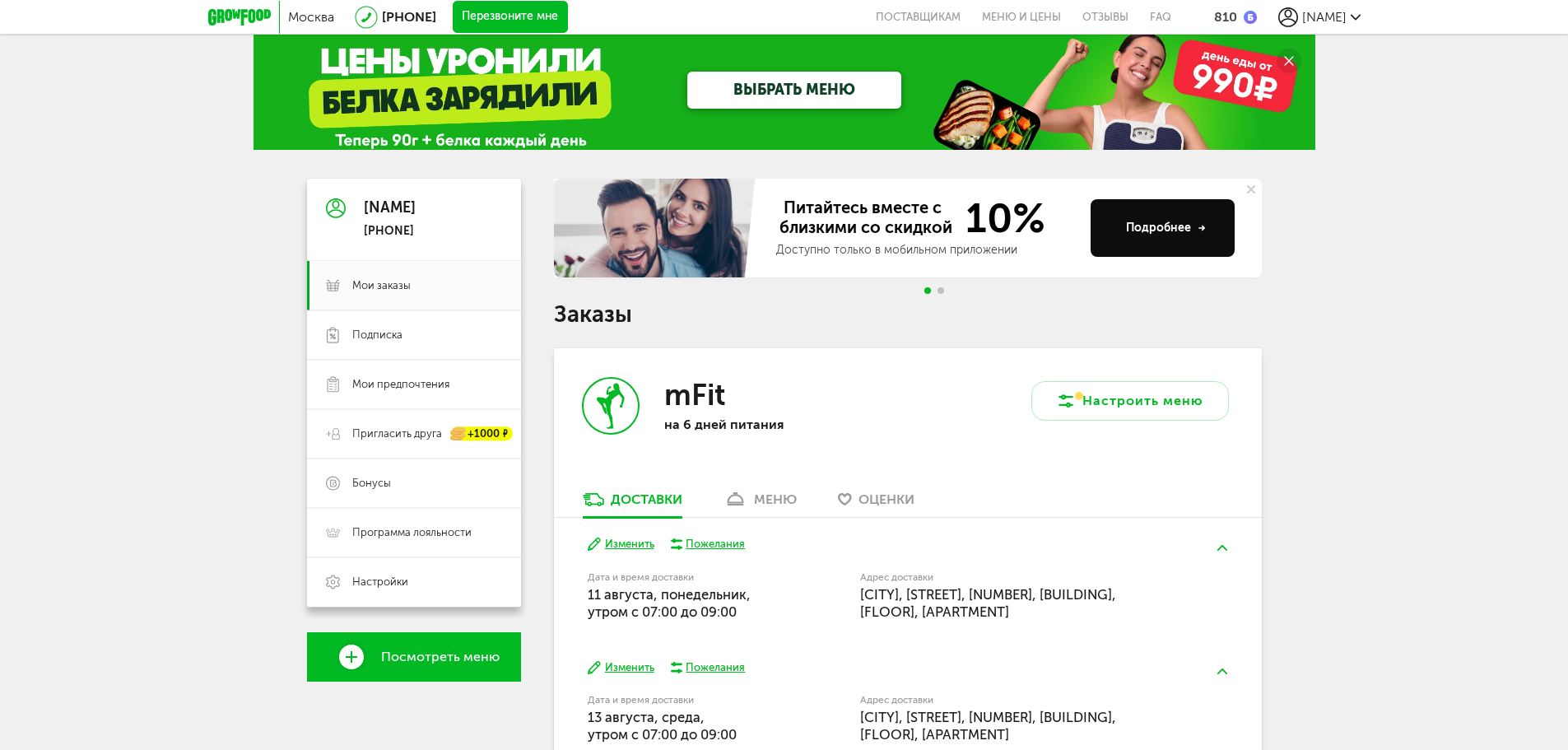 scroll, scrollTop: 0, scrollLeft: 0, axis: both 